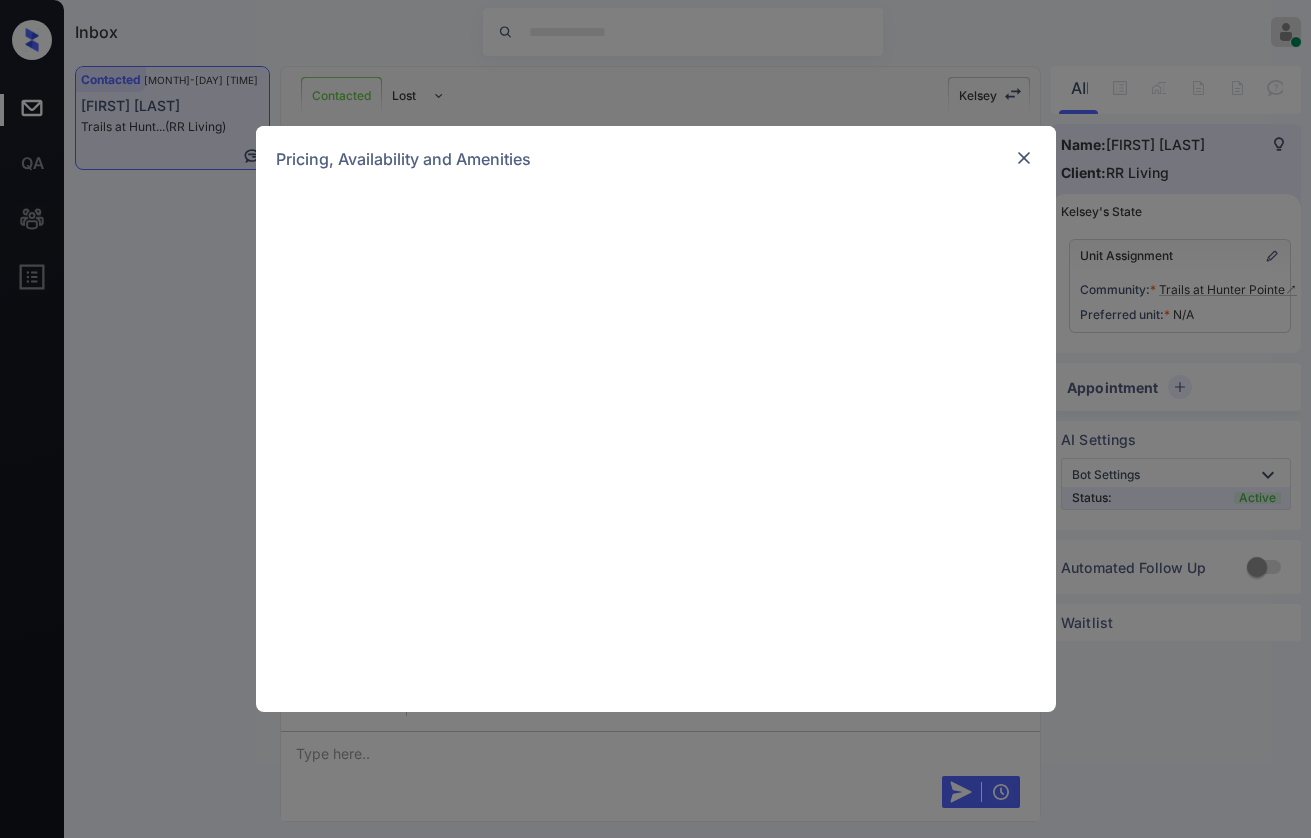 scroll, scrollTop: 0, scrollLeft: 0, axis: both 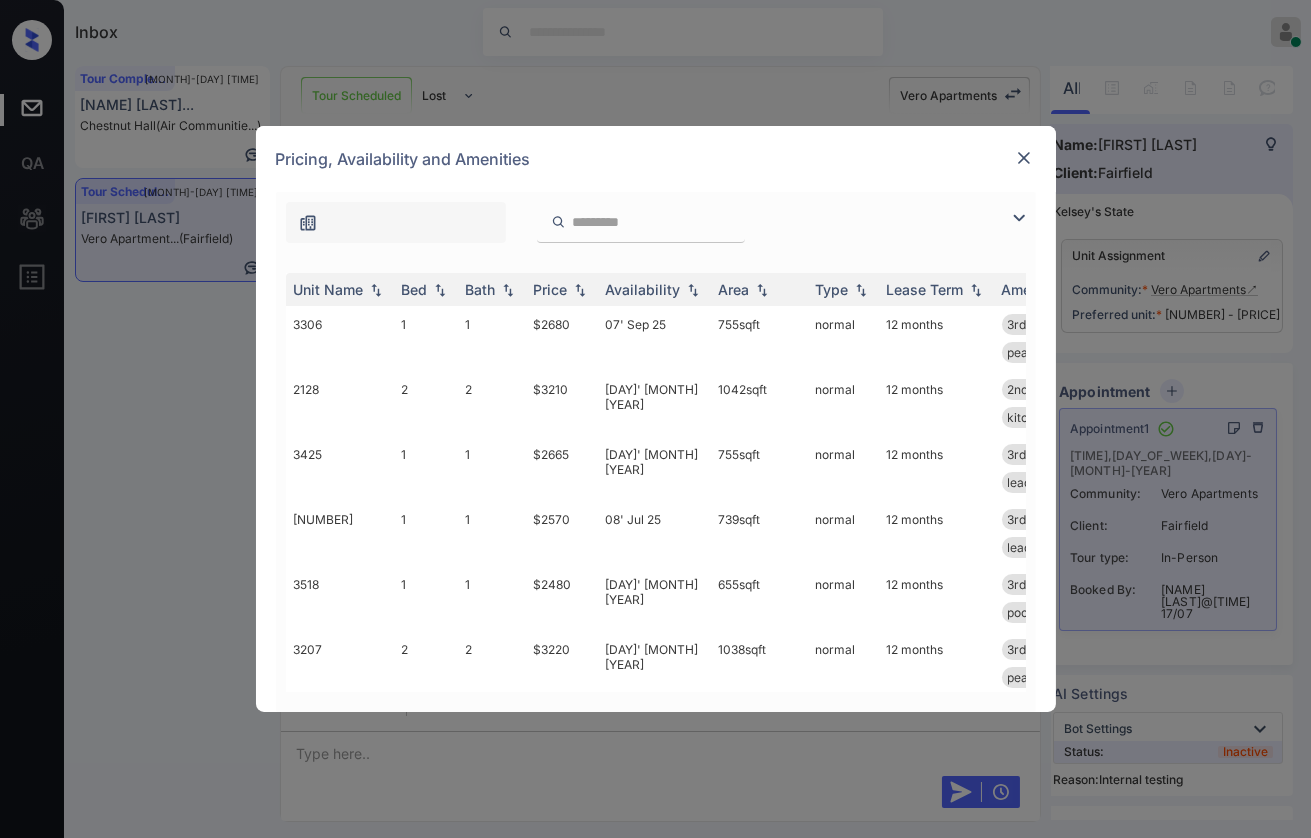 click at bounding box center (1024, 158) 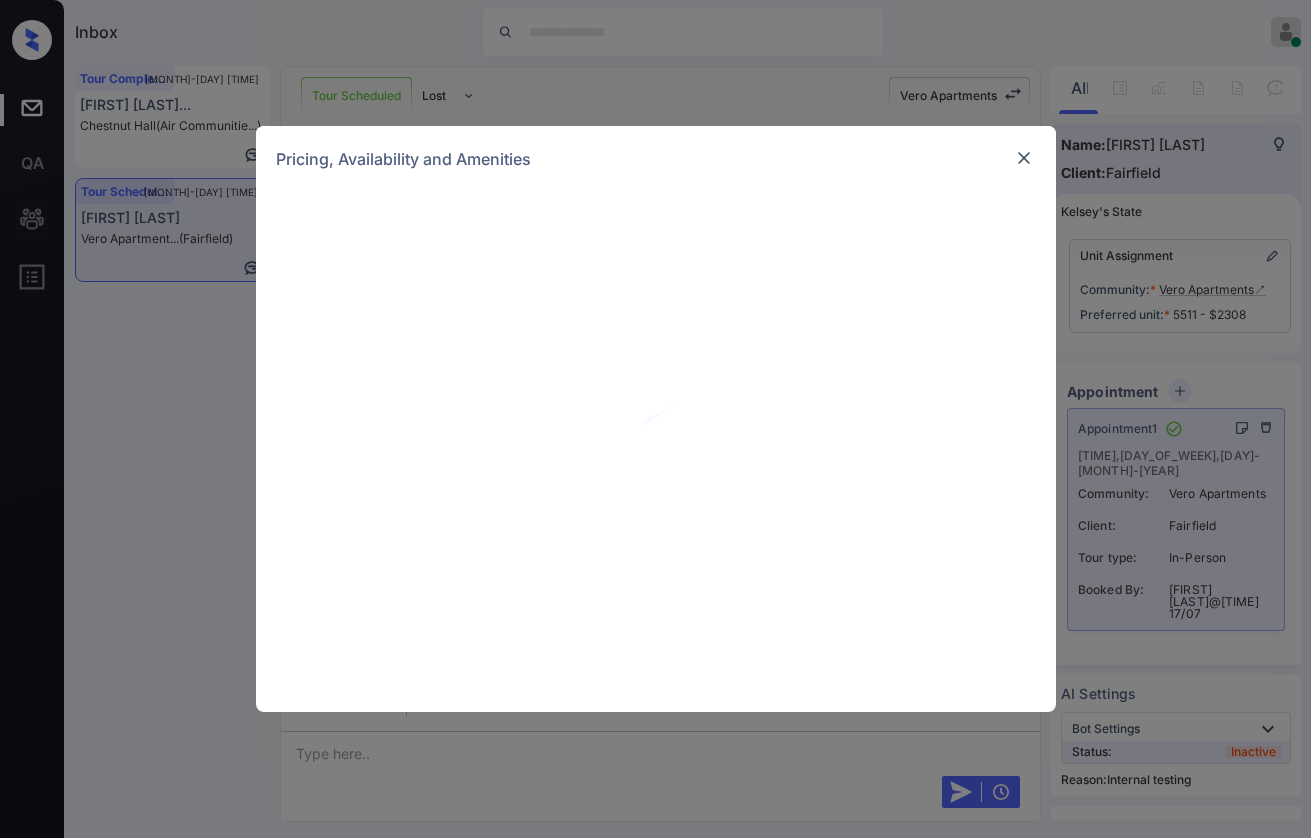 scroll, scrollTop: 0, scrollLeft: 0, axis: both 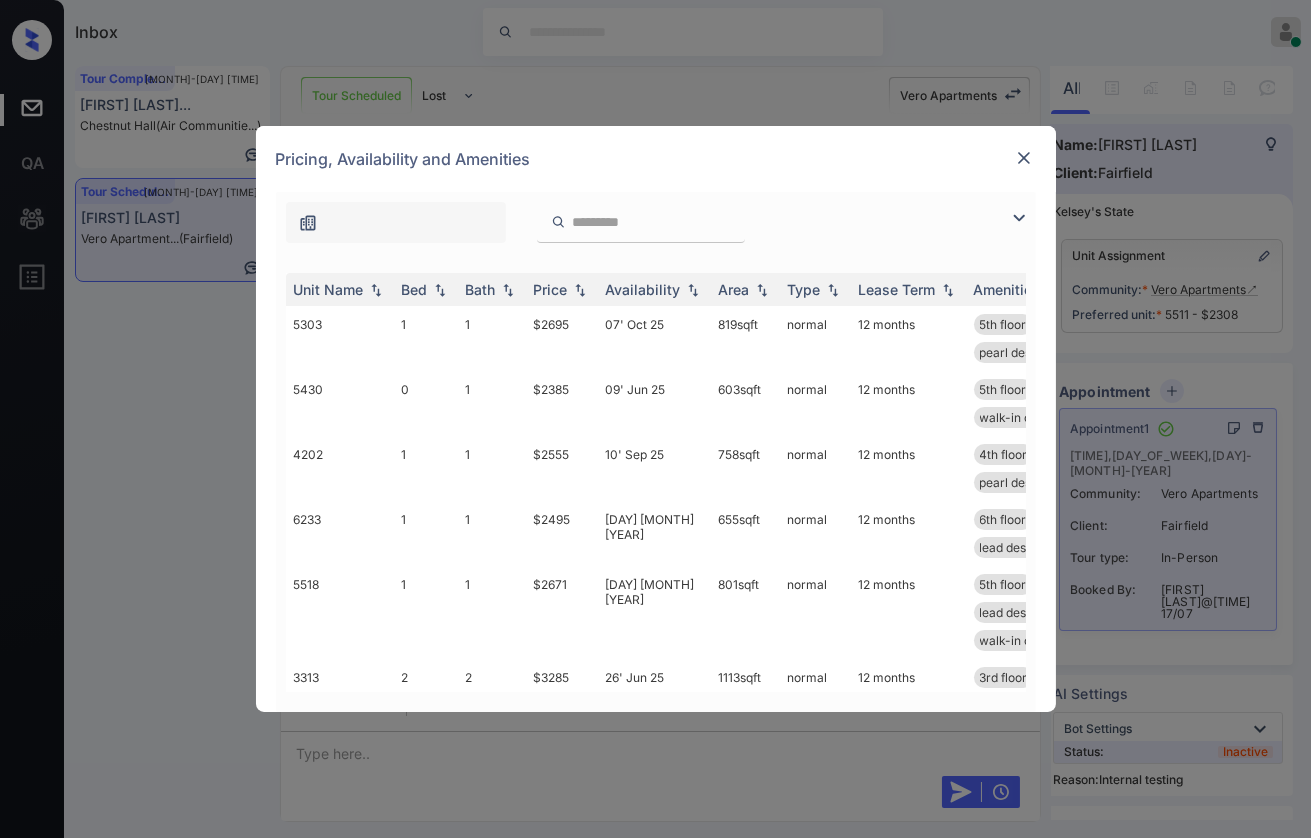 click at bounding box center (656, 217) 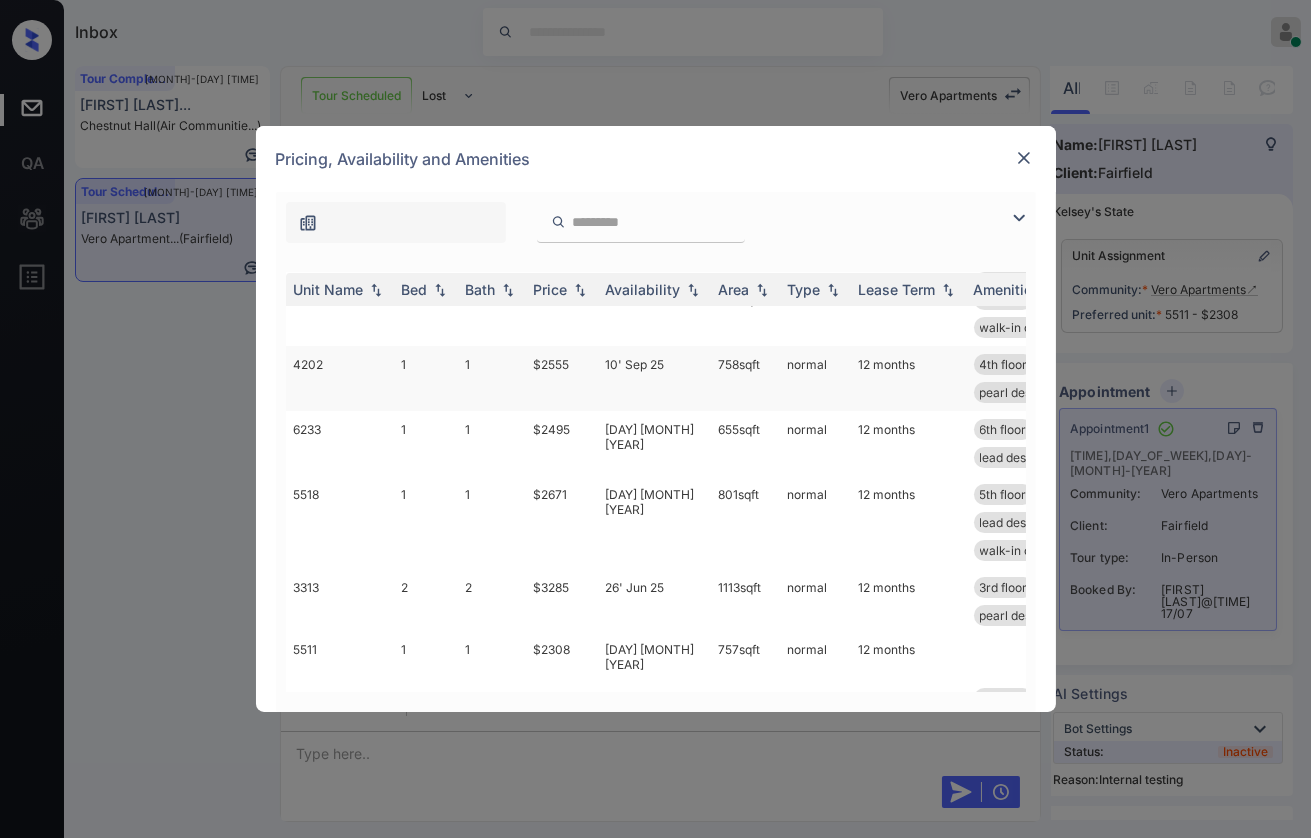 scroll, scrollTop: 222, scrollLeft: 0, axis: vertical 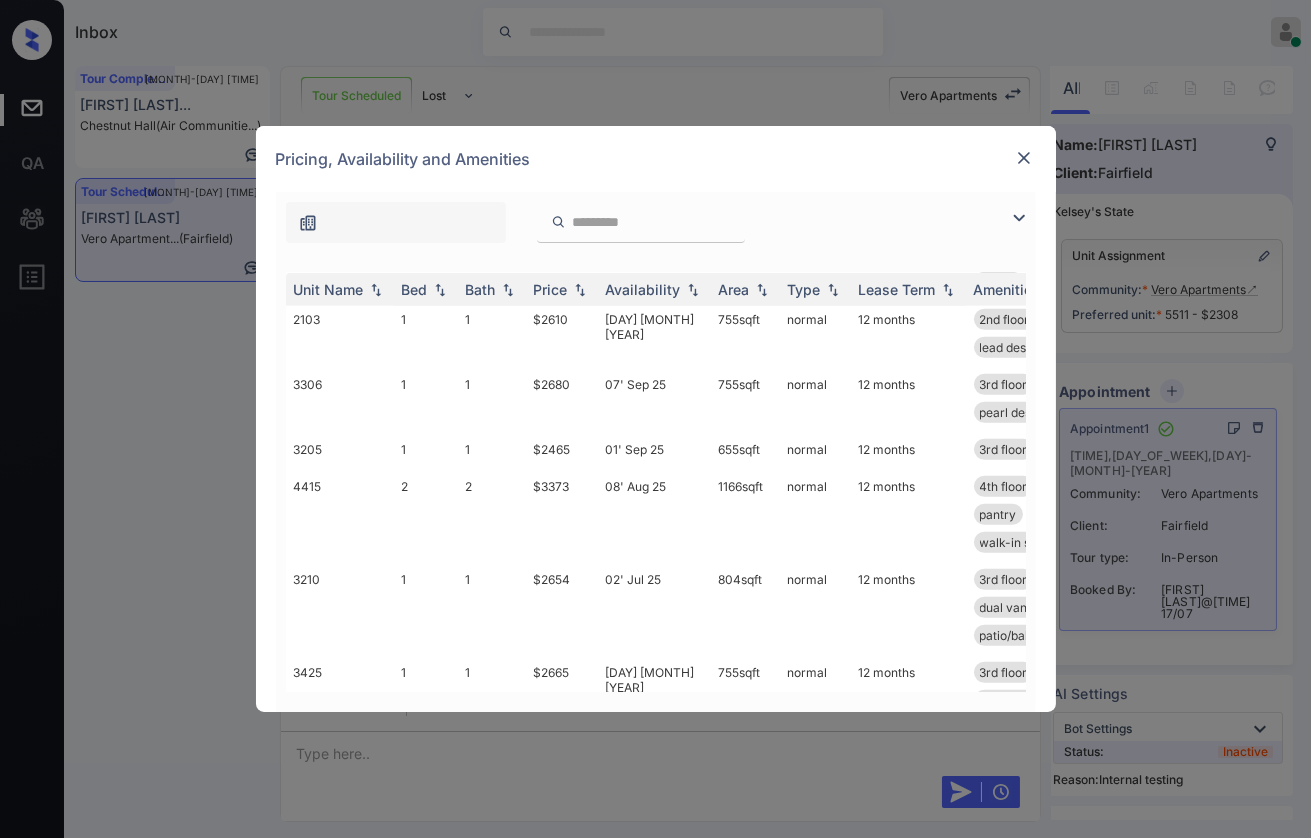 click at bounding box center [1024, 158] 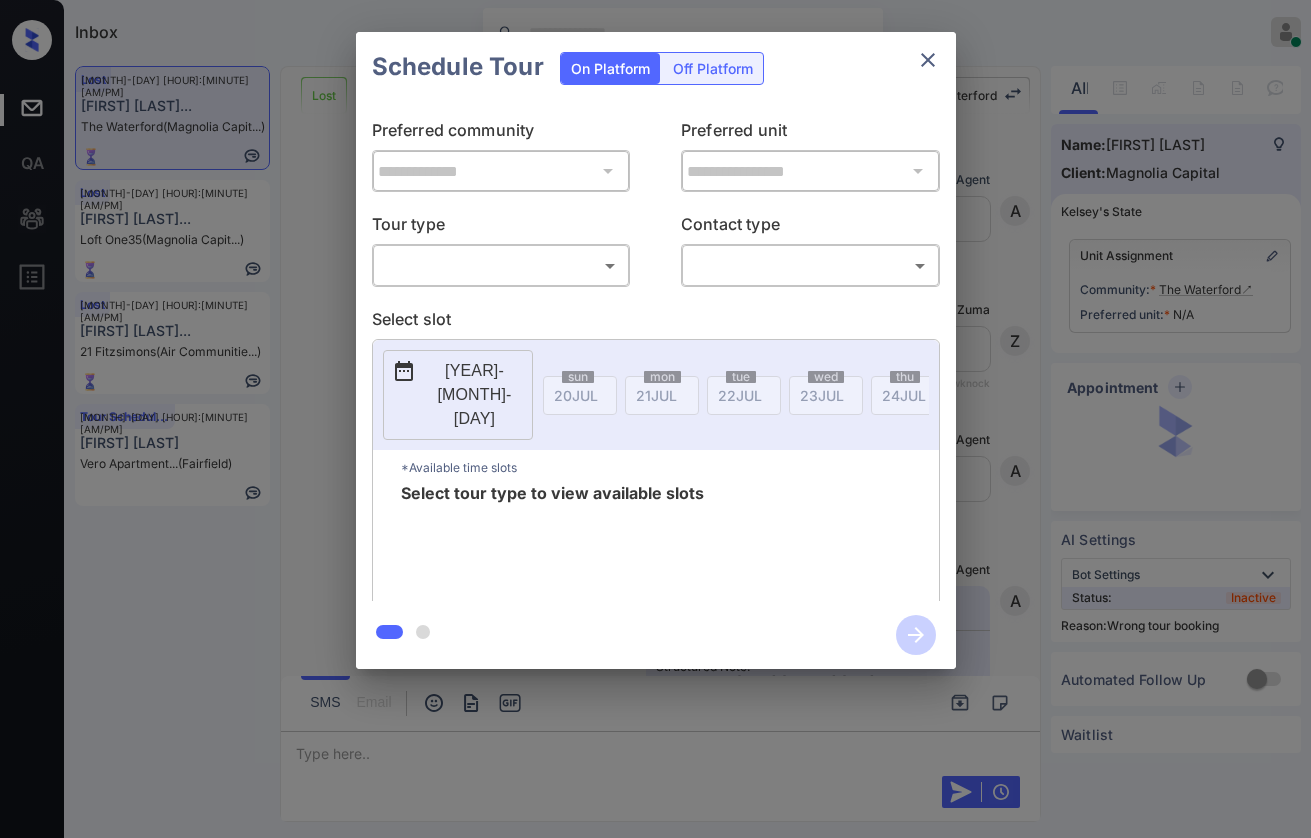 scroll, scrollTop: 0, scrollLeft: 0, axis: both 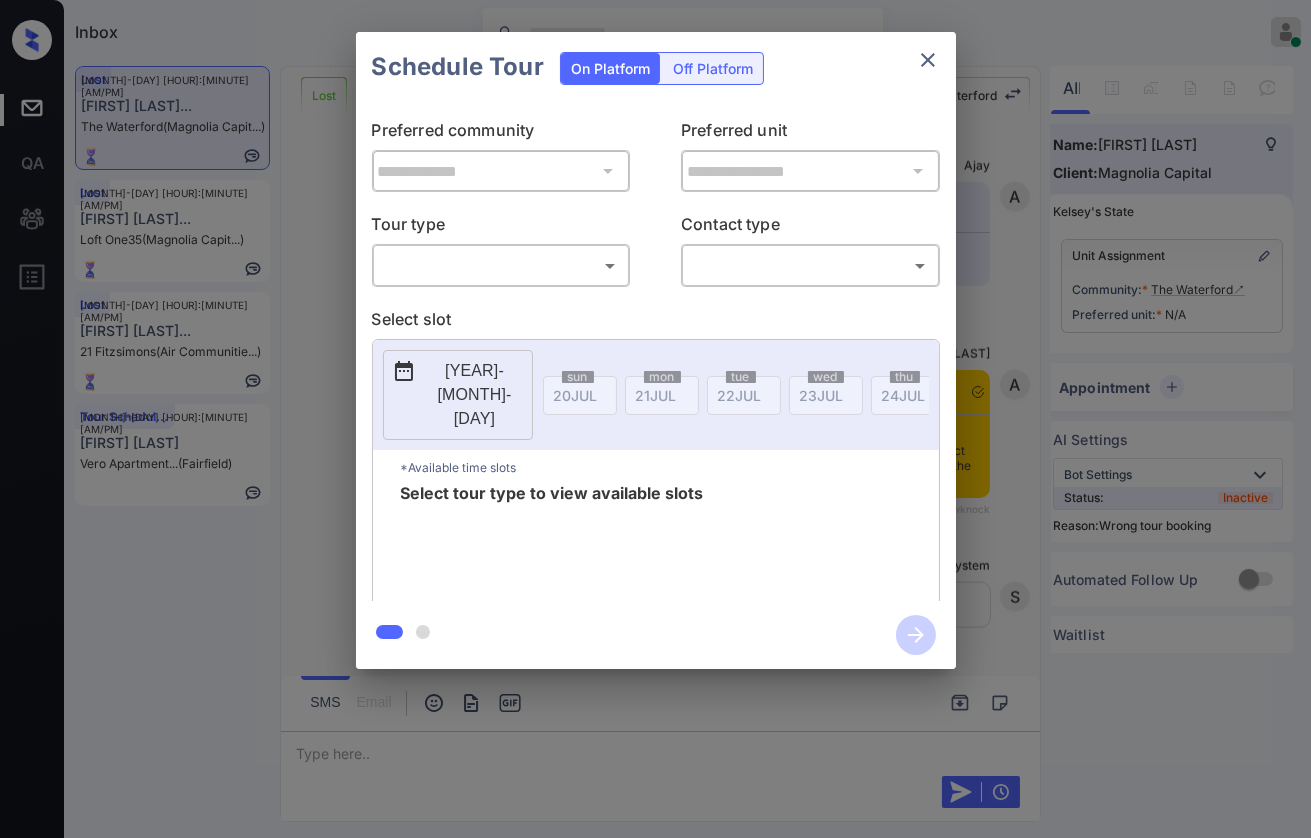 click on "Inbox Danielle Dela Cruz Online Set yourself   offline Set yourself   on break Profile Switch to  dark  mode Sign out Lost Jul-10 07:19 am   Giovanni Abbat... The Waterford  (Magnolia Capit...) Lost Jul-19 11:42 am   Courtney Funde... Loft One35  (Magnolia Capit...) Lost Jul-19 03:13 pm   Leonato Pizzim... 21 Fitzsimons  (Air Communitie...) Tour Scheduled Jul-20 09:29 am   Raina Kishun Vero Apartment...  (Fairfield) Lost Lead Sentiment: Angry Upon sliding the acknowledgement:  Lead will move to lost stage. * ​ SMS and call option will be set to opt out. AFM will be turned off for the lead. The Waterford New Message Agent Lead created via webhook in Inbound stage. Jul 05, 2025 11:13 pm A New Message Zuma Lead transferred to leasing agent: kelsey Jul 05, 2025 11:13 pm  Sync'd w  knock Z New Message Agent AFM Request sent to Kelsey. Jul 05, 2025 11:13 pm A New Message Agent Notes Note: Structured Note:
Move In Date: 2025-07-28
Jul 05, 2025 11:13 pm A New Message Kelsey Jul 05, 2025 11:13 pm K New Message" at bounding box center [655, 419] 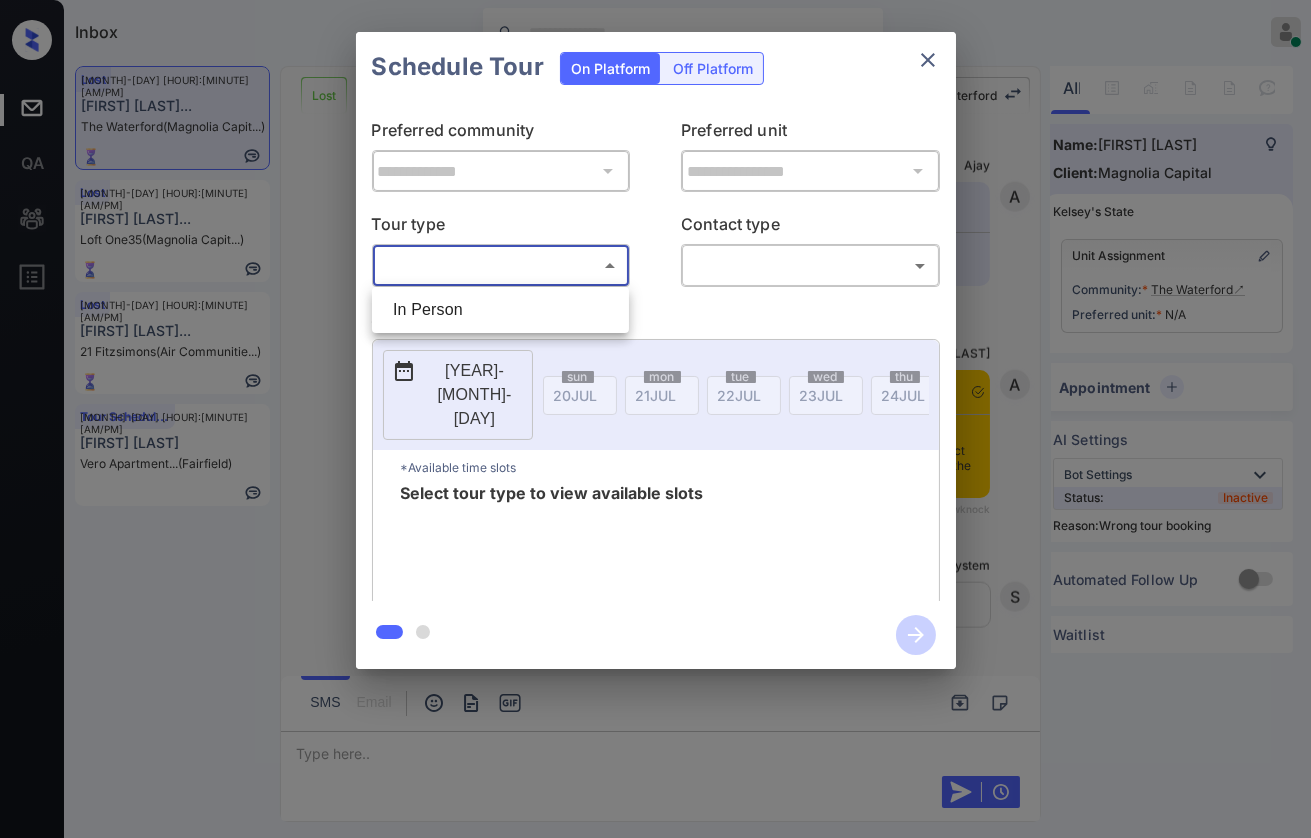 click on "In Person" at bounding box center [500, 310] 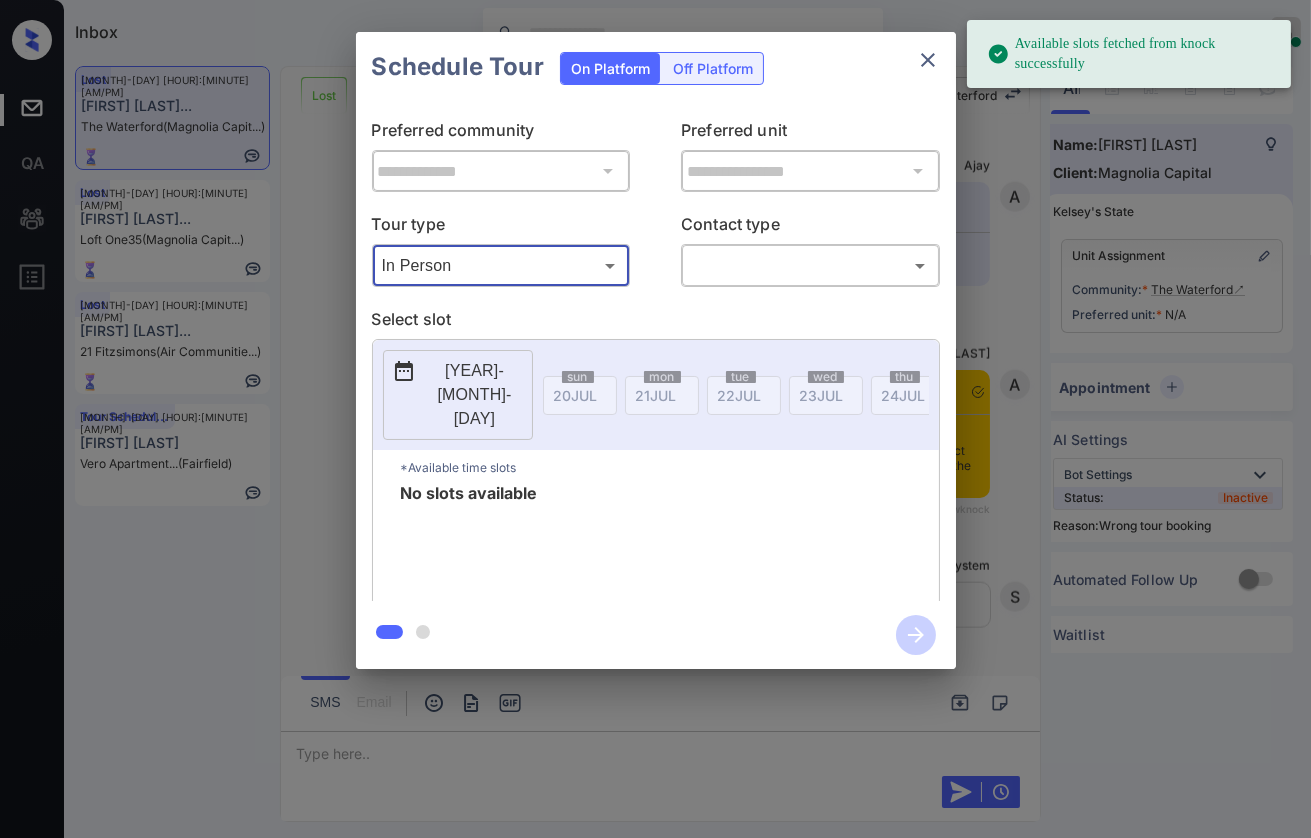 click 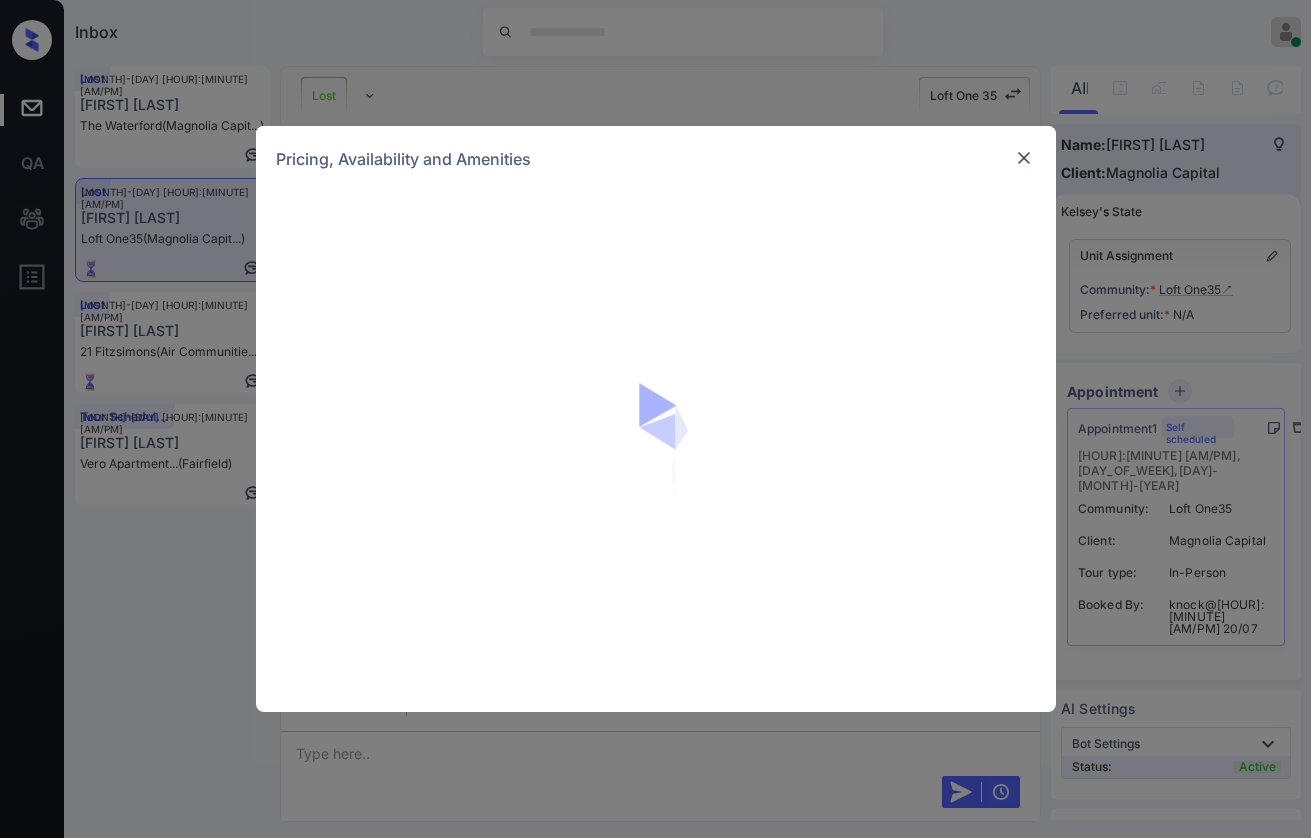 scroll, scrollTop: 0, scrollLeft: 0, axis: both 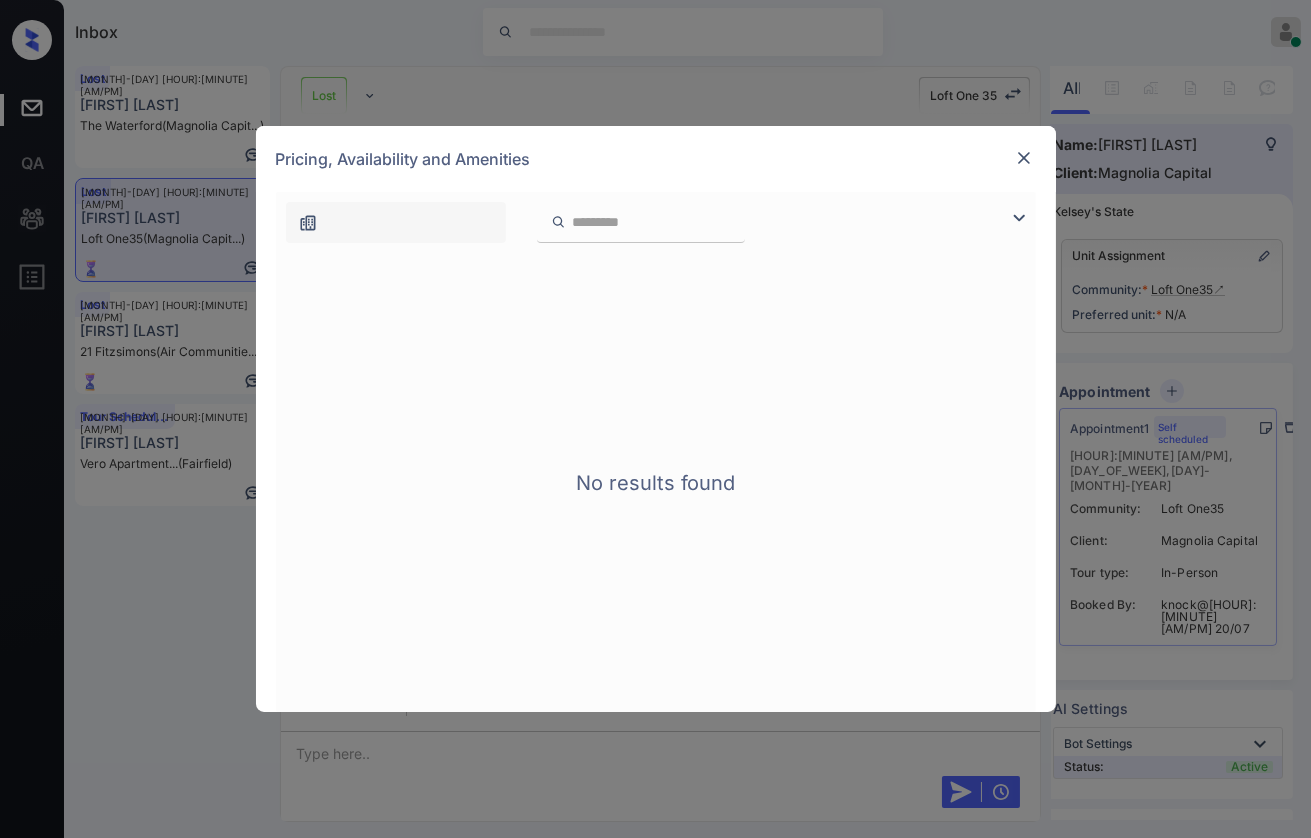 click at bounding box center [1024, 158] 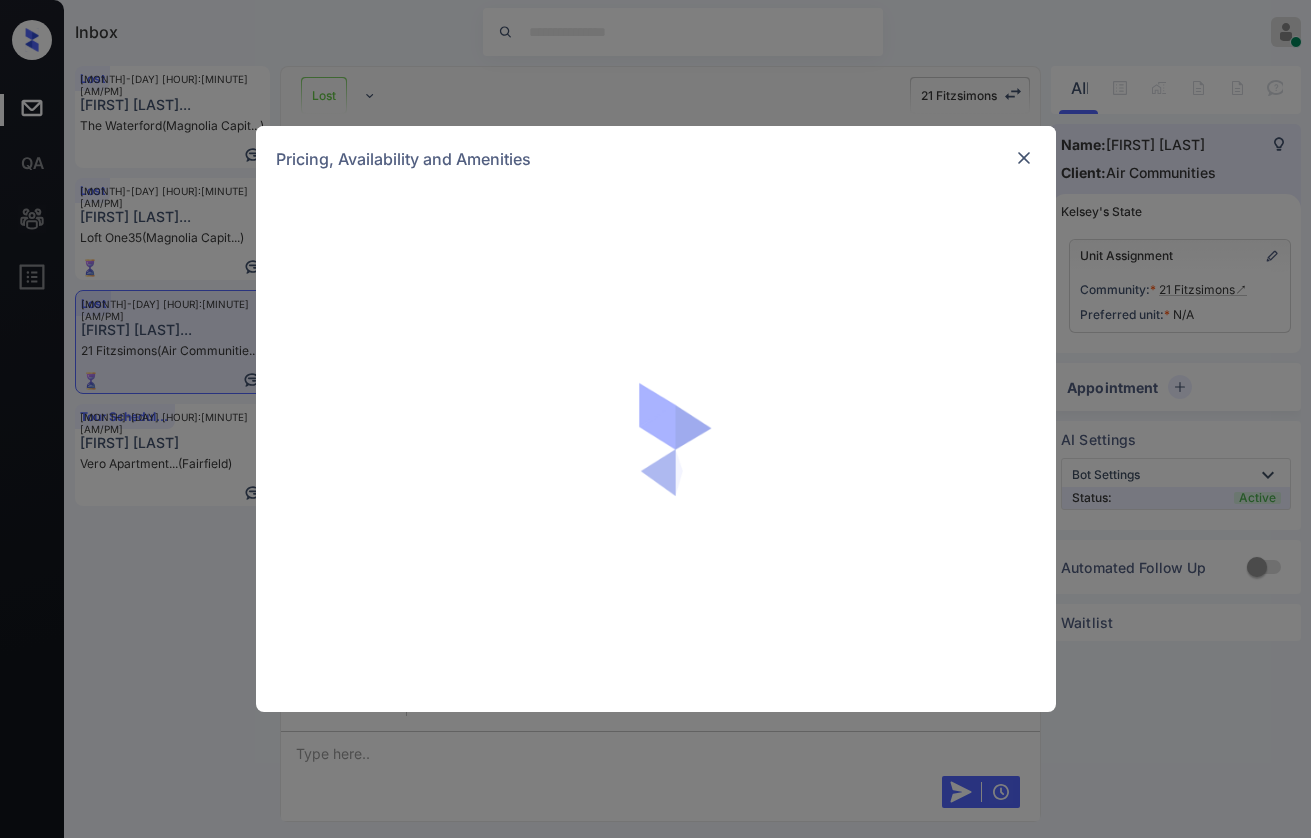 scroll, scrollTop: 0, scrollLeft: 0, axis: both 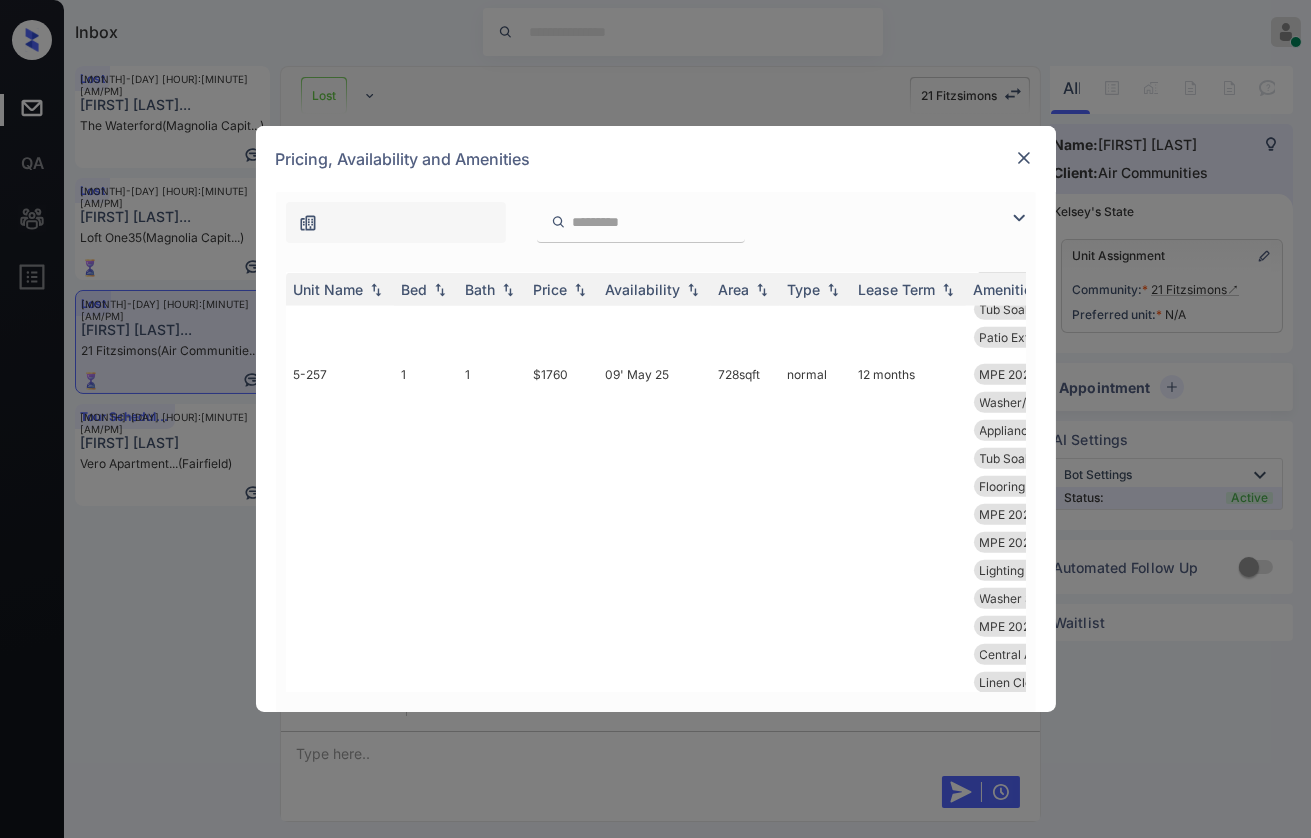 click at bounding box center (1024, 158) 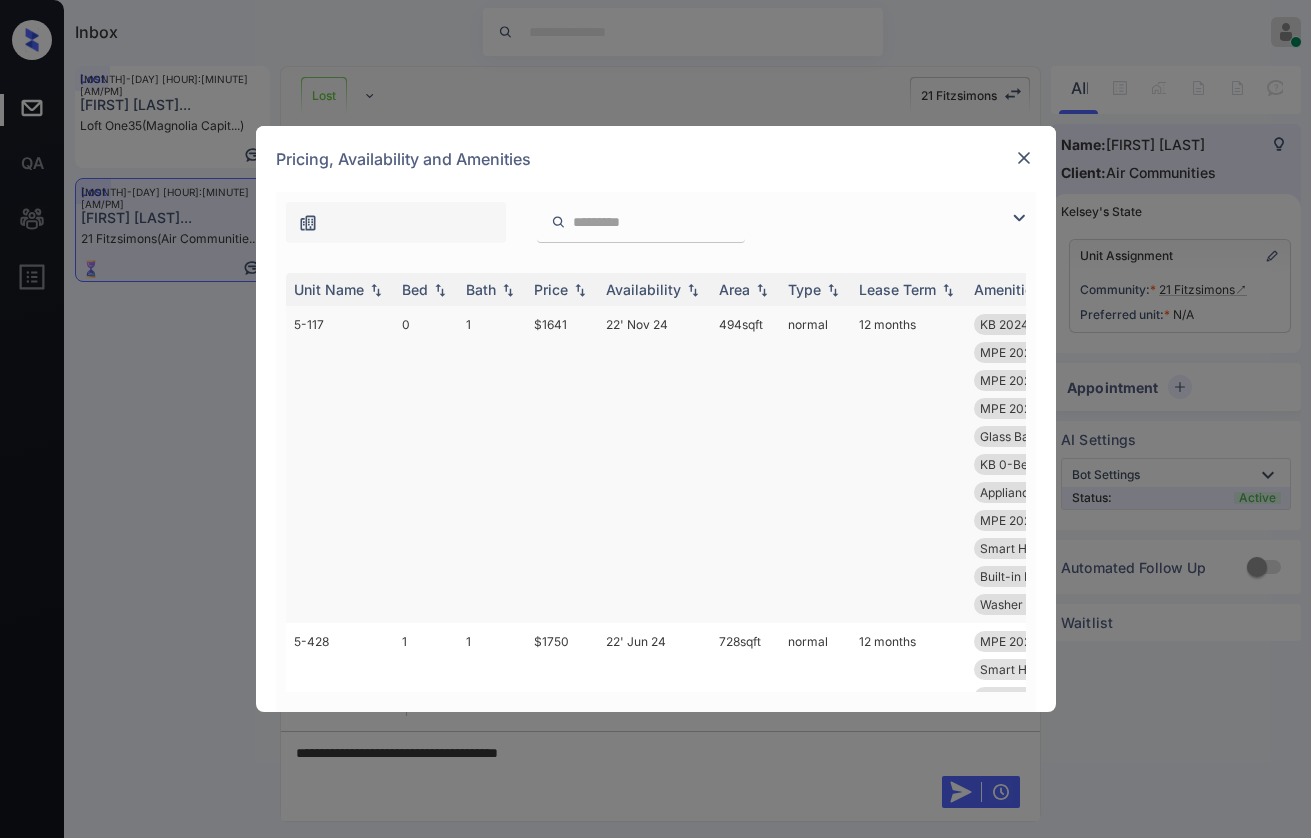 scroll, scrollTop: 0, scrollLeft: 0, axis: both 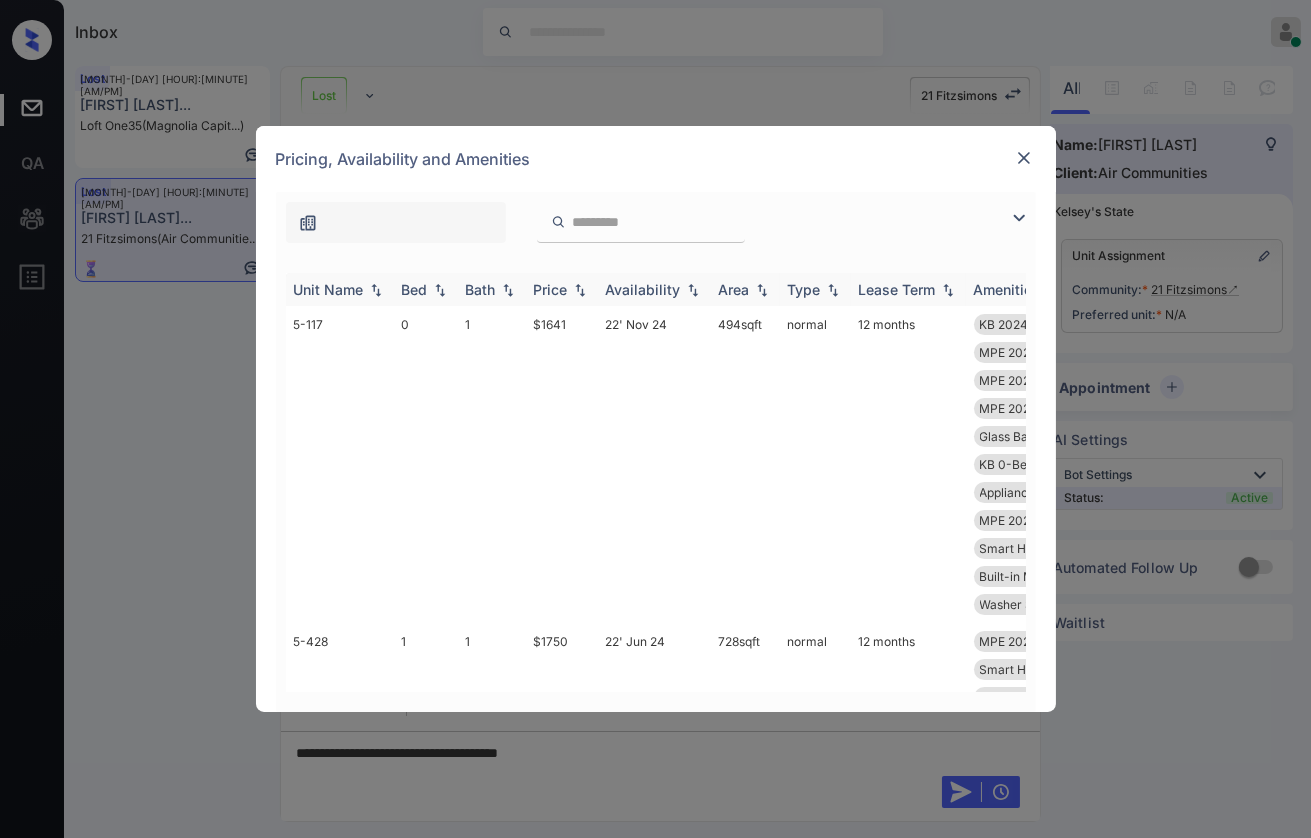 click on "Bed" at bounding box center (415, 289) 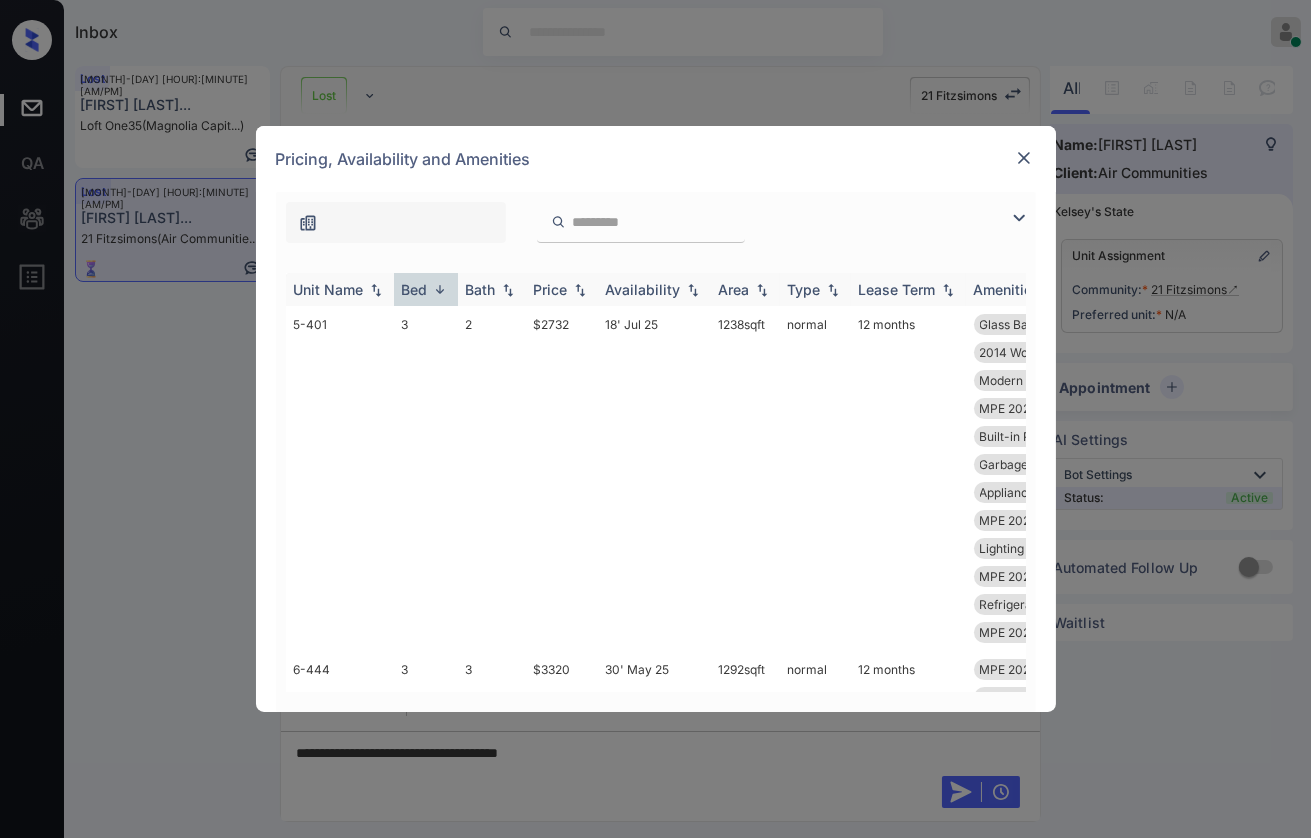click on "Bed" at bounding box center [415, 289] 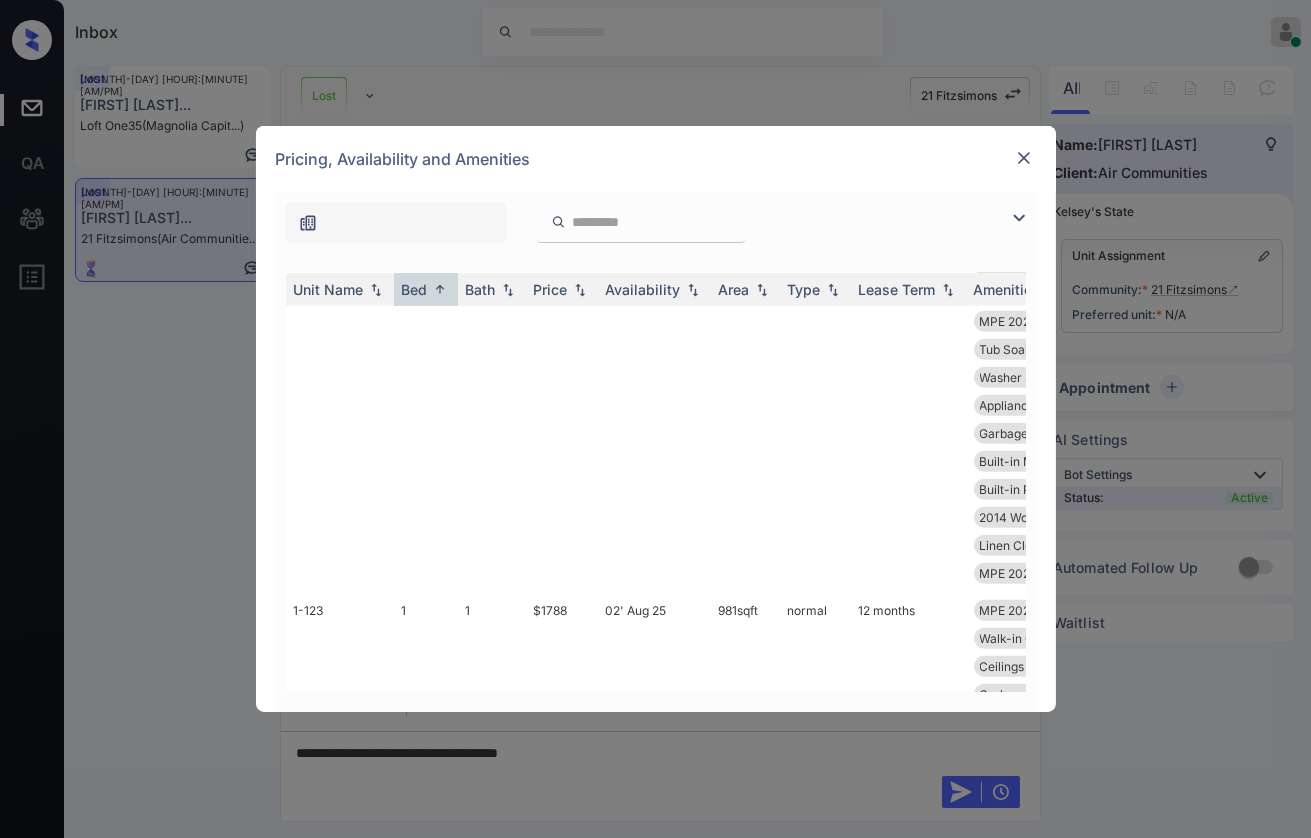 scroll, scrollTop: 2111, scrollLeft: 0, axis: vertical 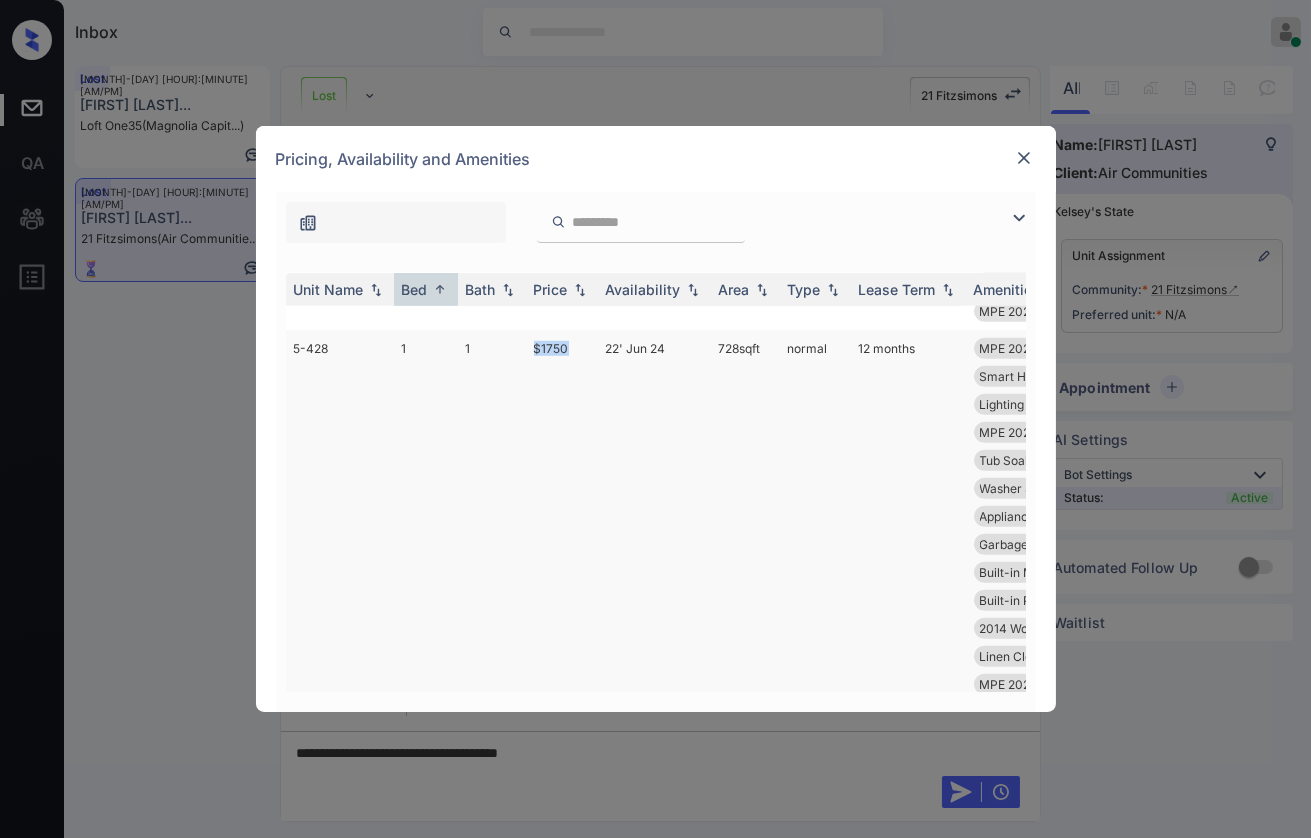 drag, startPoint x: 539, startPoint y: 407, endPoint x: 567, endPoint y: 407, distance: 28 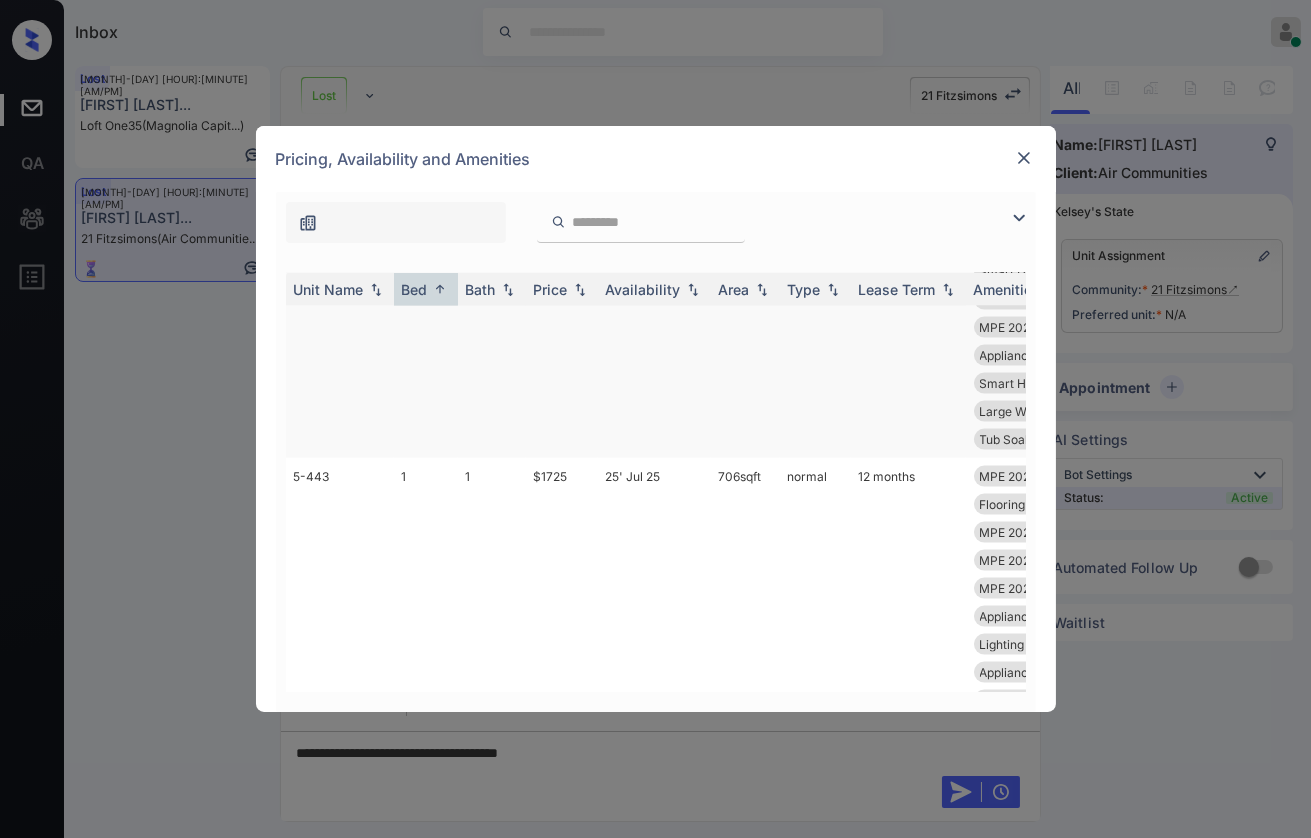 scroll, scrollTop: 5222, scrollLeft: 0, axis: vertical 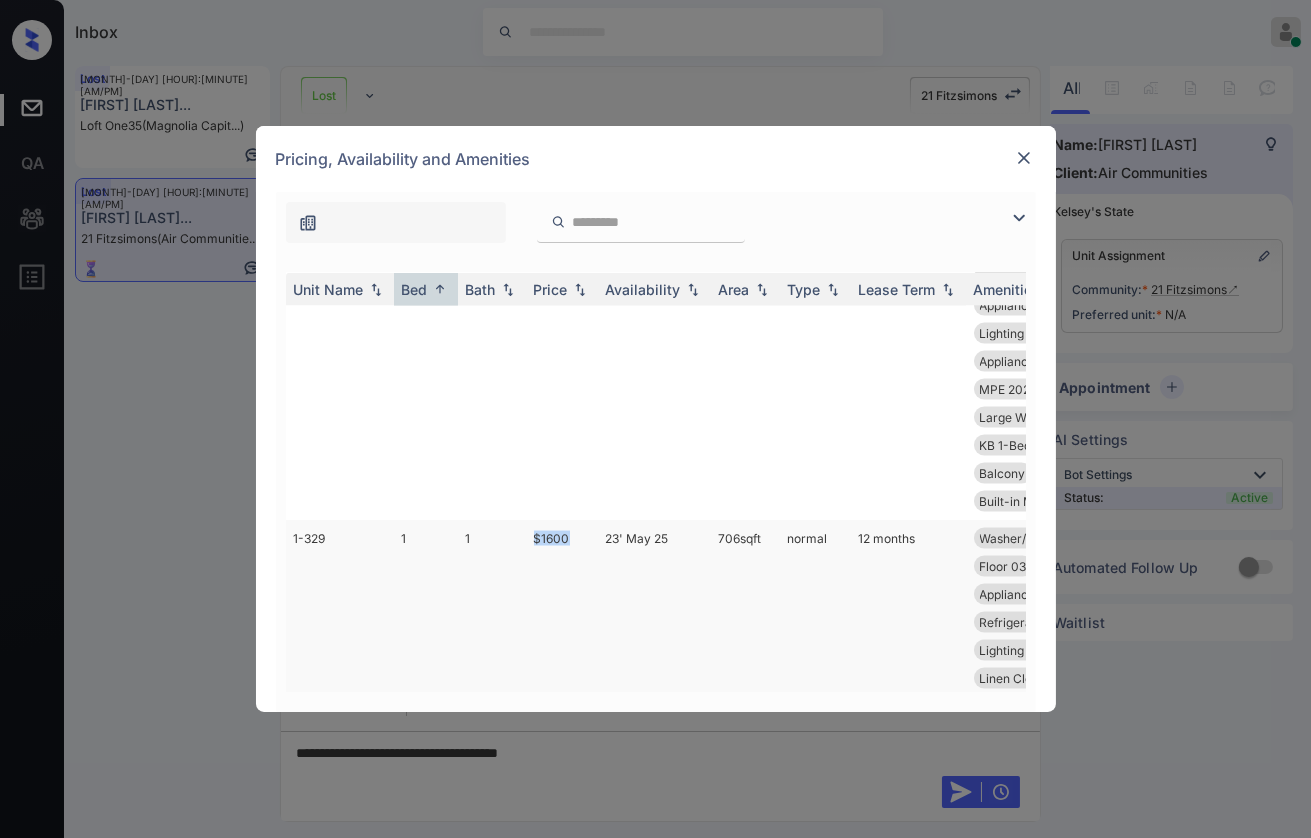 drag, startPoint x: 535, startPoint y: 620, endPoint x: 576, endPoint y: 617, distance: 41.109608 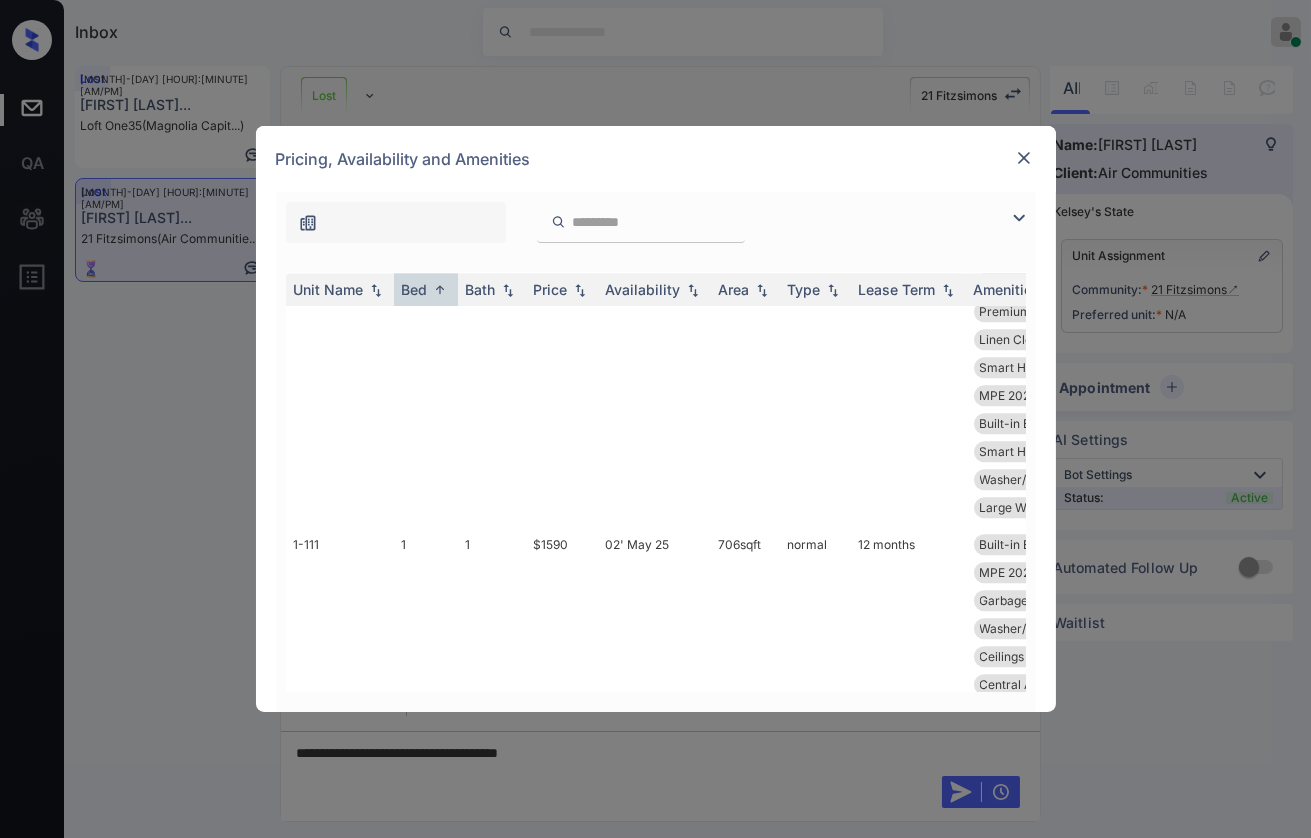 scroll, scrollTop: 8222, scrollLeft: 0, axis: vertical 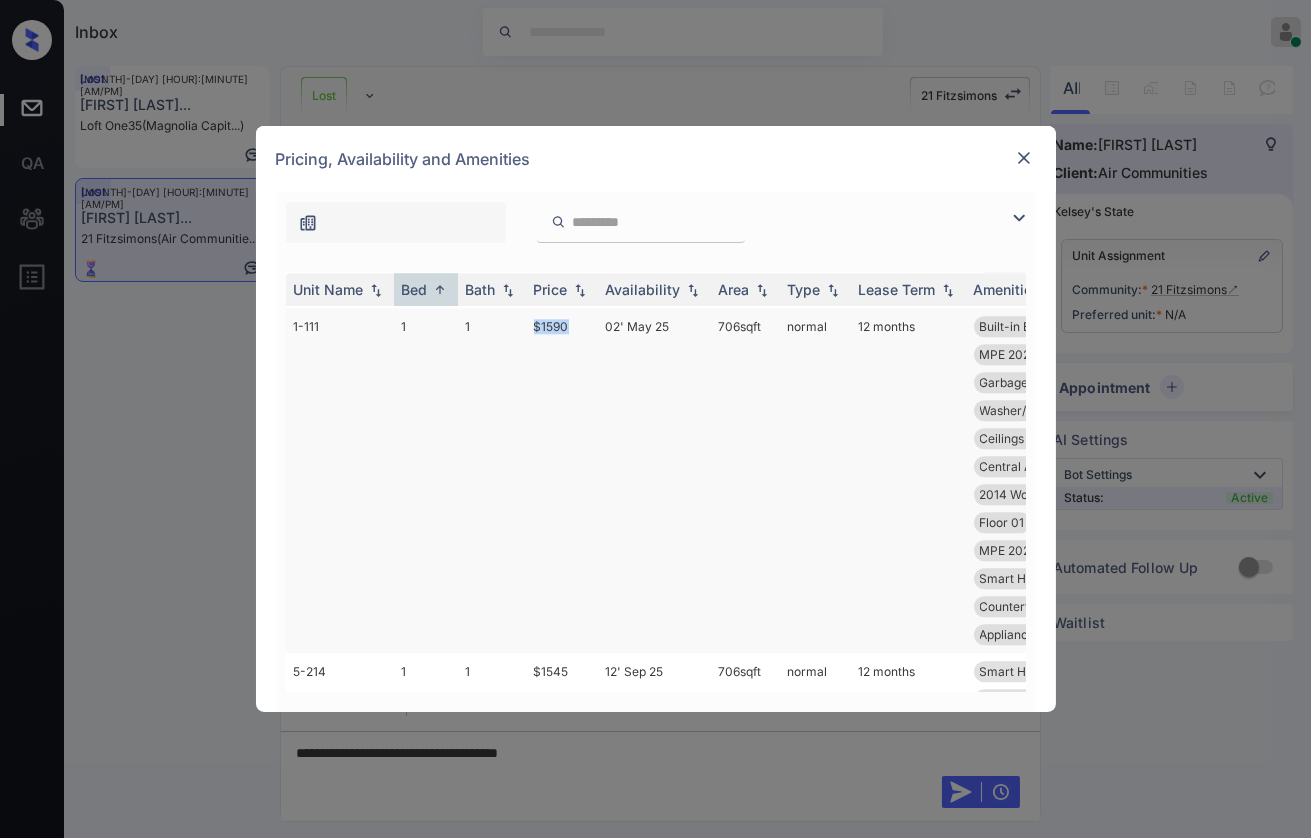 drag, startPoint x: 536, startPoint y: 468, endPoint x: 594, endPoint y: 458, distance: 58.855755 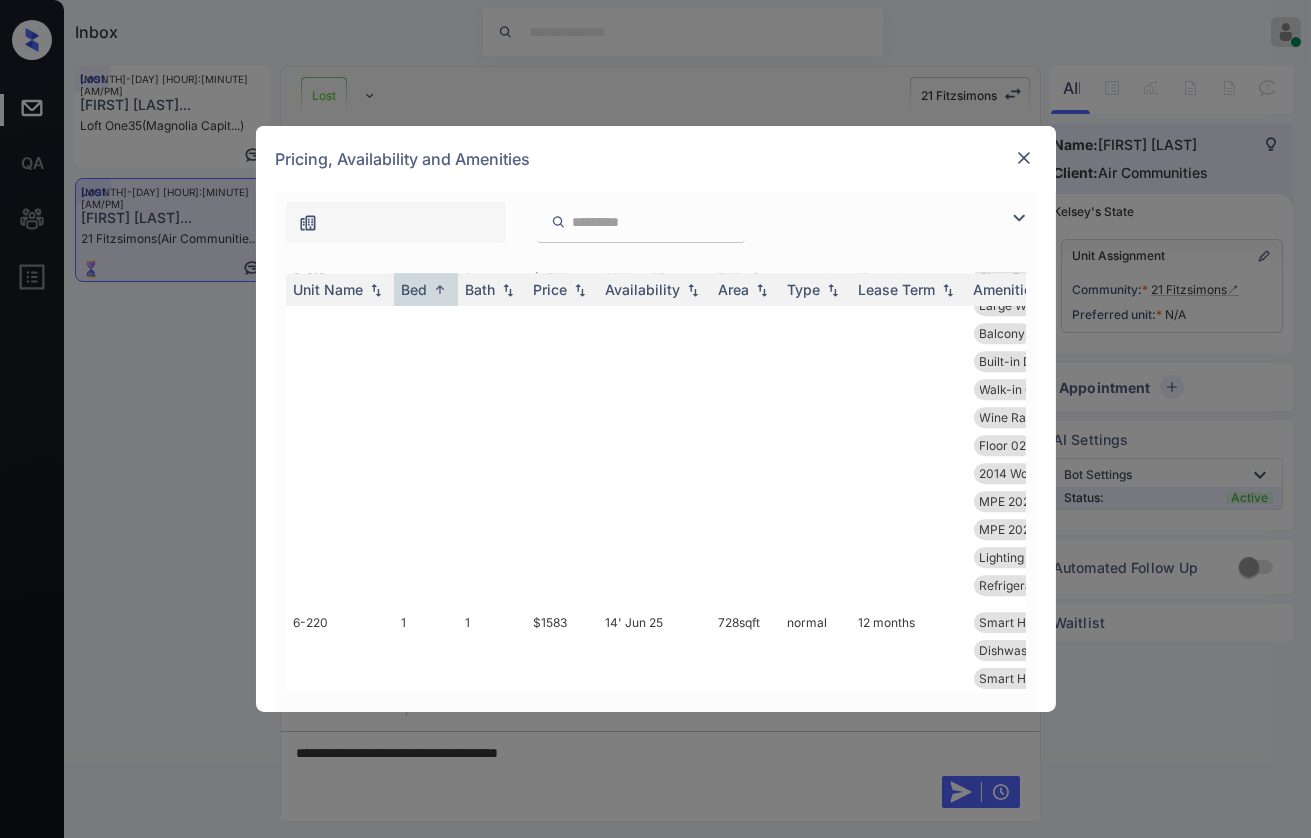scroll, scrollTop: 10111, scrollLeft: 0, axis: vertical 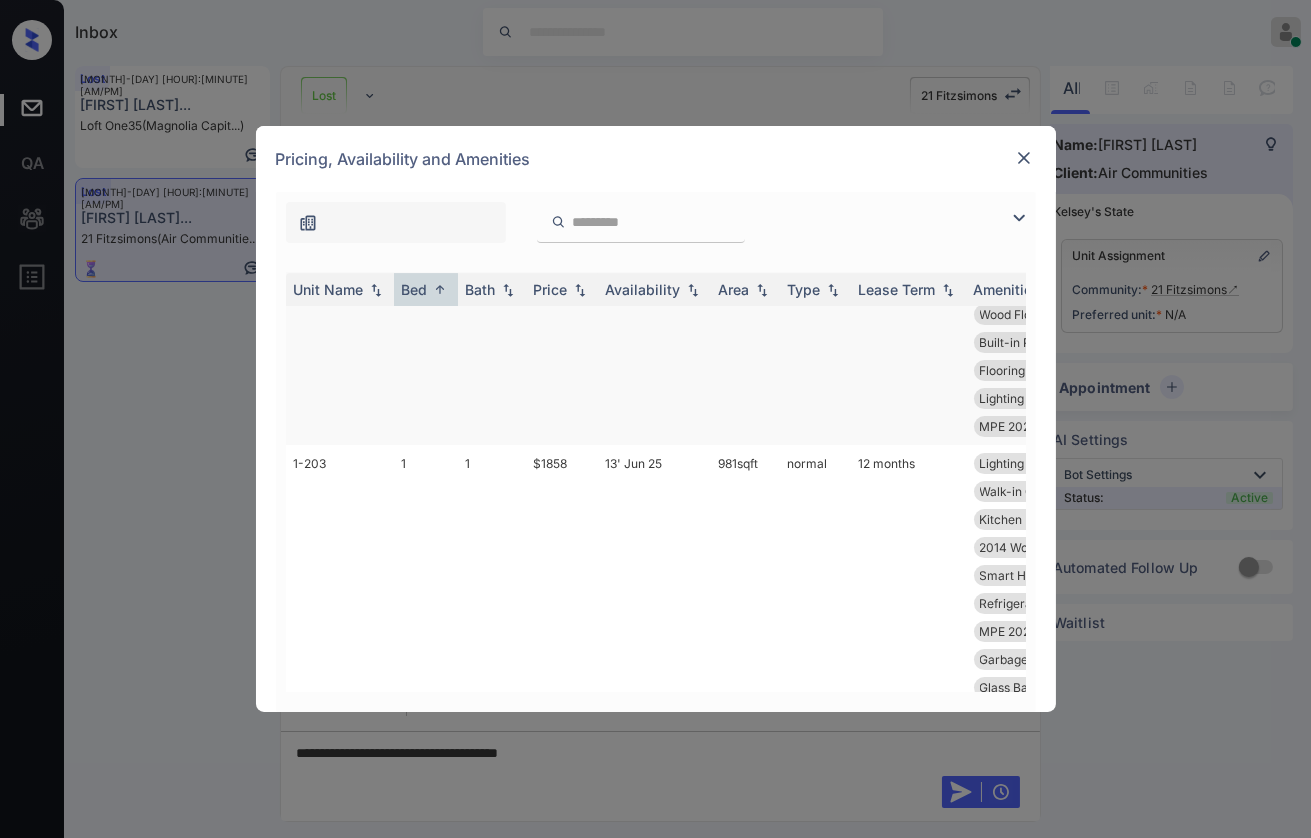 drag, startPoint x: 526, startPoint y: 370, endPoint x: 586, endPoint y: 366, distance: 60.133186 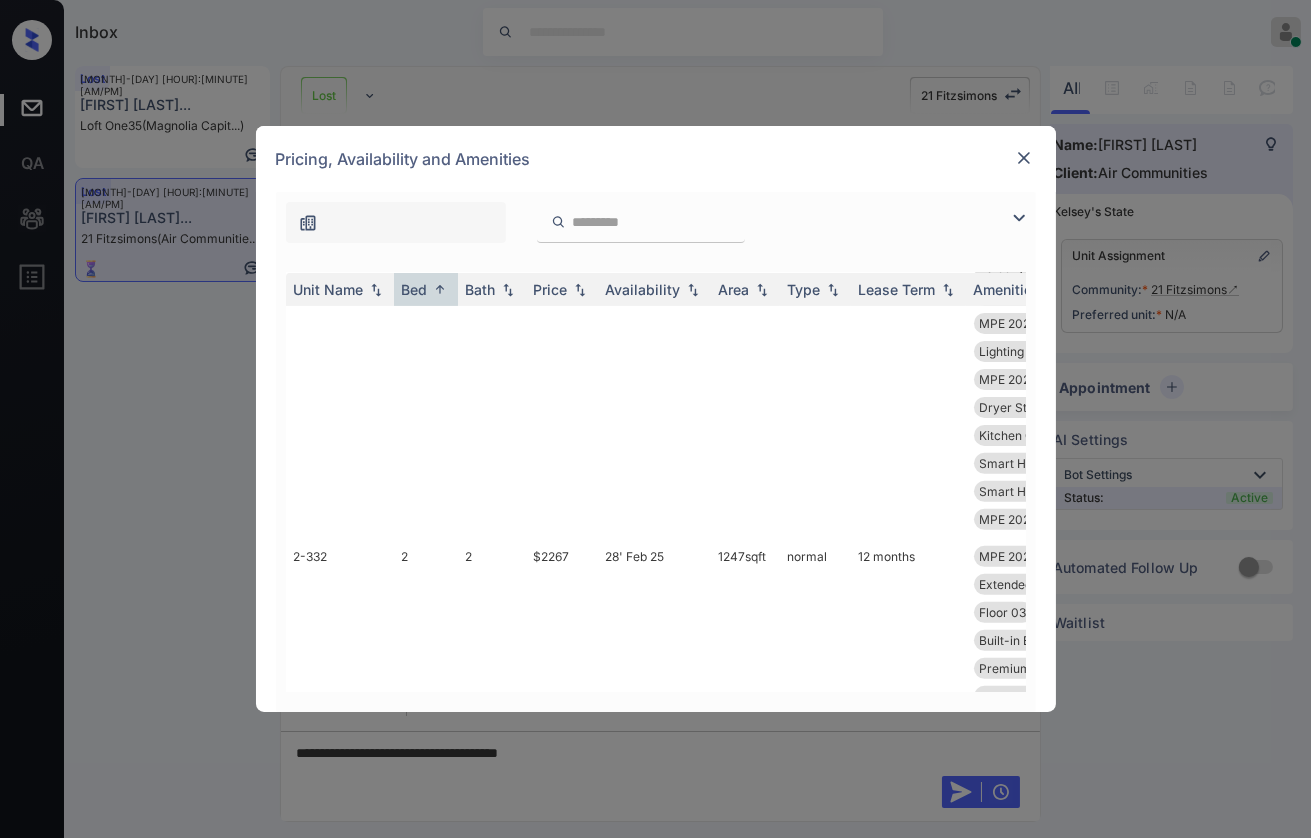 scroll, scrollTop: 13555, scrollLeft: 0, axis: vertical 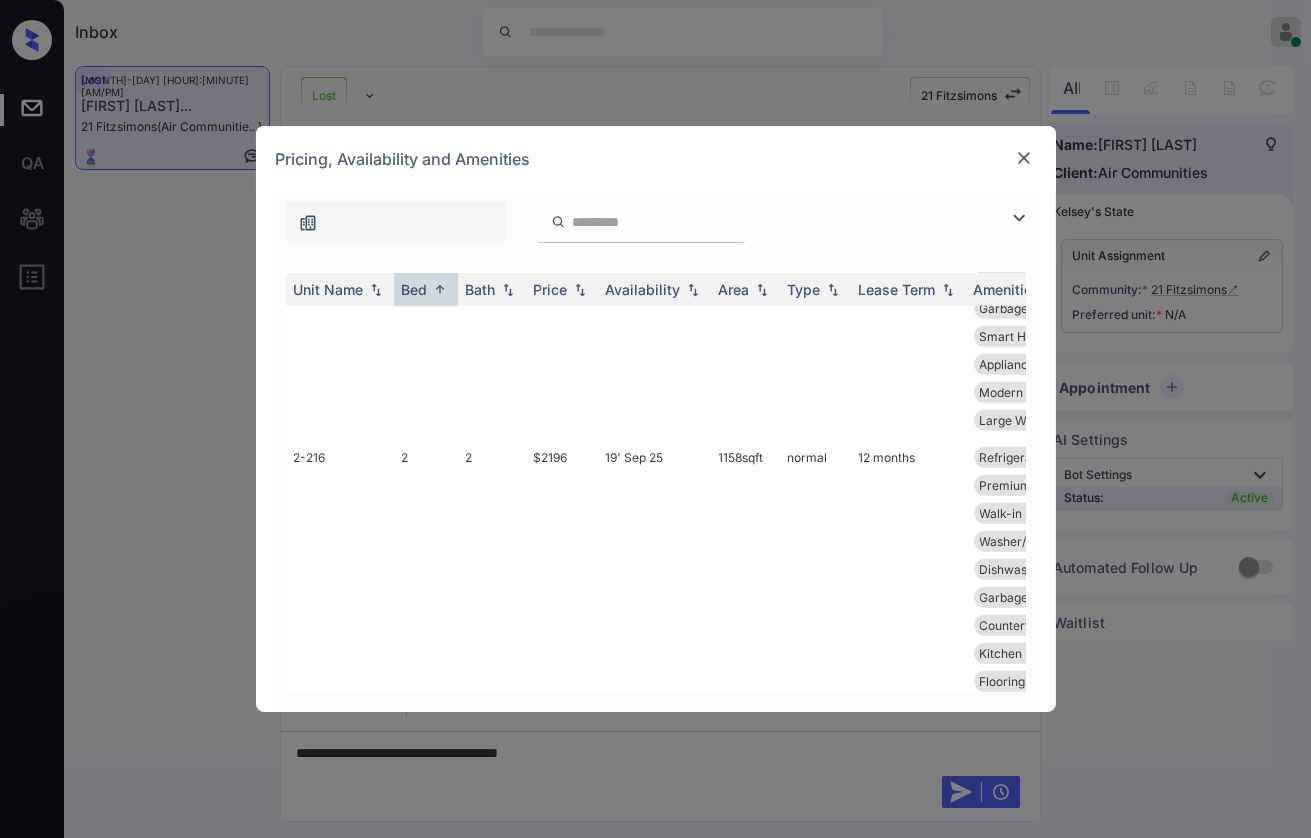 click at bounding box center (1024, 158) 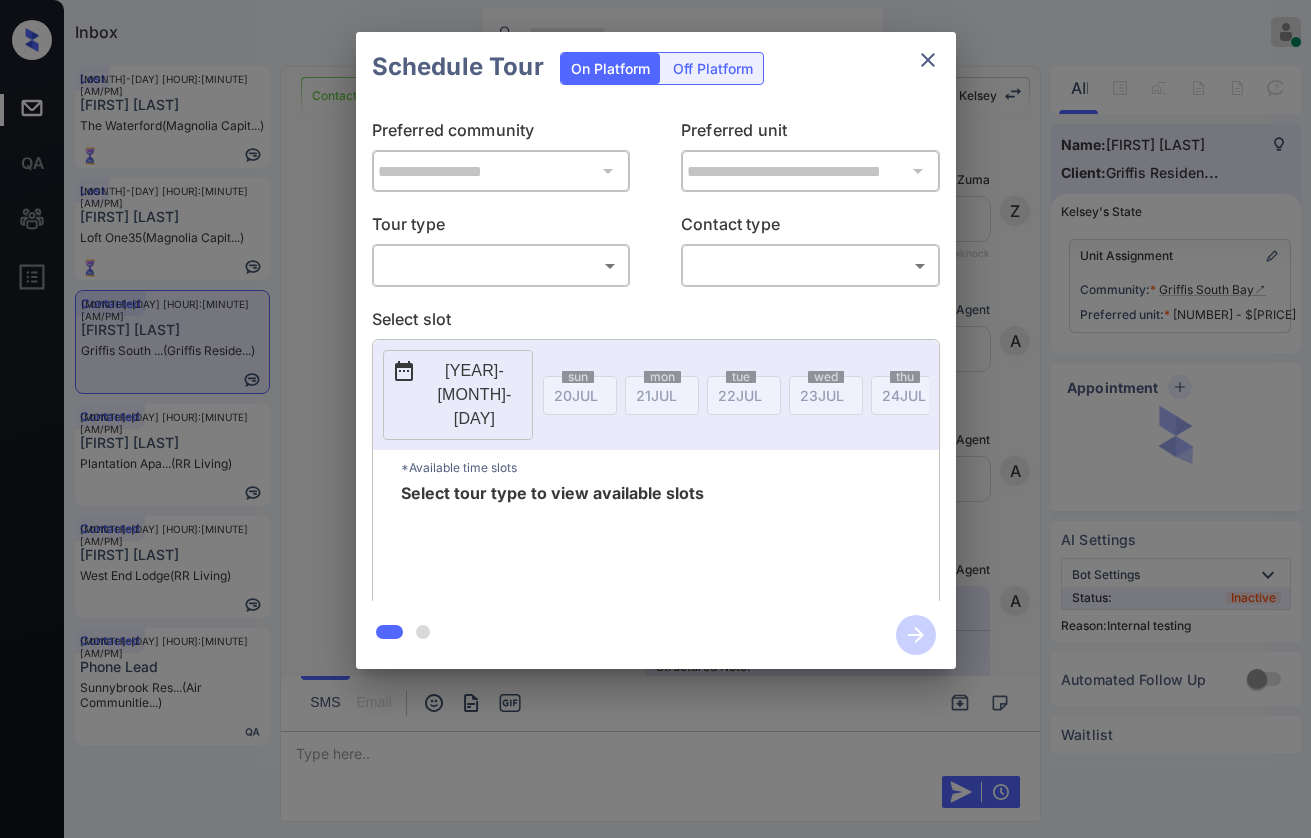 scroll, scrollTop: 0, scrollLeft: 0, axis: both 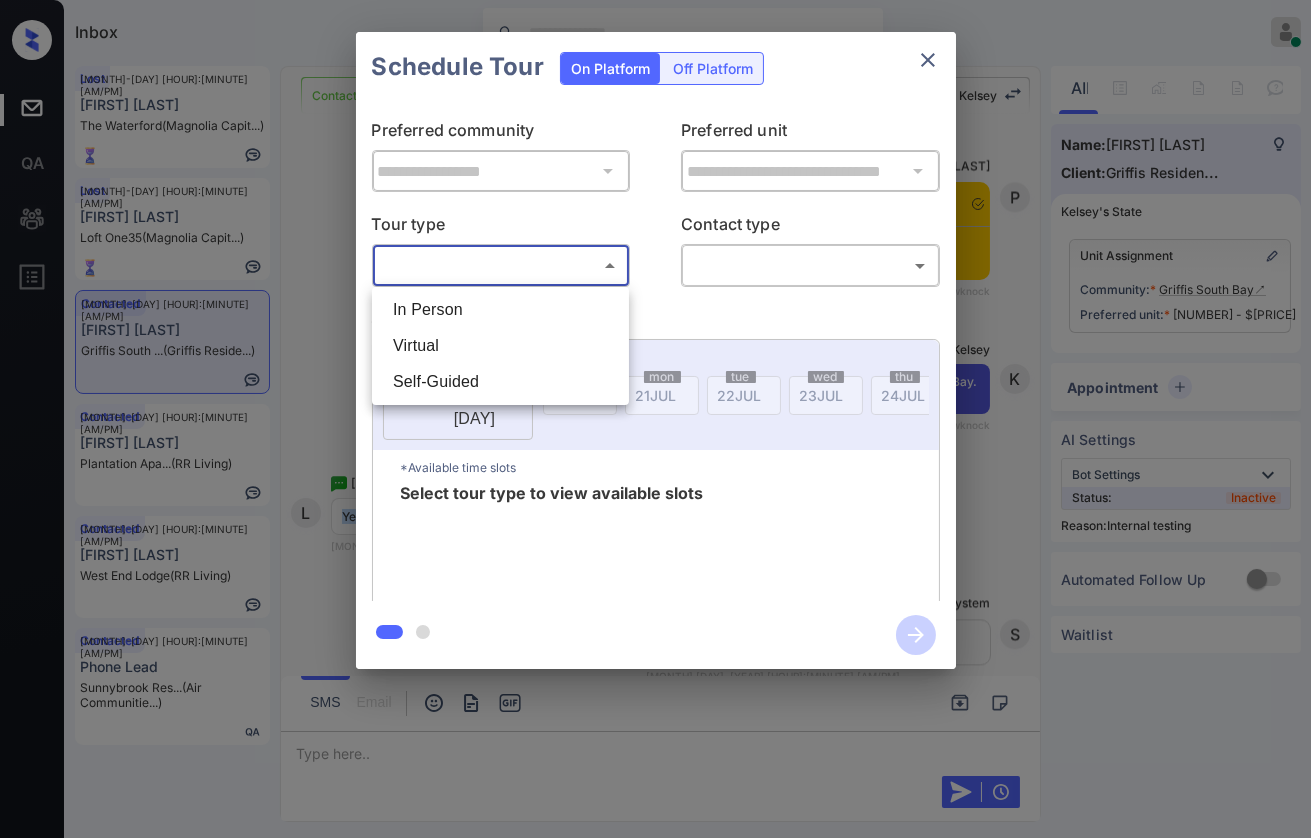 click on "Inbox Danielle Dela Cruz Online Set yourself   offline Set yourself   on break Profile Switch to  dark  mode Sign out Lost Jul-10 07:19 am   Giovanni Abbat... The Waterford  (Magnolia Capit...) Lost Jul-19 11:42 am   Courtney Funde... Loft One35  (Magnolia Capit...) Contacted Jul-20 09:32 am   Lady Cabral Griffis South ...  (Griffis Reside...) Contacted Jul-20 09:38 am   Nora Jones Plantation Apa...  (RR Living) Contacted Jul-20 09:39 am   Clayton Chandl... West End Lodge  (RR Living) Contacted Jul-20 09:51 am   Phone Lead Sunnybrook Res...  (Air Communitie...) Contacted Lost Lead Sentiment: Angry Upon sliding the acknowledgement:  Lead will move to lost stage. * ​ SMS and call option will be set to opt out. AFM will be turned off for the lead. Kelsey New Message Zuma Lead transferred to leasing agent: kelsey Jul 18, 2025 09:12 pm  Sync'd w  knock Z New Message Agent Lead created via webhook in Inbound stage. Jul 18, 2025 09:12 pm A New Message Agent AFM Request sent to Kelsey. Jul 18, 2025 09:12 pm A Agent" at bounding box center [655, 419] 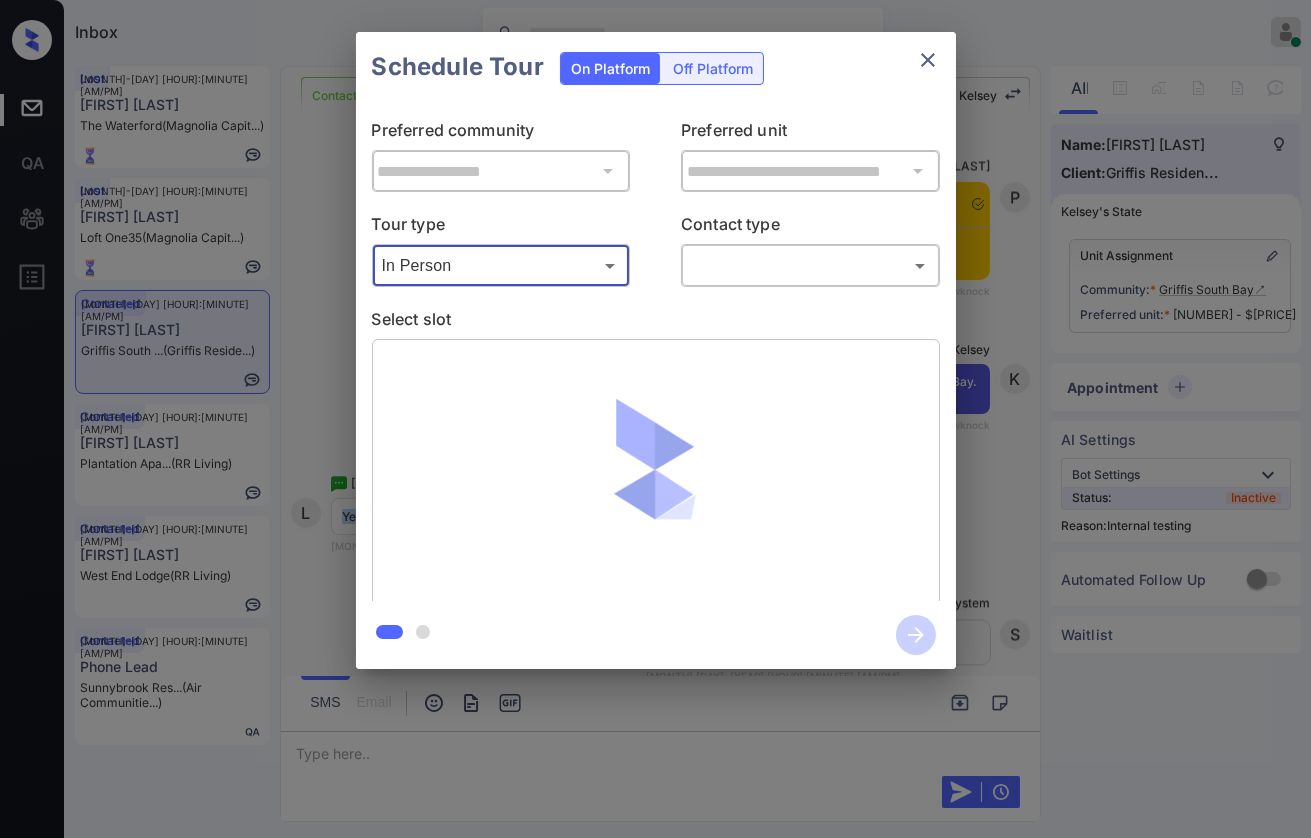click on "Inbox Danielle Dela Cruz Online Set yourself   offline Set yourself   on break Profile Switch to  dark  mode Sign out Lost Jul-10 07:19 am   Giovanni Abbat... The Waterford  (Magnolia Capit...) Lost Jul-19 11:42 am   Courtney Funde... Loft One35  (Magnolia Capit...) Contacted Jul-20 09:32 am   Lady Cabral Griffis South ...  (Griffis Reside...) Contacted Jul-20 09:38 am   Nora Jones Plantation Apa...  (RR Living) Contacted Jul-20 09:39 am   Clayton Chandl... West End Lodge  (RR Living) Contacted Jul-20 09:51 am   Phone Lead Sunnybrook Res...  (Air Communitie...) Contacted Lost Lead Sentiment: Angry Upon sliding the acknowledgement:  Lead will move to lost stage. * ​ SMS and call option will be set to opt out. AFM will be turned off for the lead. Kelsey New Message Zuma Lead transferred to leasing agent: kelsey Jul 18, 2025 09:12 pm  Sync'd w  knock Z New Message Agent Lead created via webhook in Inbound stage. Jul 18, 2025 09:12 pm A New Message Agent AFM Request sent to Kelsey. Jul 18, 2025 09:12 pm A Agent" at bounding box center [655, 419] 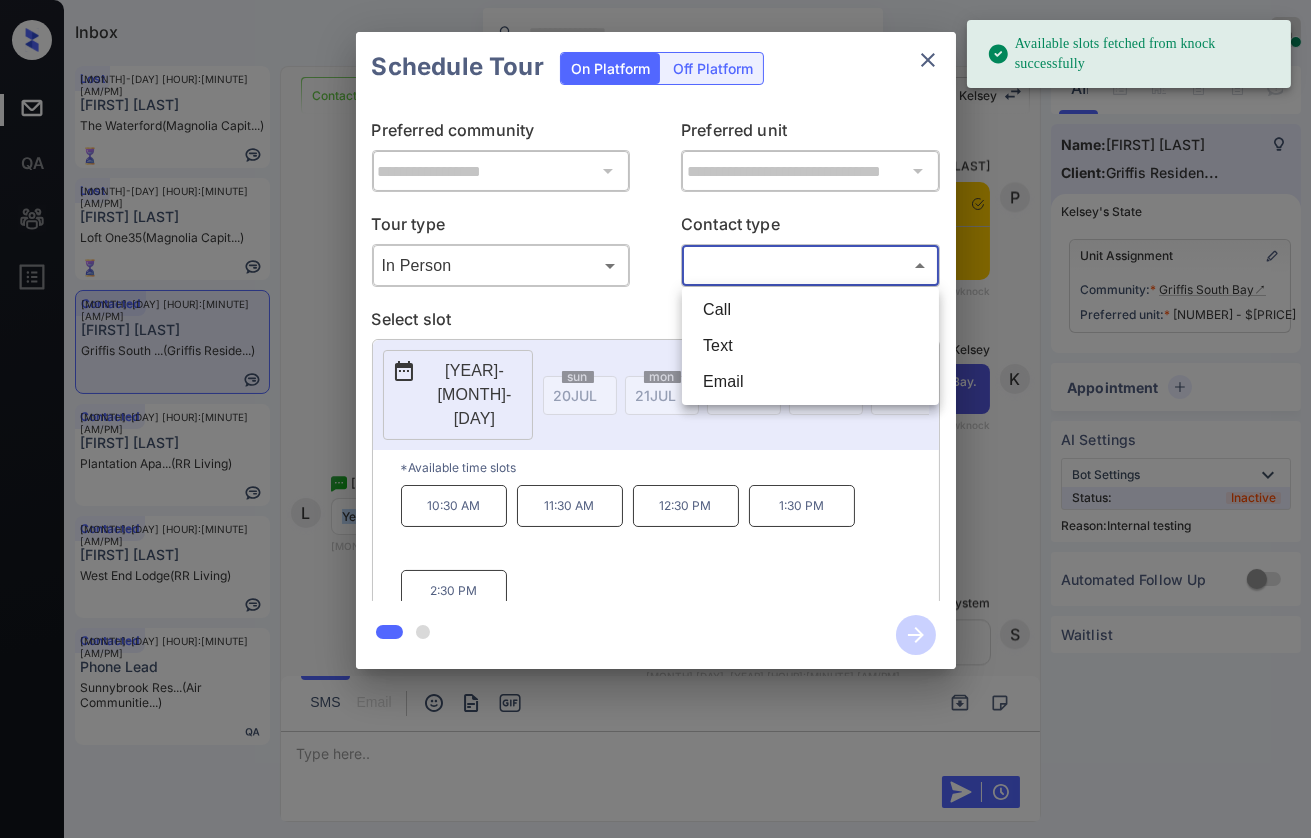click at bounding box center [655, 419] 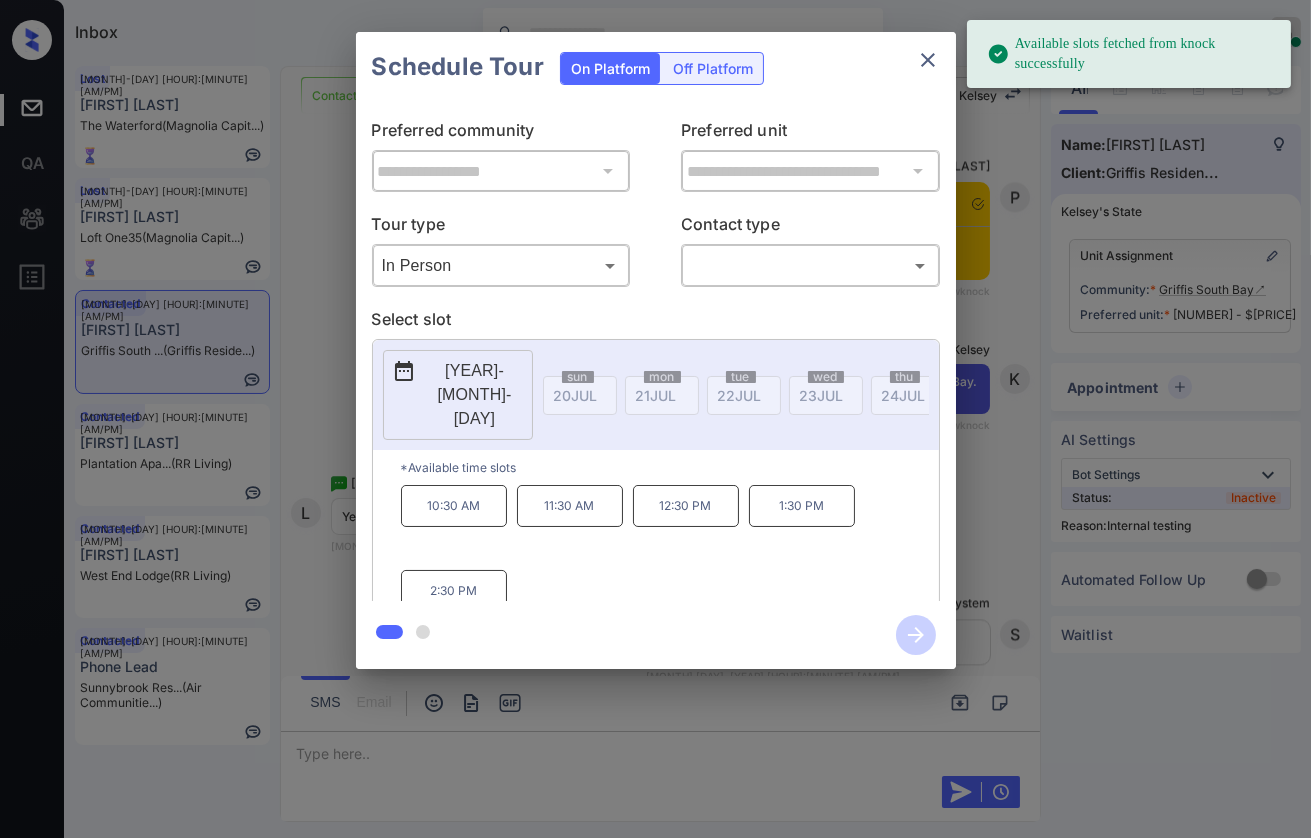click on "[YEAR]-[MONTH]-[DAY]" at bounding box center [458, 395] 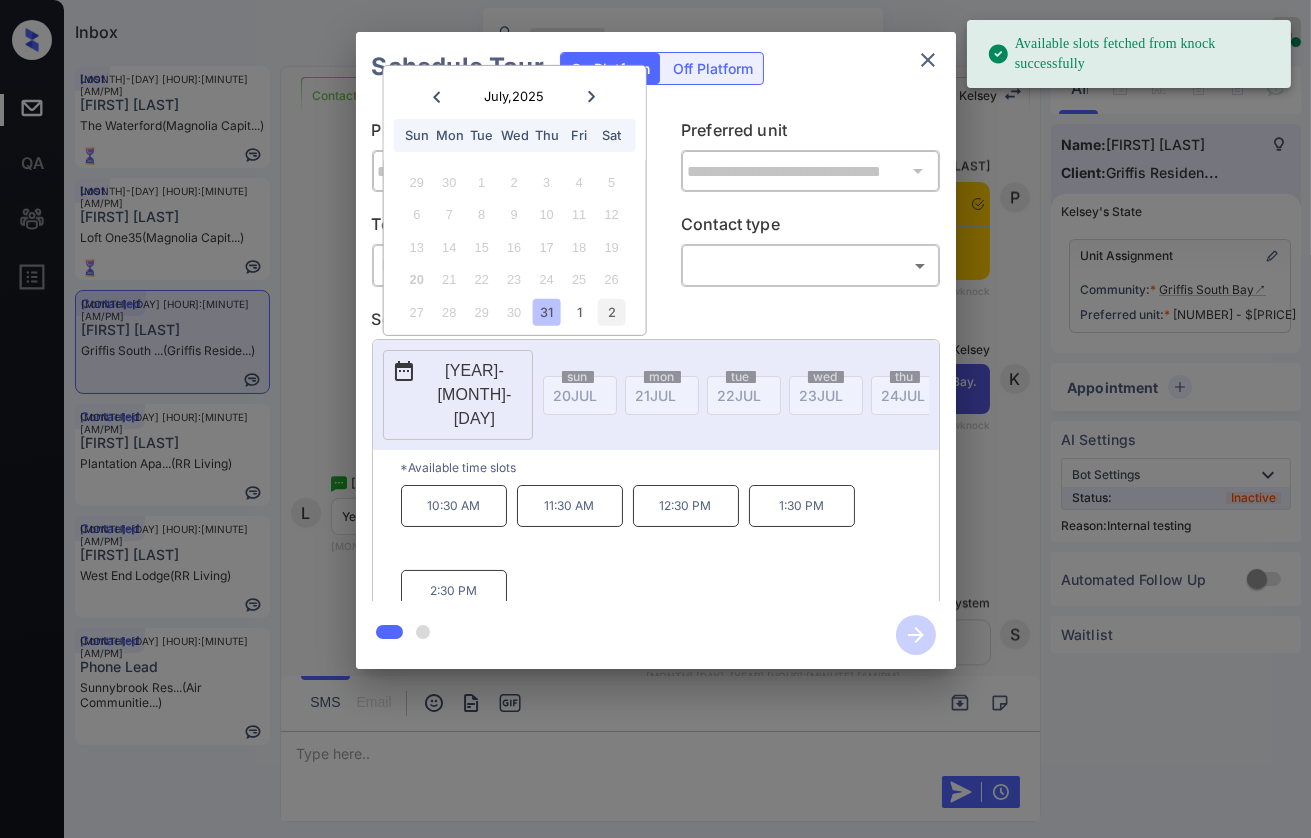 click on "2" at bounding box center (611, 312) 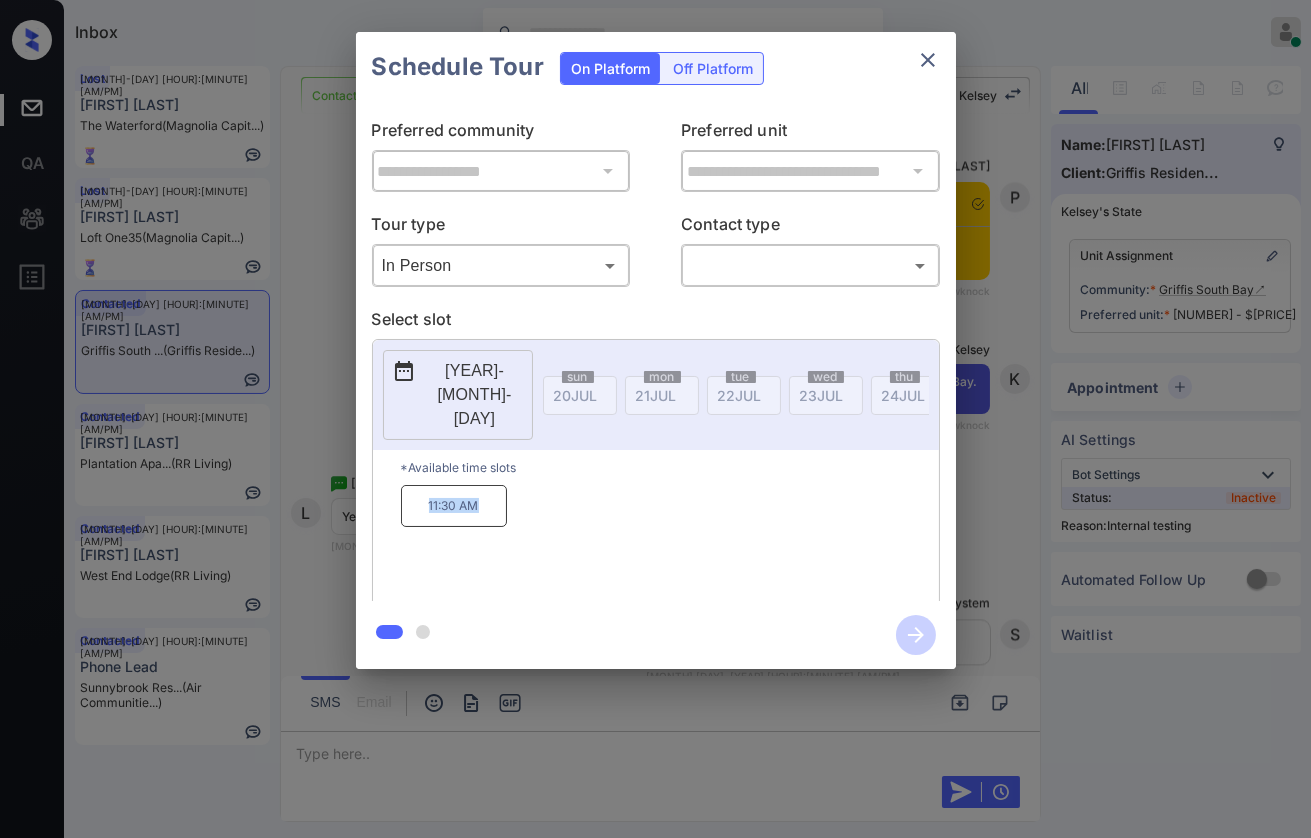 drag, startPoint x: 423, startPoint y: 466, endPoint x: 502, endPoint y: 456, distance: 79.630394 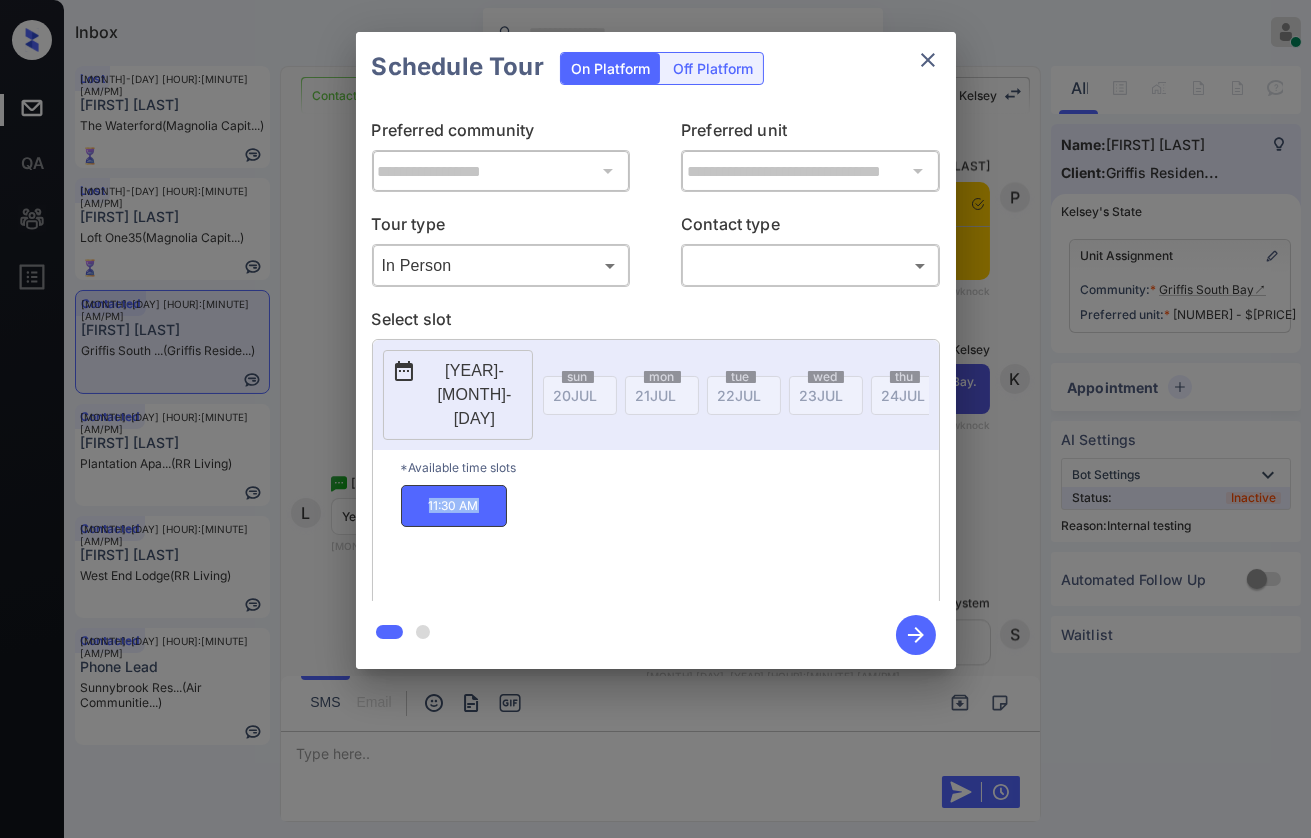 click 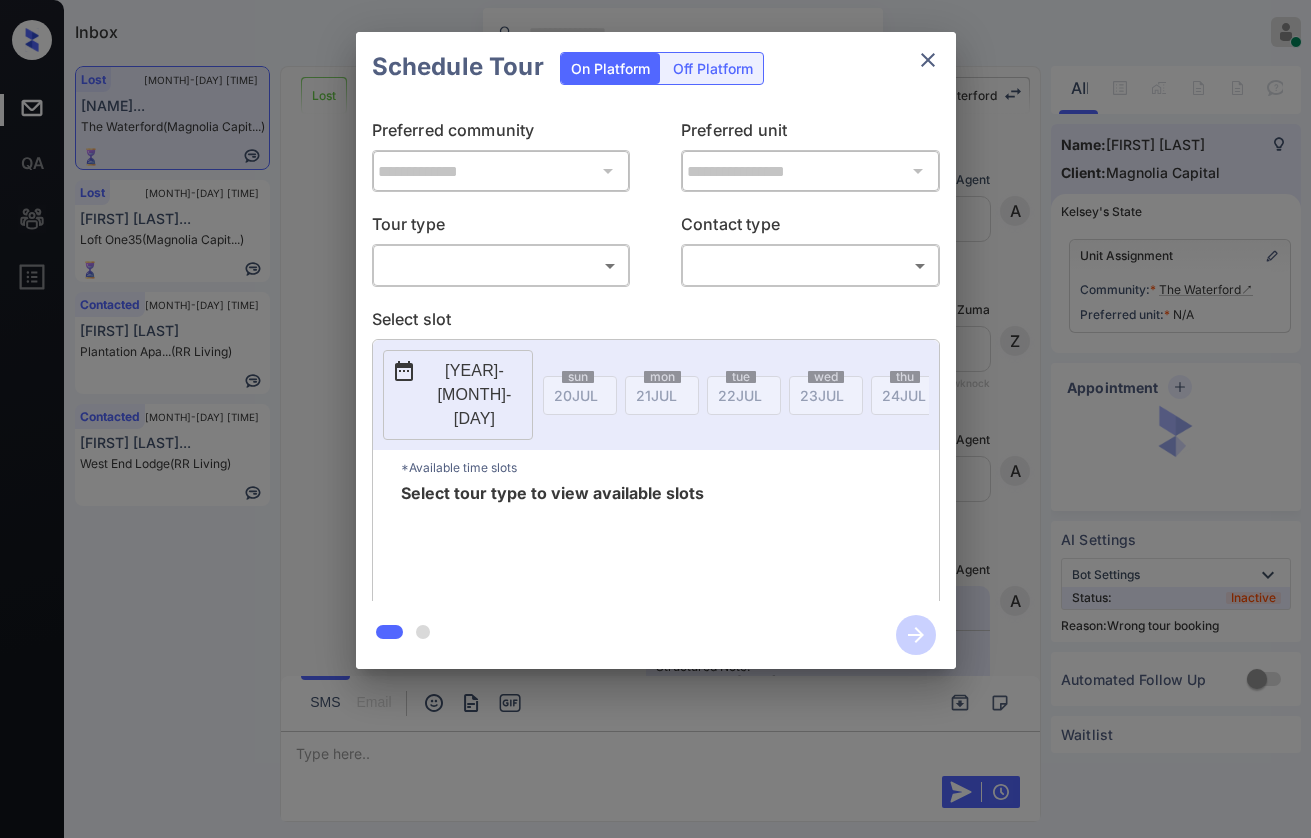 scroll, scrollTop: 0, scrollLeft: 0, axis: both 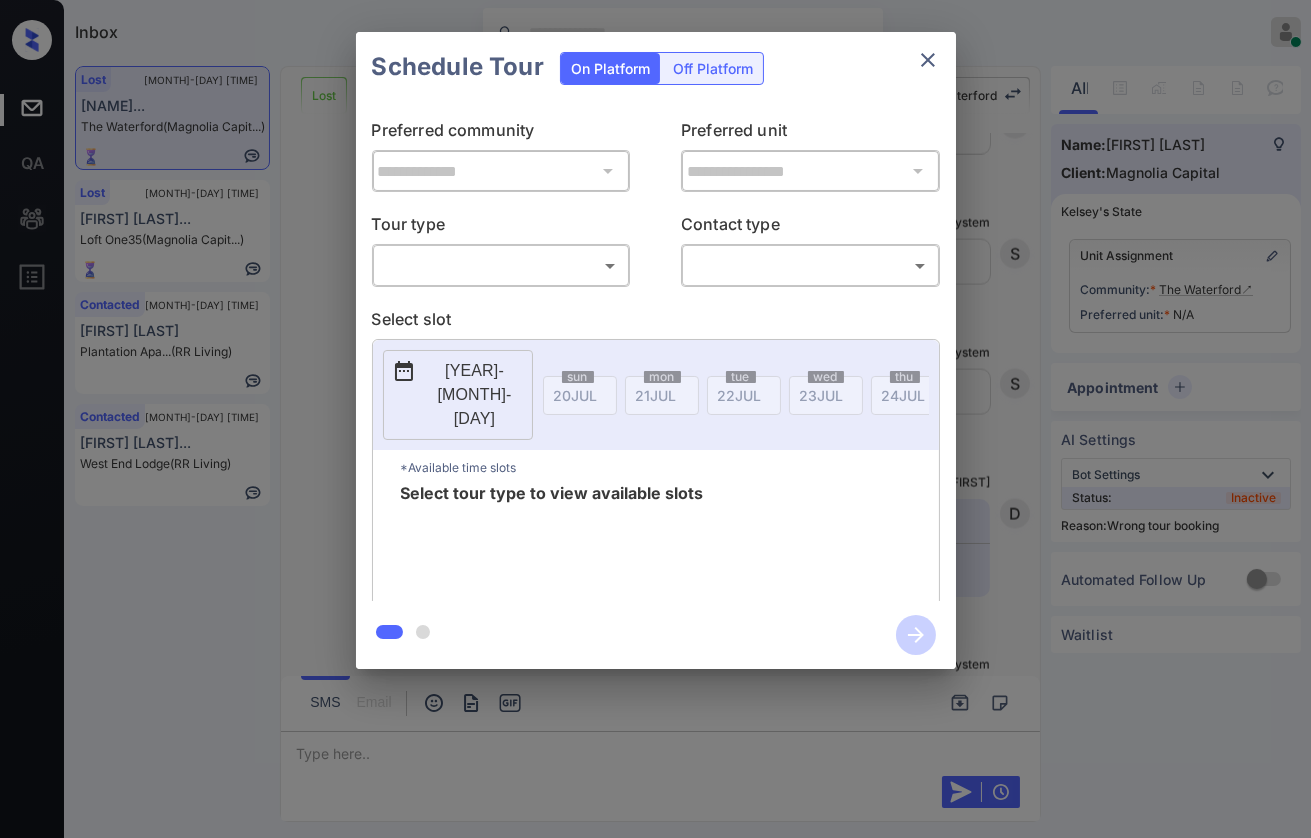 click on "Inbox [FIRST] [LAST] Online Set yourself   offline Set yourself   on break Profile Switch to  dark  mode Sign out Lost [MONTH]-[DAY] [TIME]   [NAME]... The Waterford  (Magnolia Capit...) Lost [MONTH]-[DAY] [TIME]   [NAME]... Loft One35  (Magnolia Capit...) Contacted [MONTH]-[DAY] [TIME]   [NAME]... Plantation Apa...  (RR Living) Contacted [MONTH]-[DAY] [TIME]   [NAME]... West End Lodge  (RR Living) Lost Lead Sentiment: Angry Upon sliding the acknowledgement:  Lead will move to lost stage. * ​ SMS and call option will be set to opt out. AFM will be turned off for the lead. The Waterford New Message Agent Lead created via webhook in Inbound stage. [MONTH] [DAY], [YEAR] [TIME] A New Message Zuma Lead transferred to leasing agent: kelsey [MONTH] [DAY], [YEAR] [TIME]  Sync'd w  knock Z New Message Agent AFM Request sent to Kelsey. [MONTH] [DAY], [YEAR] [TIME] A New Message Agent Notes Note: Structured Note:
Move In Date: [YEAR]-[MONTH]-[DAY]
[MONTH] [DAY], [YEAR] [TIME] A New Message Kelsey [MONTH] [DAY], [YEAR] [TIME] K New Message Kelsey   K" at bounding box center [655, 419] 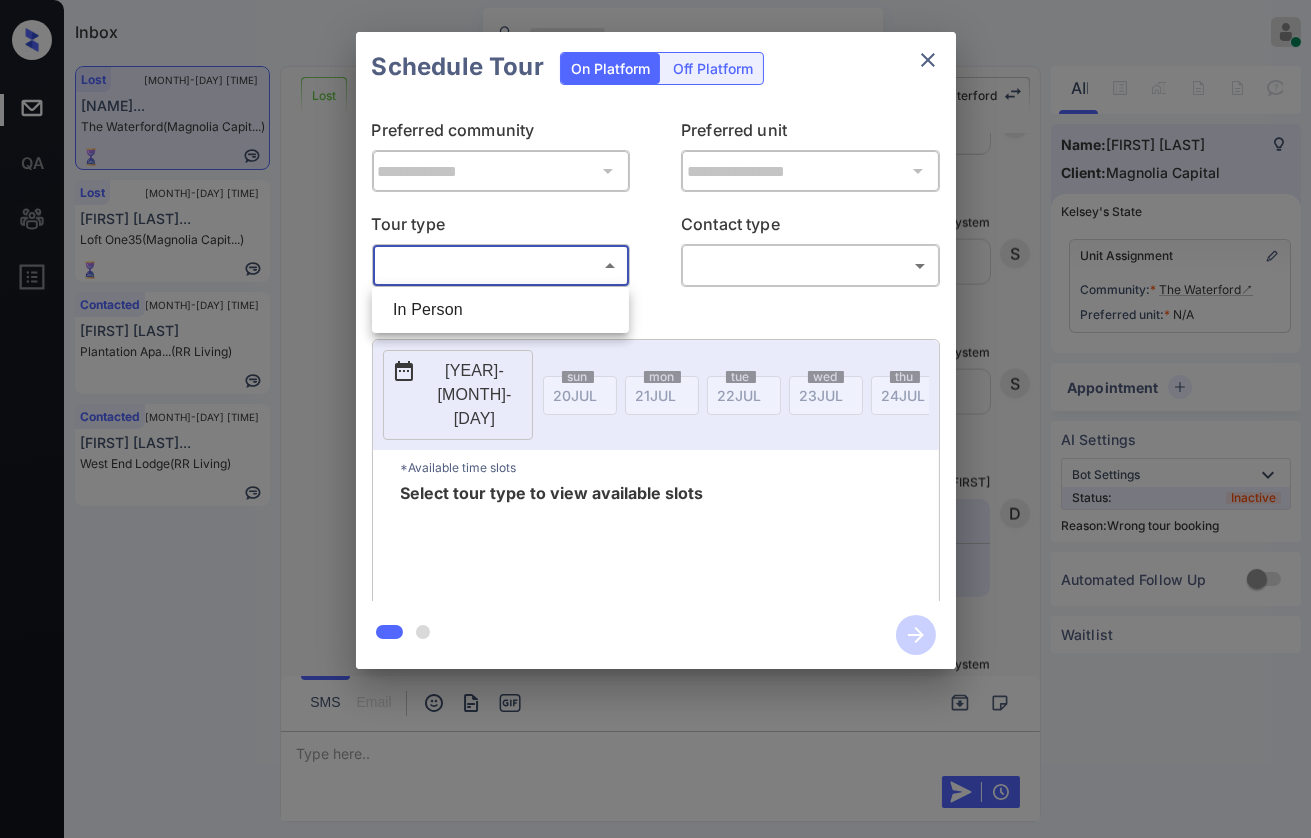 click on "In Person" at bounding box center [500, 310] 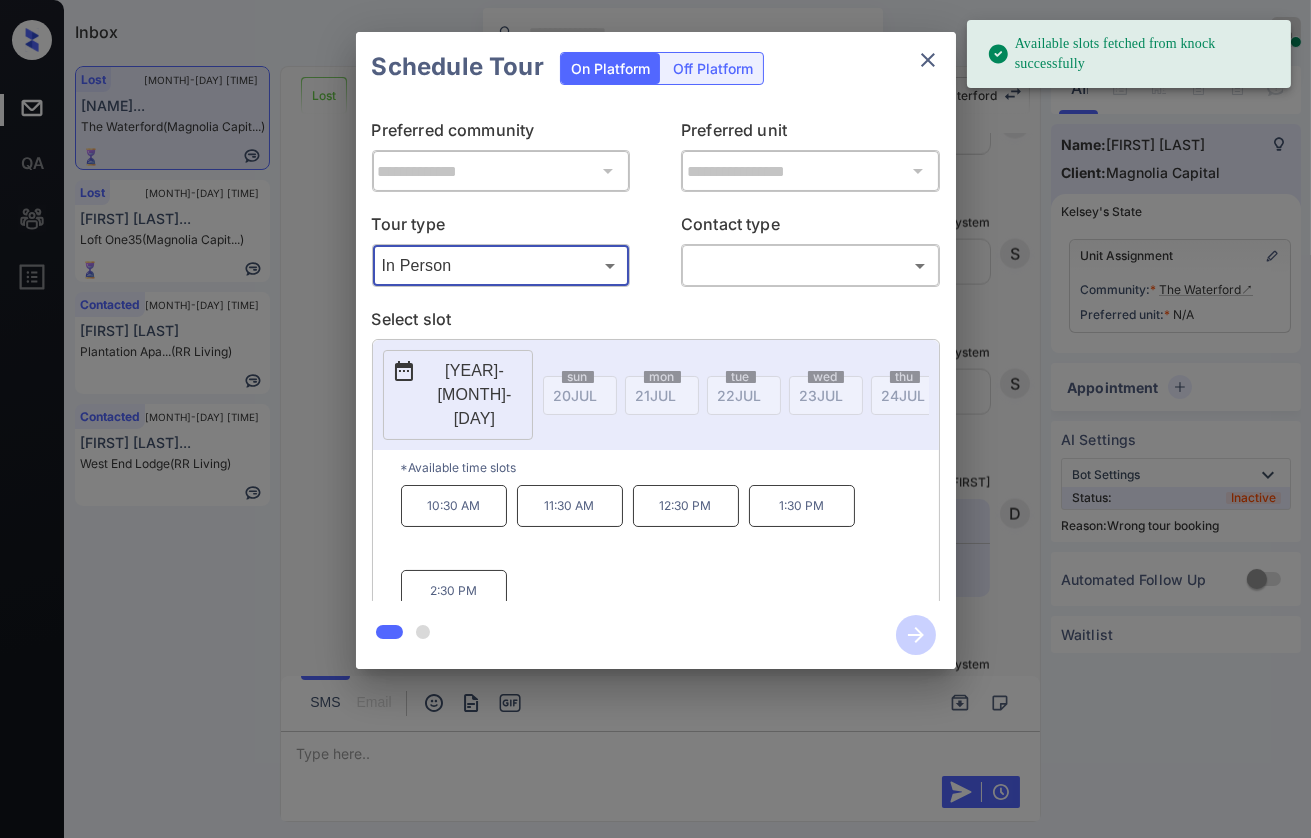 click on "[YEAR]-[MONTH]-[DAY]" at bounding box center (475, 395) 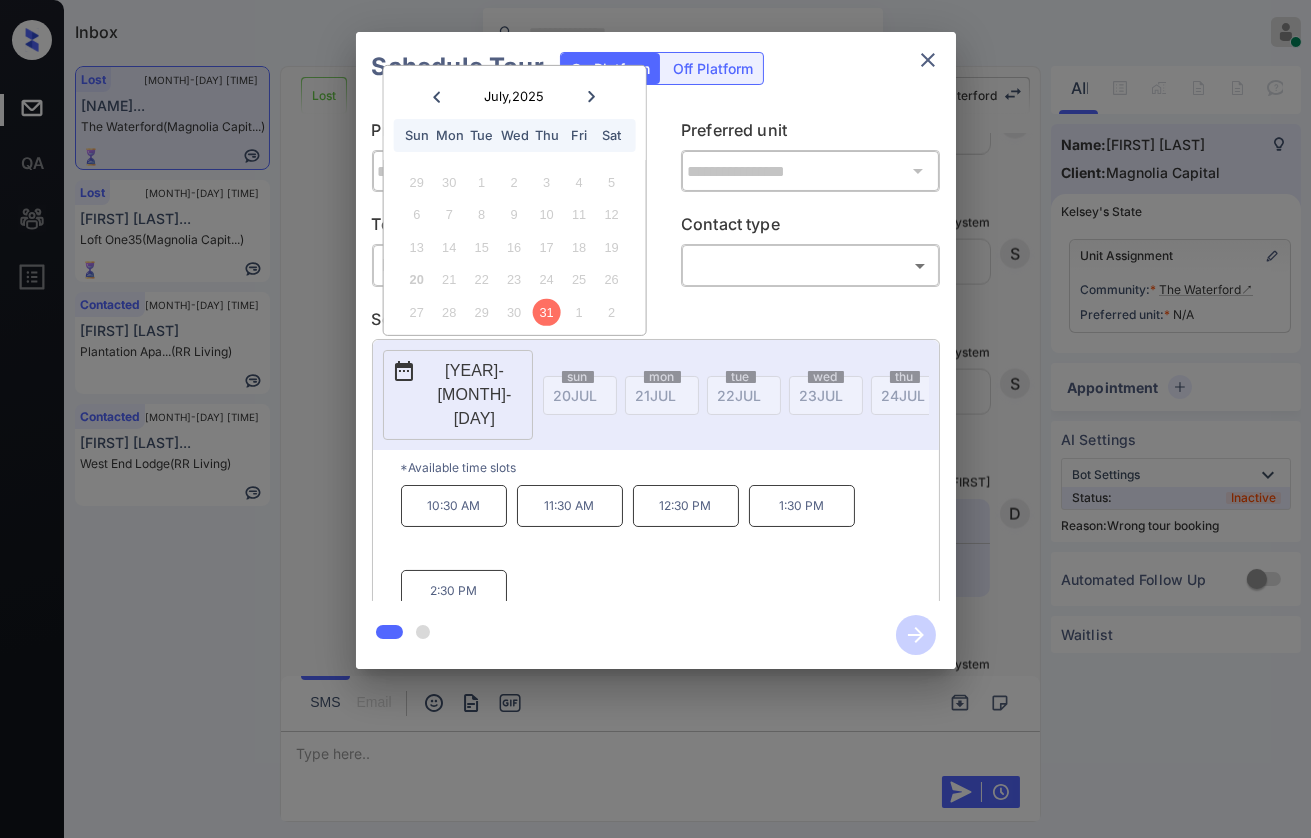 click on "31" at bounding box center (546, 312) 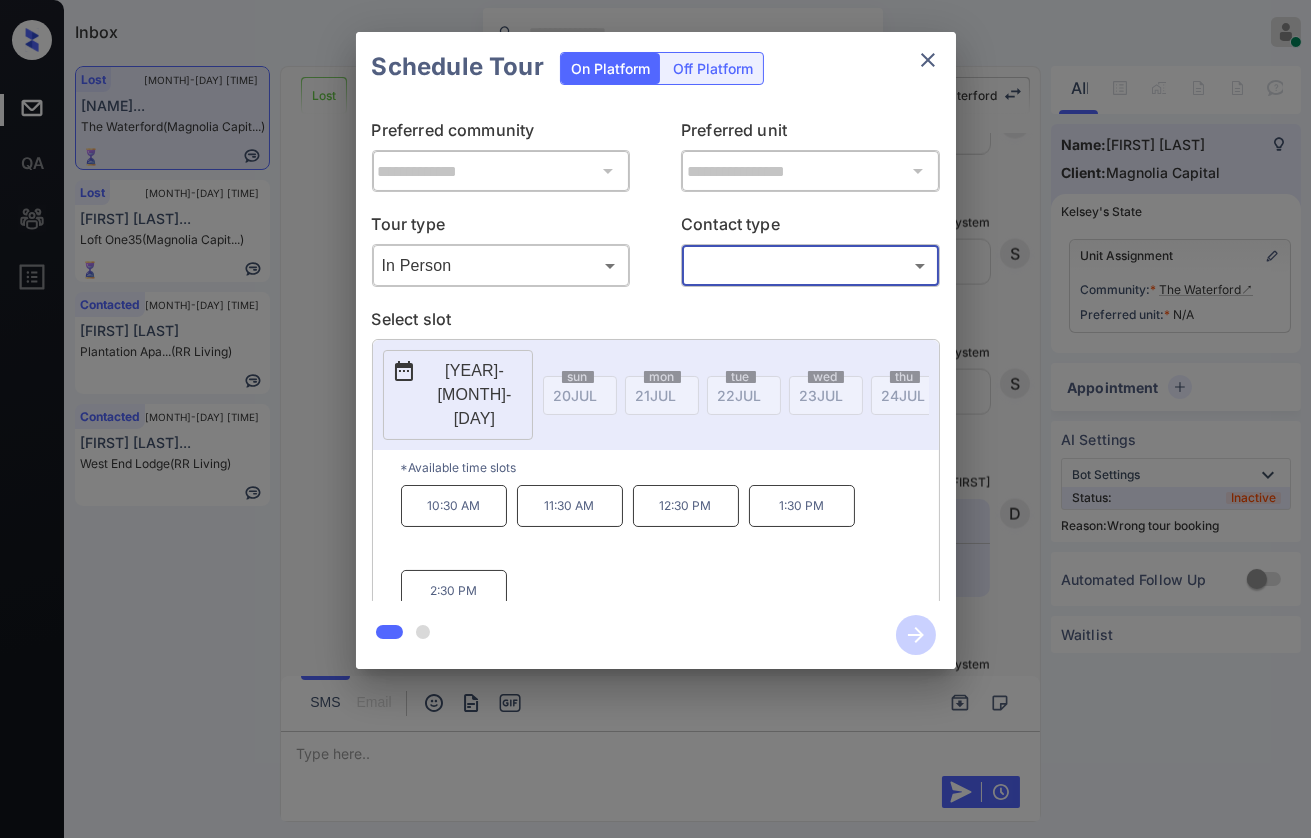 click on "2025-07-31" at bounding box center [475, 395] 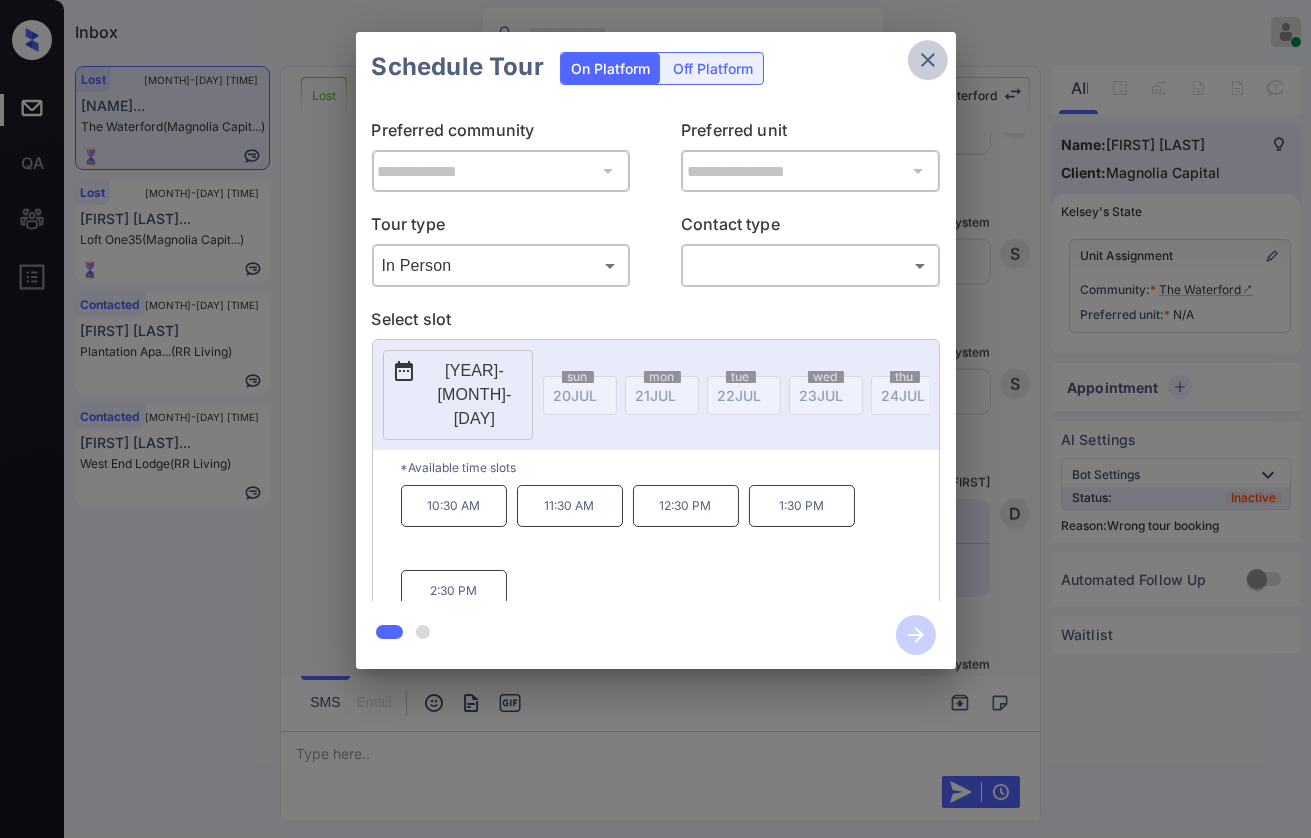 click 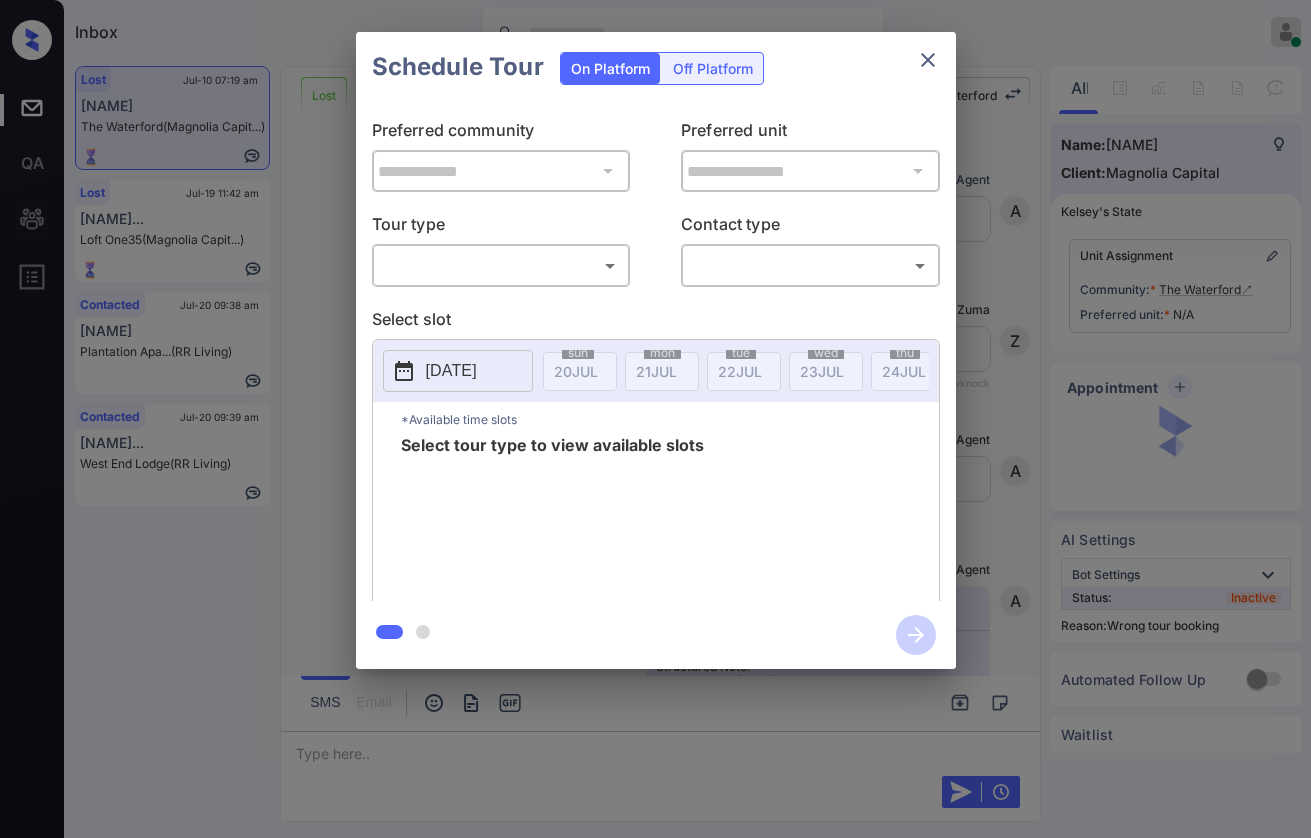 scroll, scrollTop: 0, scrollLeft: 0, axis: both 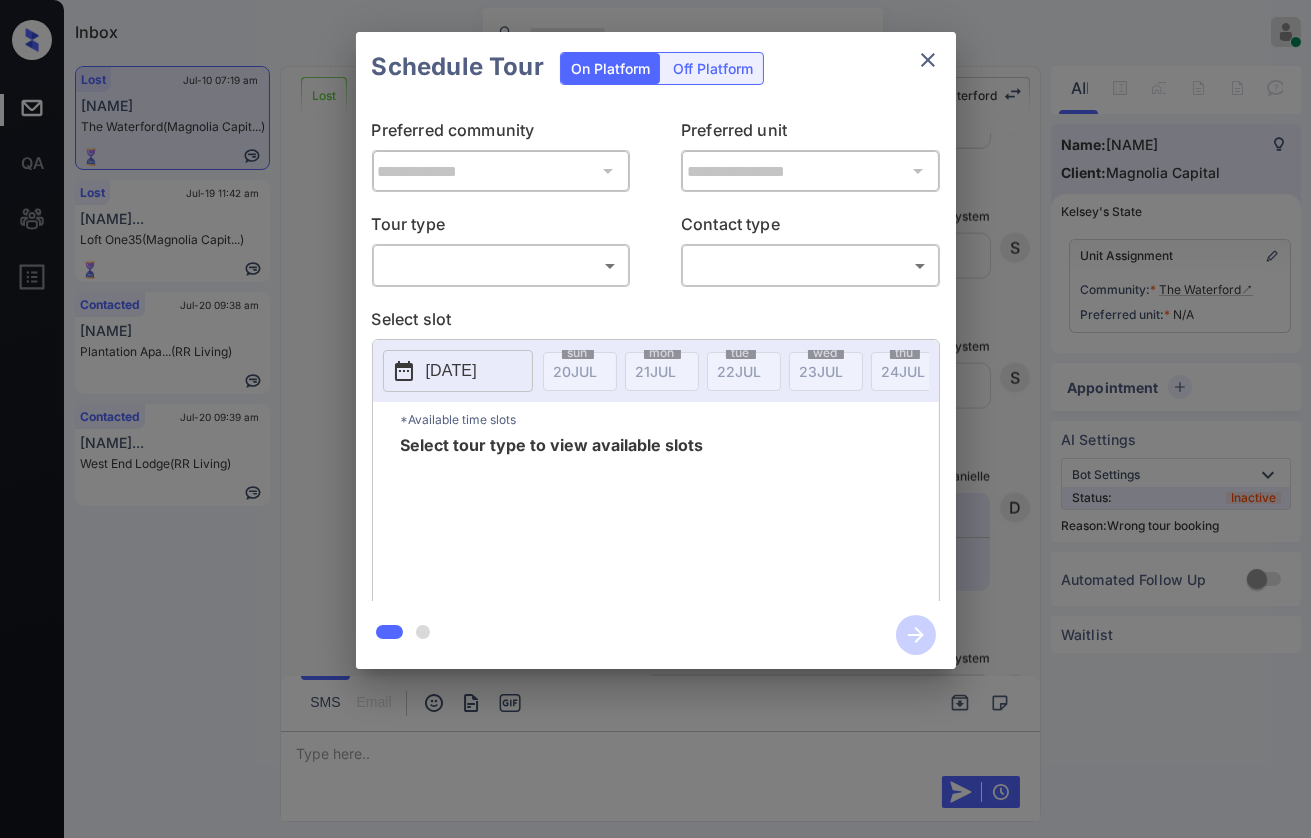 click on "Inbox [PERSON] Online Set yourself   offline Set yourself   on break Profile Switch to  dark  mode Sign out Lost Jul-10 07:19 am   [PERSON]... The Waterford  (Magnolia Capit...) Lost Jul-19 11:42 am   [PERSON]... Loft One35  (Magnolia Capit...) Contacted Jul-20 09:38 am   [PERSON] Plantation Apa...  (RR Living) Contacted Jul-20 09:39 am   [PERSON] West End Lodge  (RR Living) Lost Lead Sentiment: Angry Upon sliding the acknowledgement:  Lead will move to lost stage. * ​ SMS and call option will be set to opt out. AFM will be turned off for the lead. The Waterford New Message Agent Lead created via webhook in Inbound stage. Jul 05, 2025 11:13 pm A New Message Zuma Lead transferred to leasing agent: [PERSON] Jul 05, 2025 11:13 pm  Sync'd w  knock Z New Message Agent AFM Request sent to [PERSON]. Jul 05, 2025 11:13 pm A New Message Agent Notes Note: Structured Note:
Move In Date: 2025-07-28
Jul 05, 2025 11:13 pm A New Message [PERSON] Jul 05, 2025 11:13 pm K New Message [PERSON]   K" at bounding box center (655, 419) 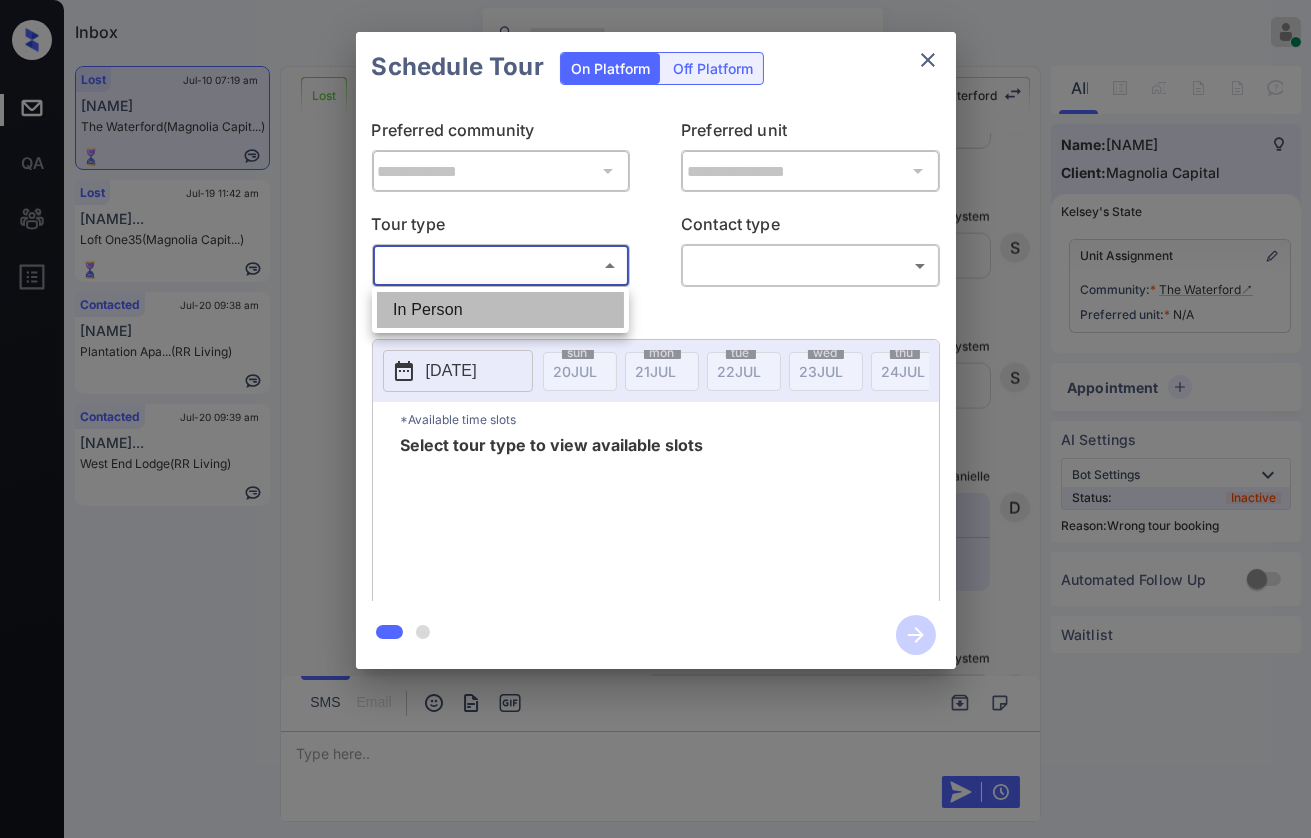 click on "In Person" at bounding box center [500, 310] 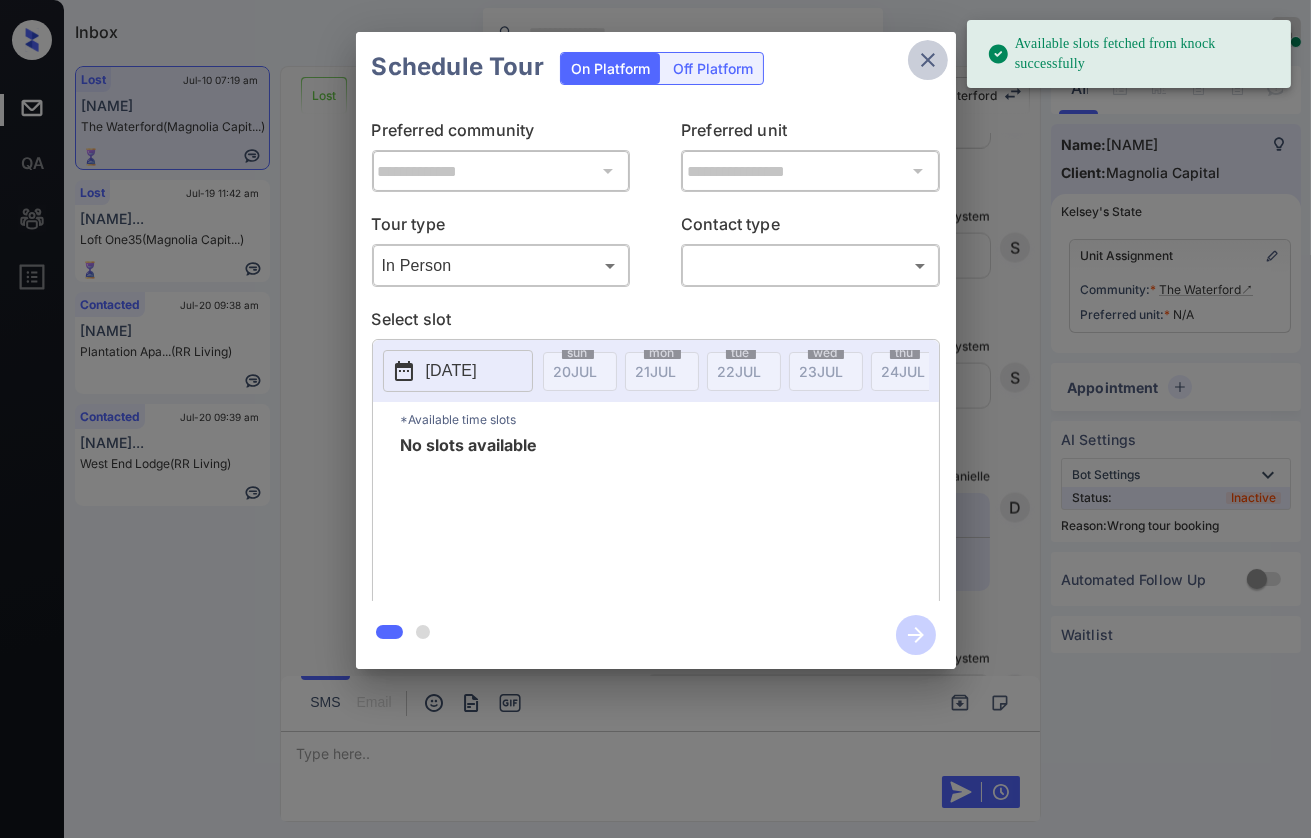 click 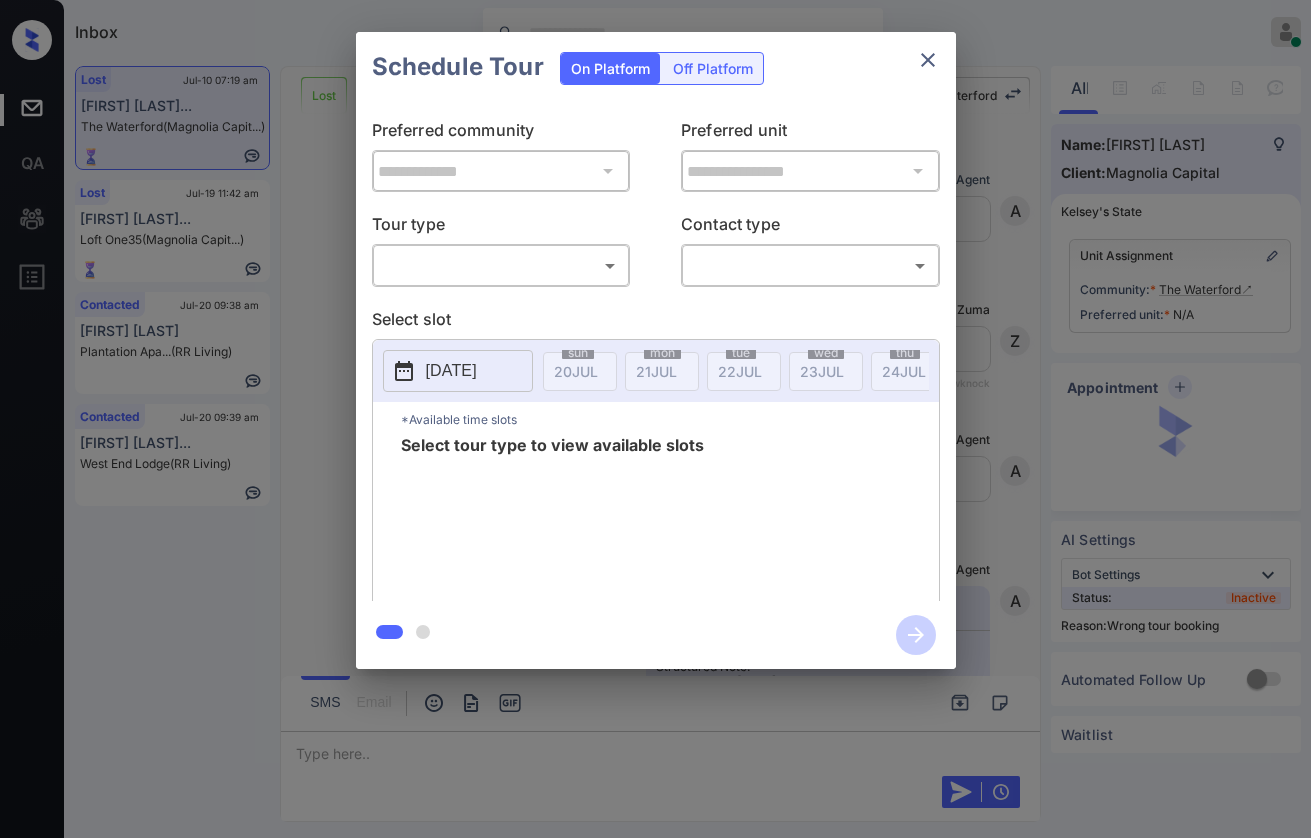scroll, scrollTop: 0, scrollLeft: 0, axis: both 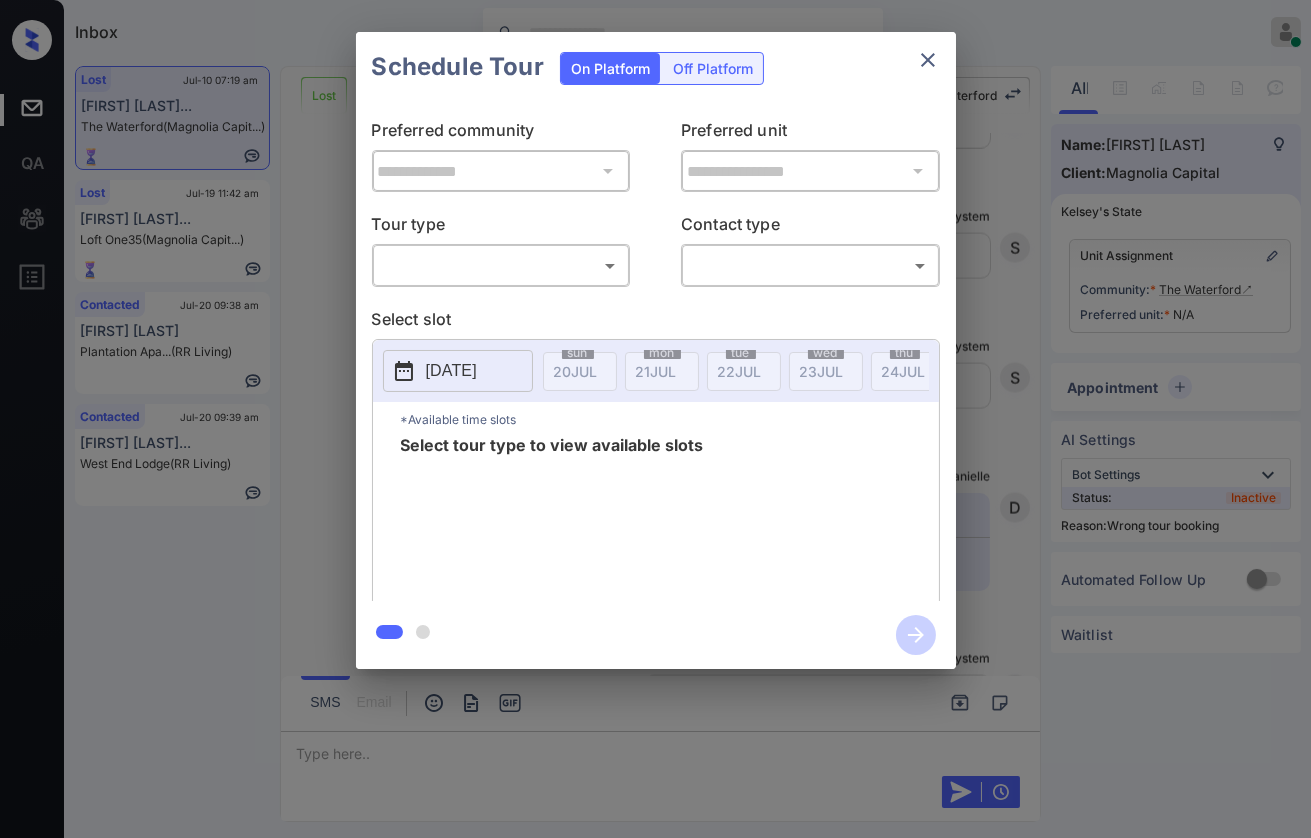 click 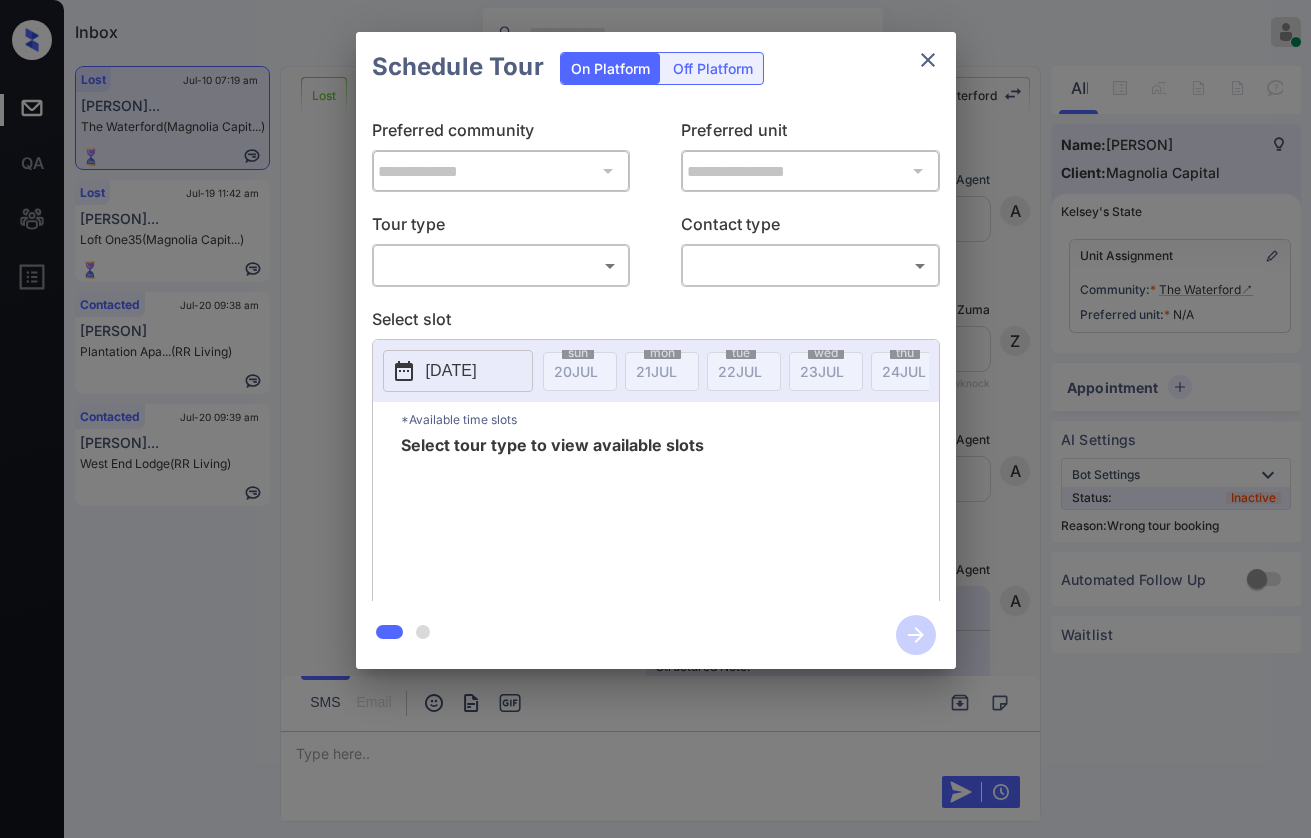 scroll, scrollTop: 0, scrollLeft: 0, axis: both 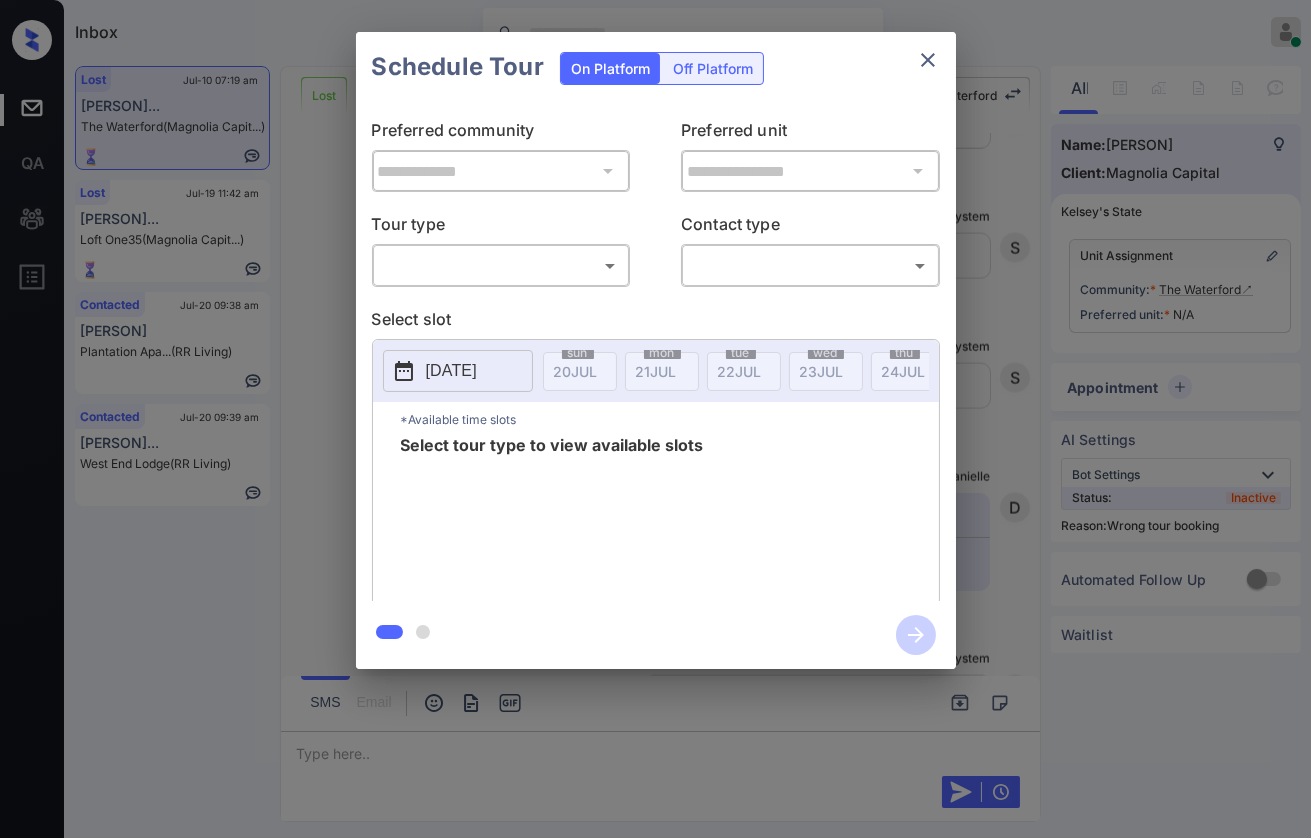 click on "Inbox [PERSON] Online Set yourself   offline Set yourself   on break Profile Switch to  dark  mode Sign out Lost Jul-10 07:19 am   [PERSON]... The Waterford  (Magnolia Capit...) Lost Jul-19 11:42 am   [PERSON]... Loft One35  (Magnolia Capit...) Contacted Jul-20 09:38 am   [PERSON] Plantation Apa...  (RR Living) Contacted Jul-20 09:39 am   [PERSON] West End Lodge  (RR Living) Lost Lead Sentiment: Angry Upon sliding the acknowledgement:  Lead will move to lost stage. * ​ SMS and call option will be set to opt out. AFM will be turned off for the lead. The Waterford New Message Agent Lead created via webhook in Inbound stage. Jul 05, 2025 11:13 pm A New Message Zuma Lead transferred to leasing agent: [PERSON] Jul 05, 2025 11:13 pm  Sync'd w  knock Z New Message Agent AFM Request sent to [PERSON]. Jul 05, 2025 11:13 pm A New Message Agent Notes Note: Structured Note:
Move In Date: 2025-07-28
Jul 05, 2025 11:13 pm A New Message [PERSON] Jul 05, 2025 11:13 pm K New Message [PERSON]   K" at bounding box center [655, 419] 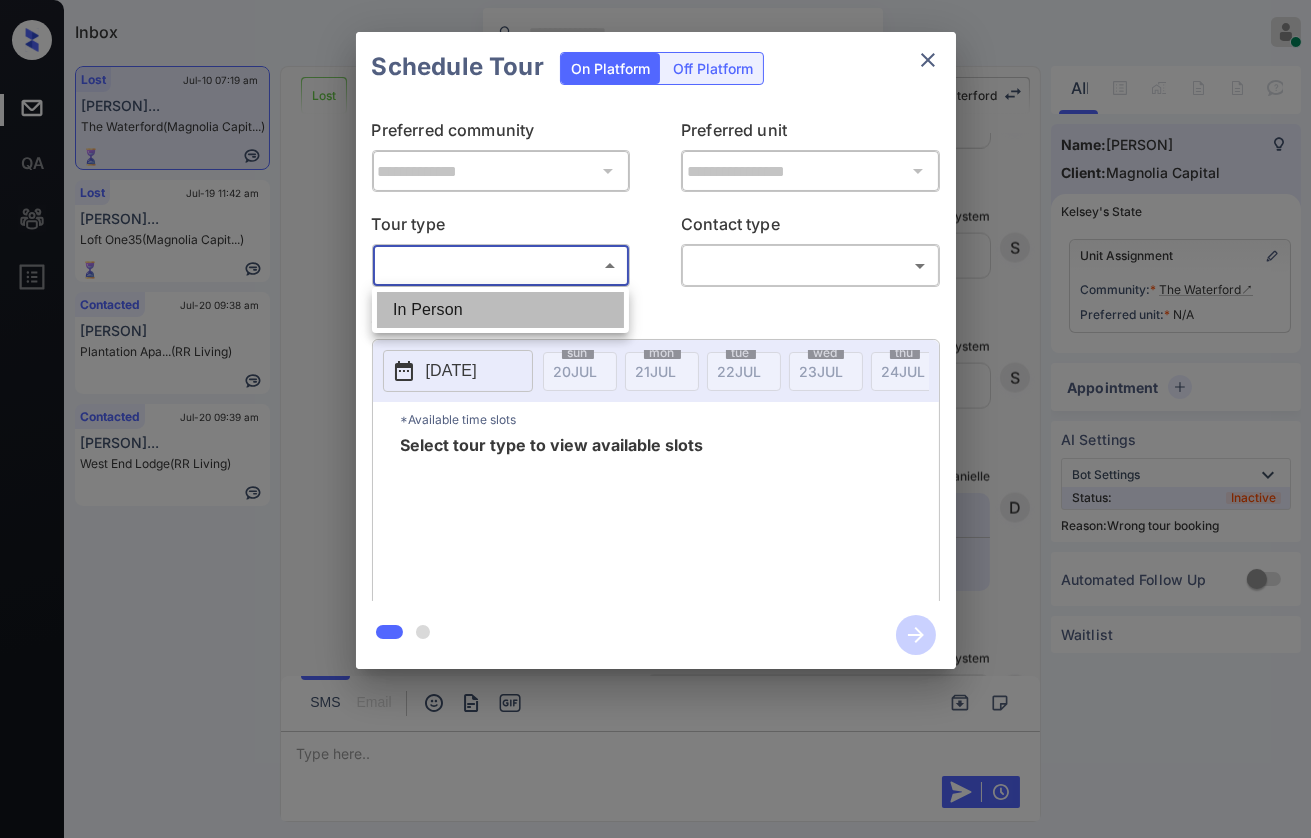 click on "In Person" at bounding box center [500, 310] 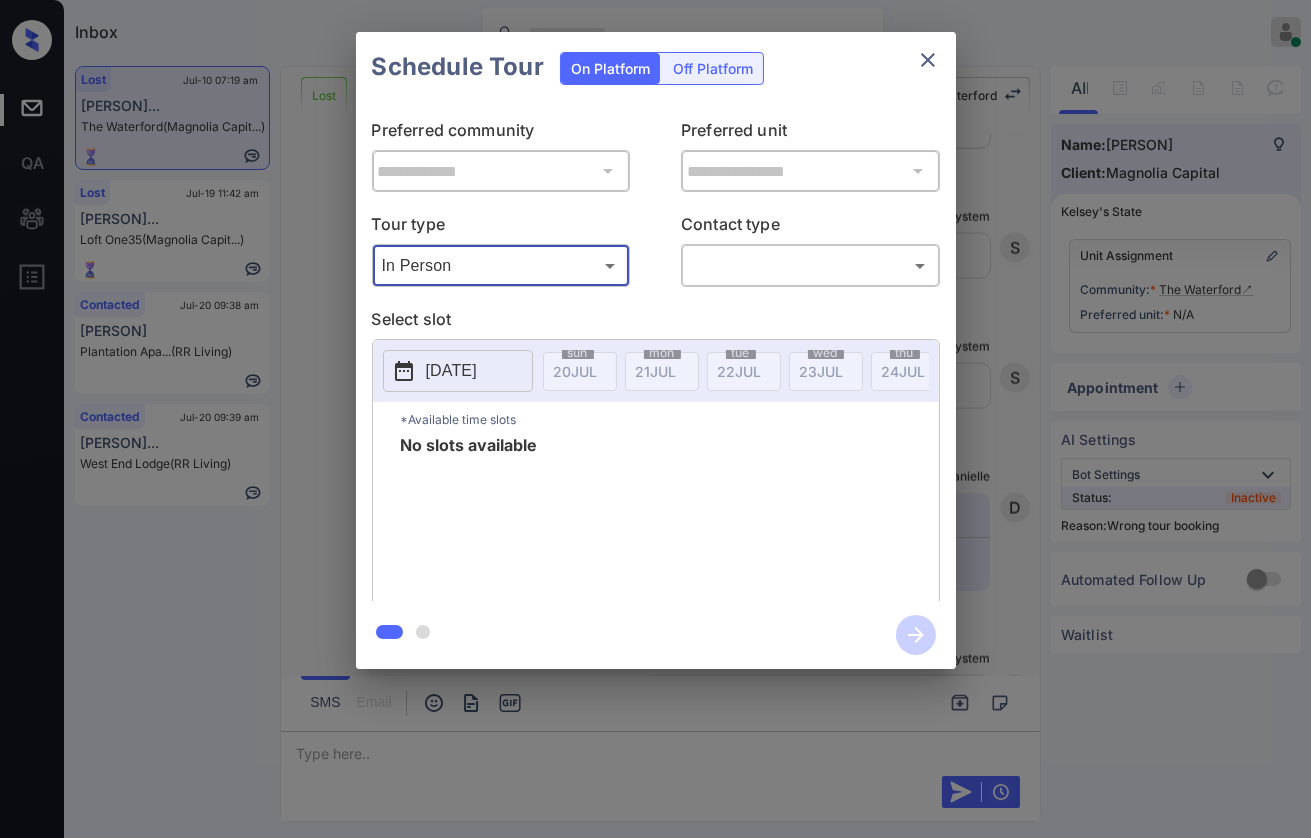 click on "[DATE]" at bounding box center (451, 371) 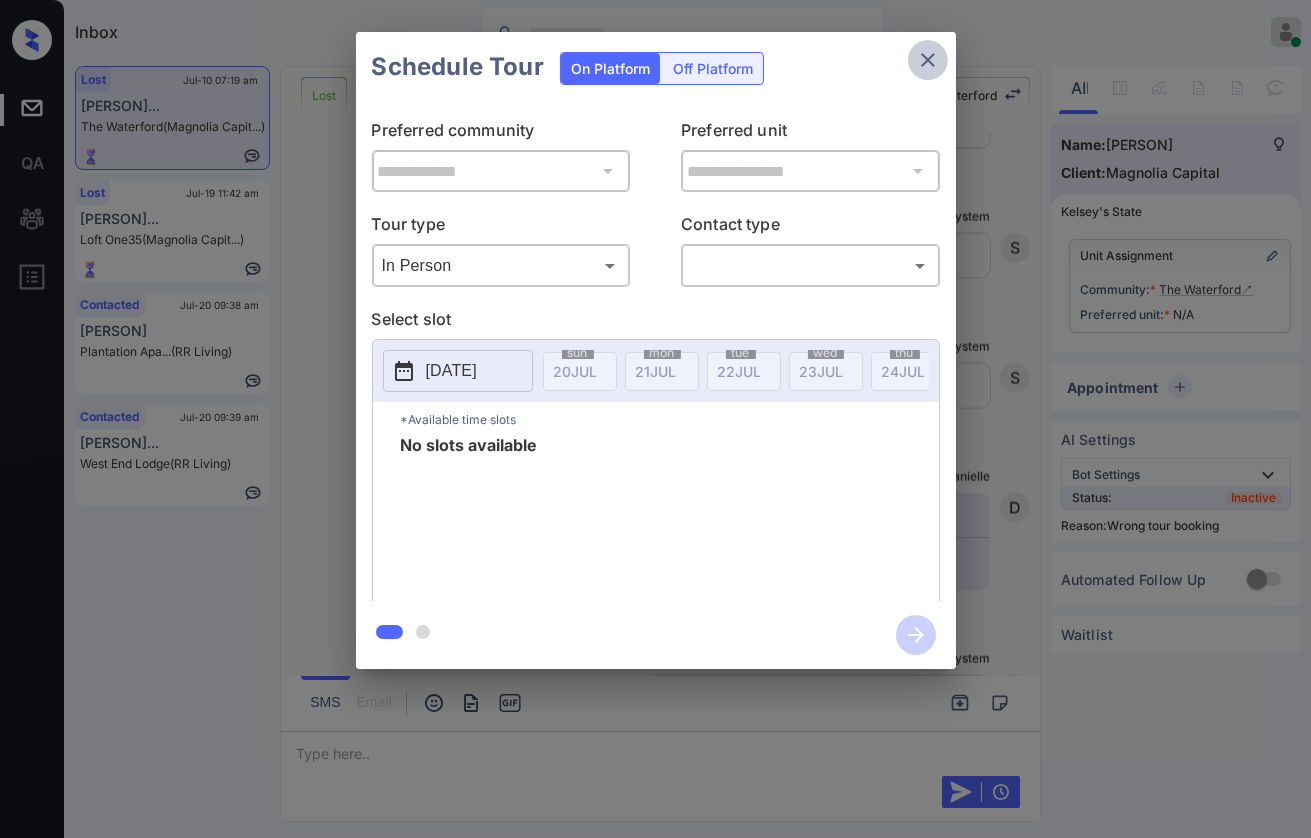 click 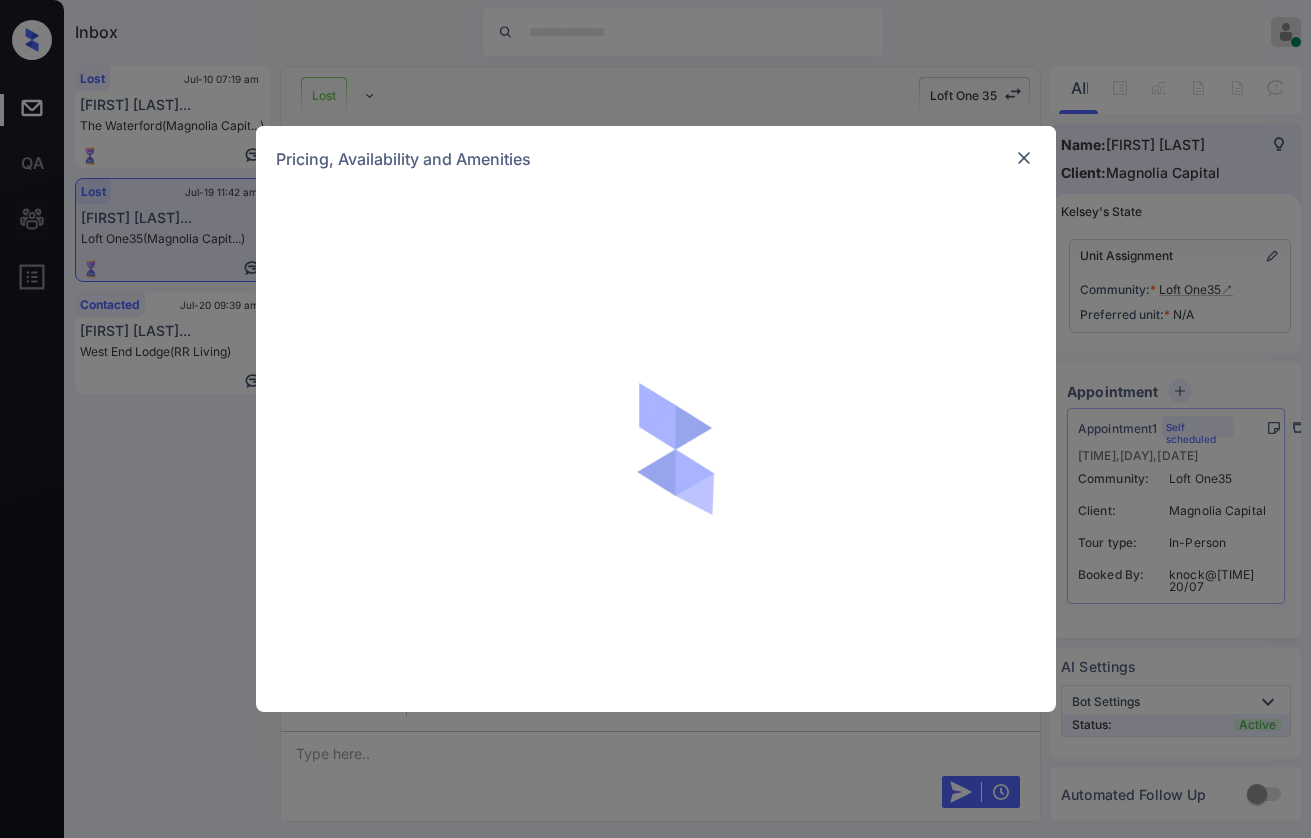 scroll, scrollTop: 0, scrollLeft: 0, axis: both 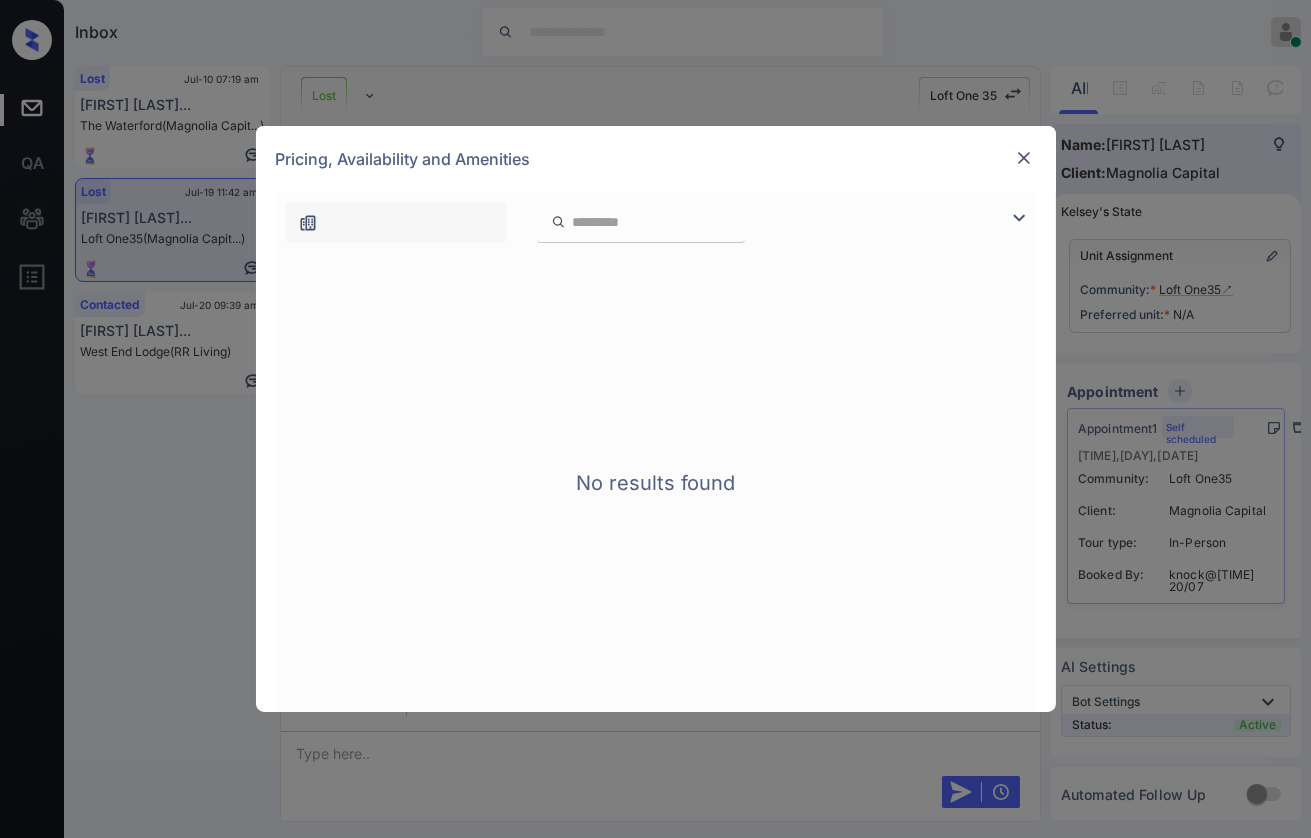 click at bounding box center (1024, 158) 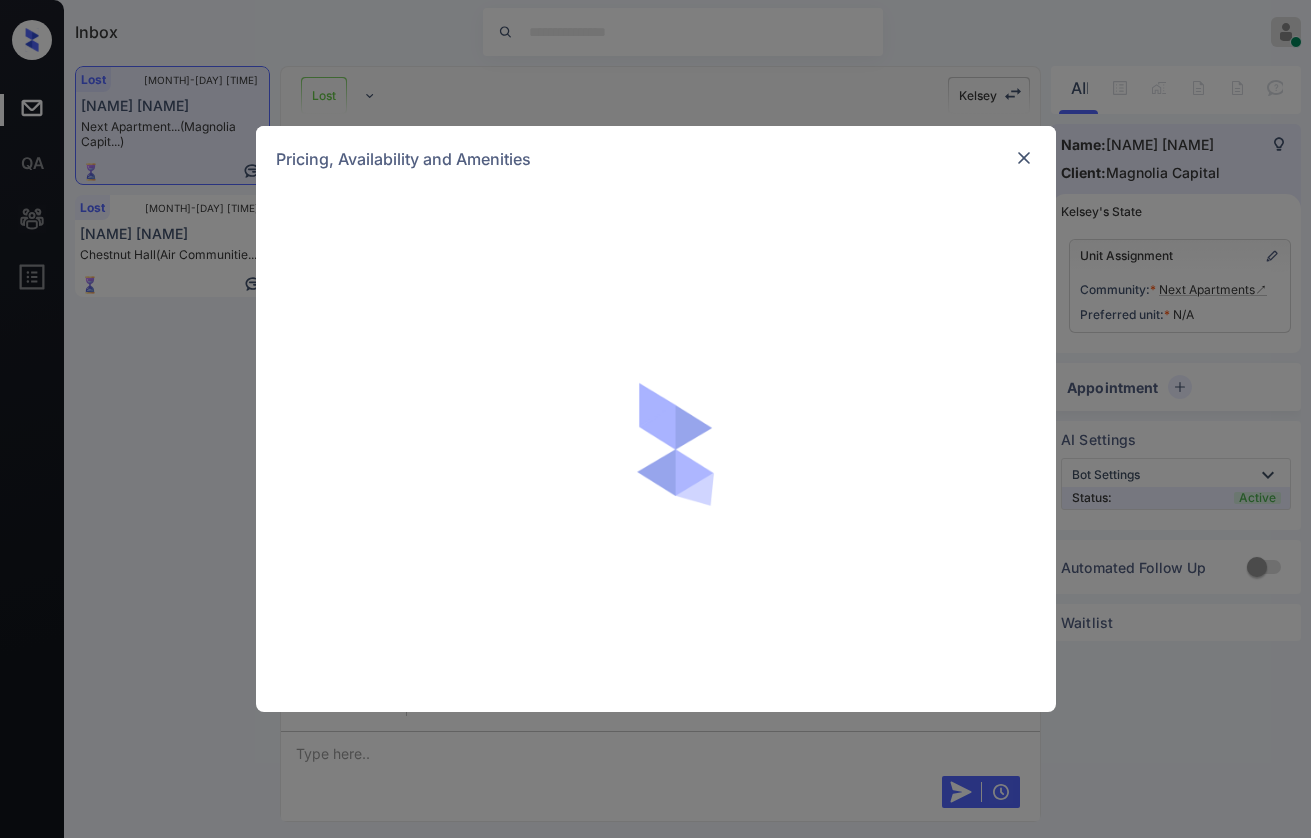 scroll, scrollTop: 0, scrollLeft: 0, axis: both 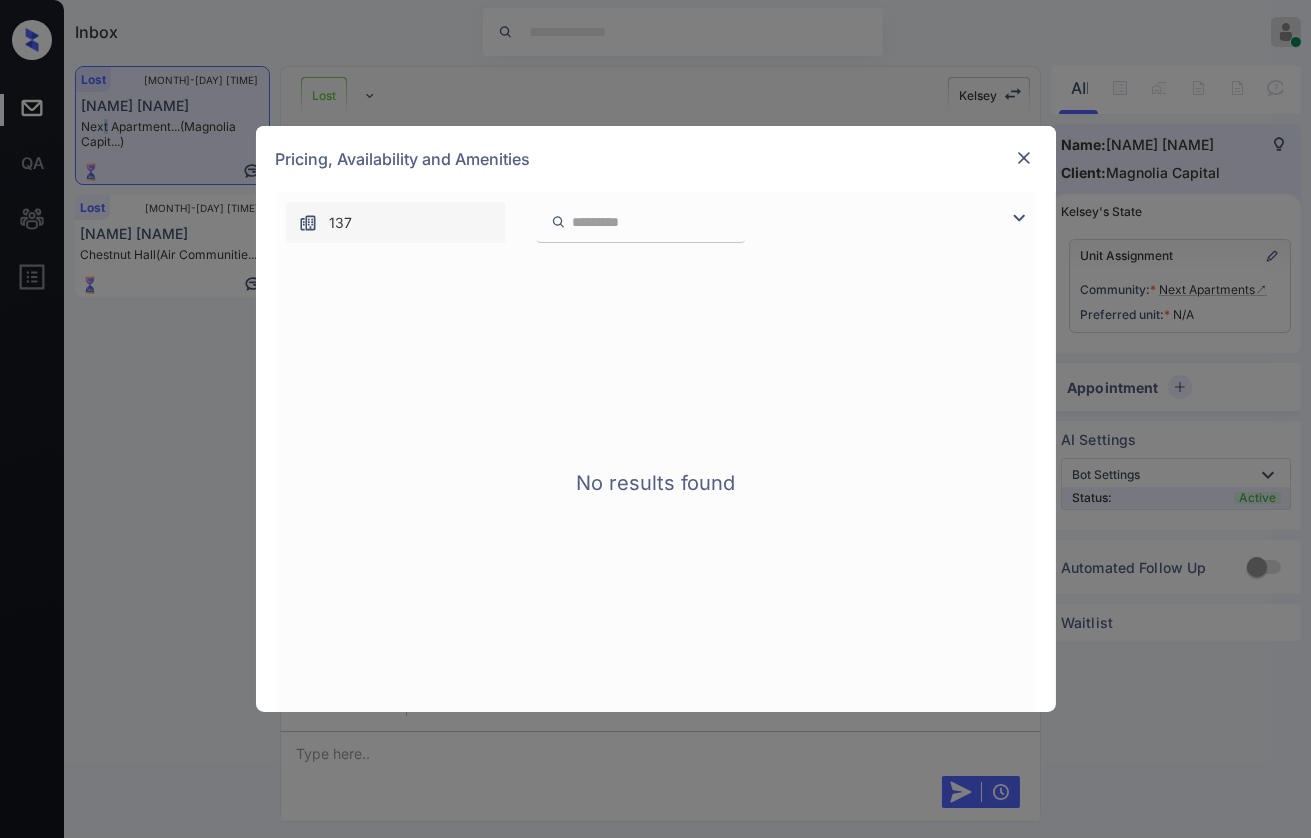 click at bounding box center [1024, 158] 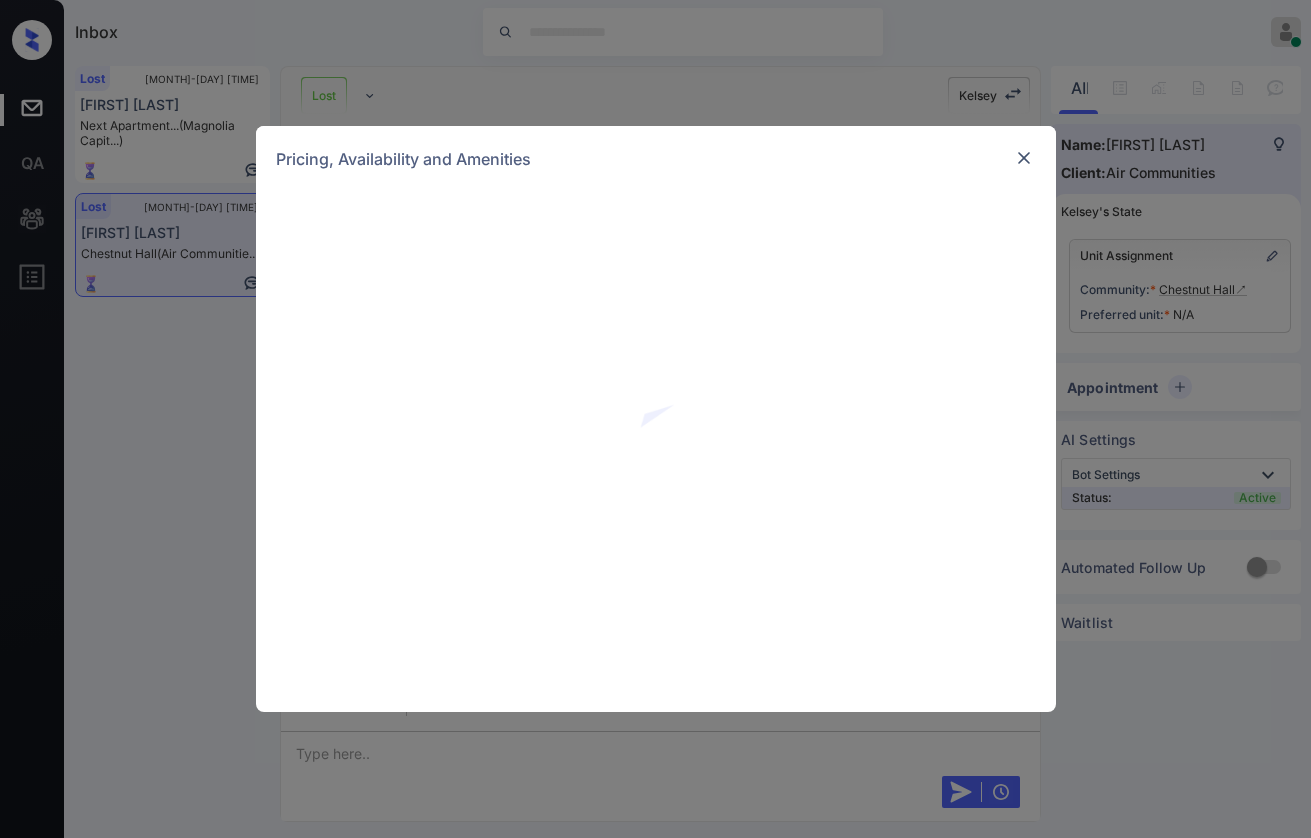 scroll, scrollTop: 0, scrollLeft: 0, axis: both 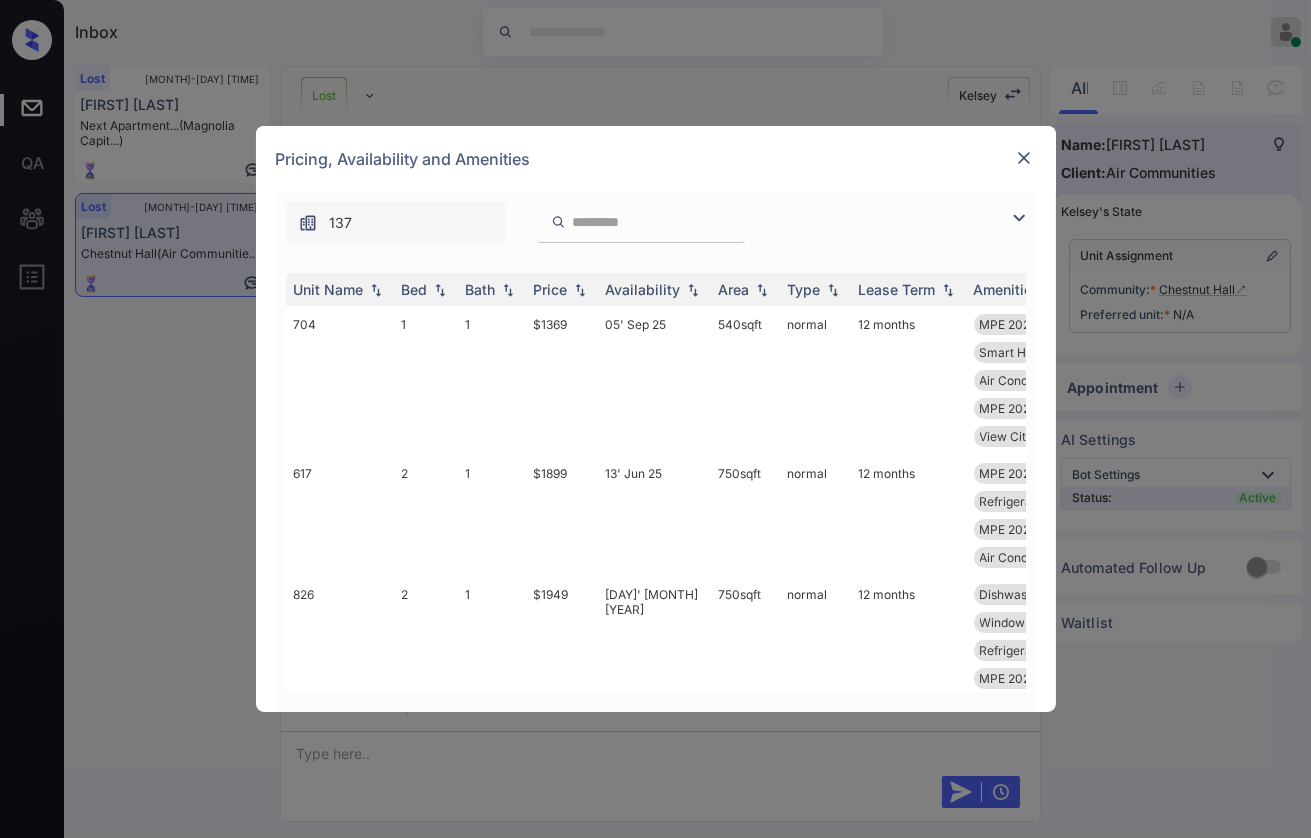 click at bounding box center [1024, 158] 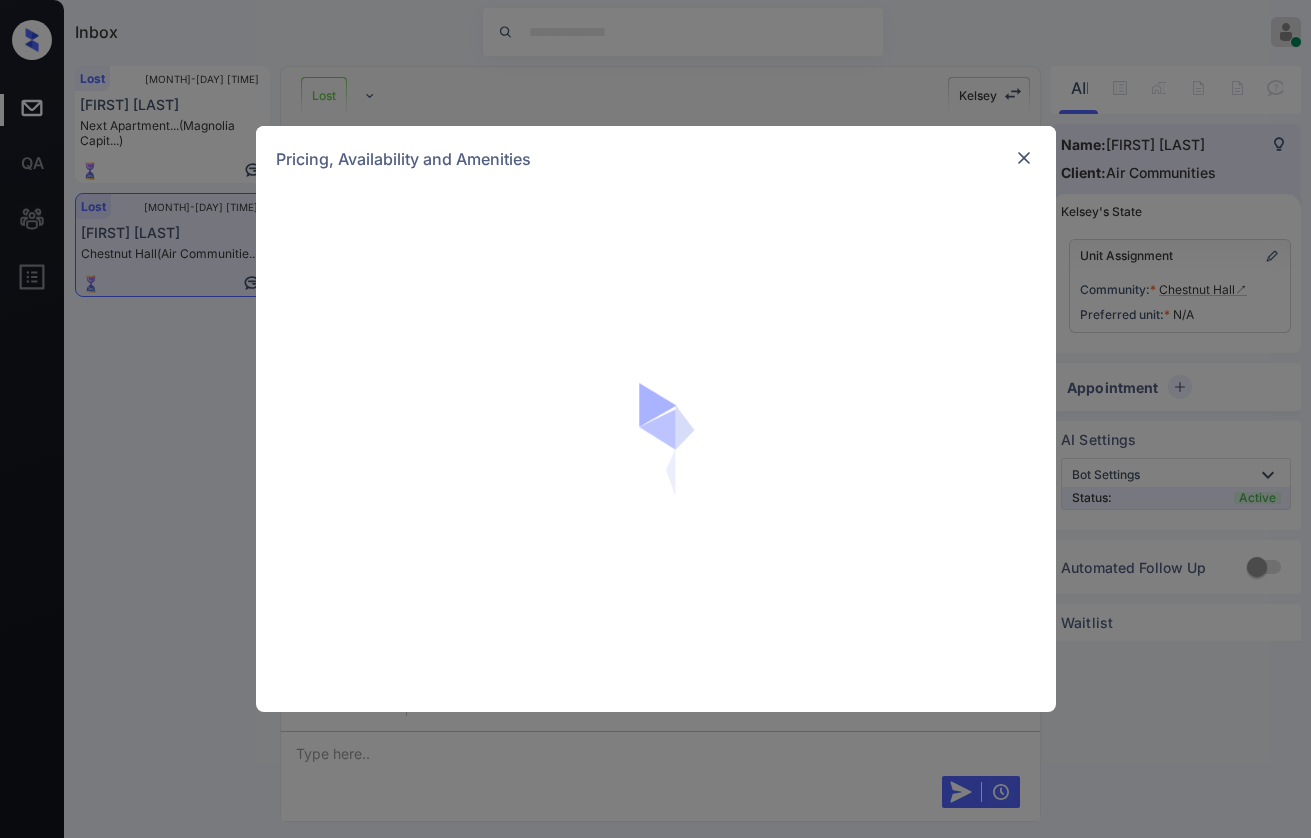 scroll, scrollTop: 0, scrollLeft: 0, axis: both 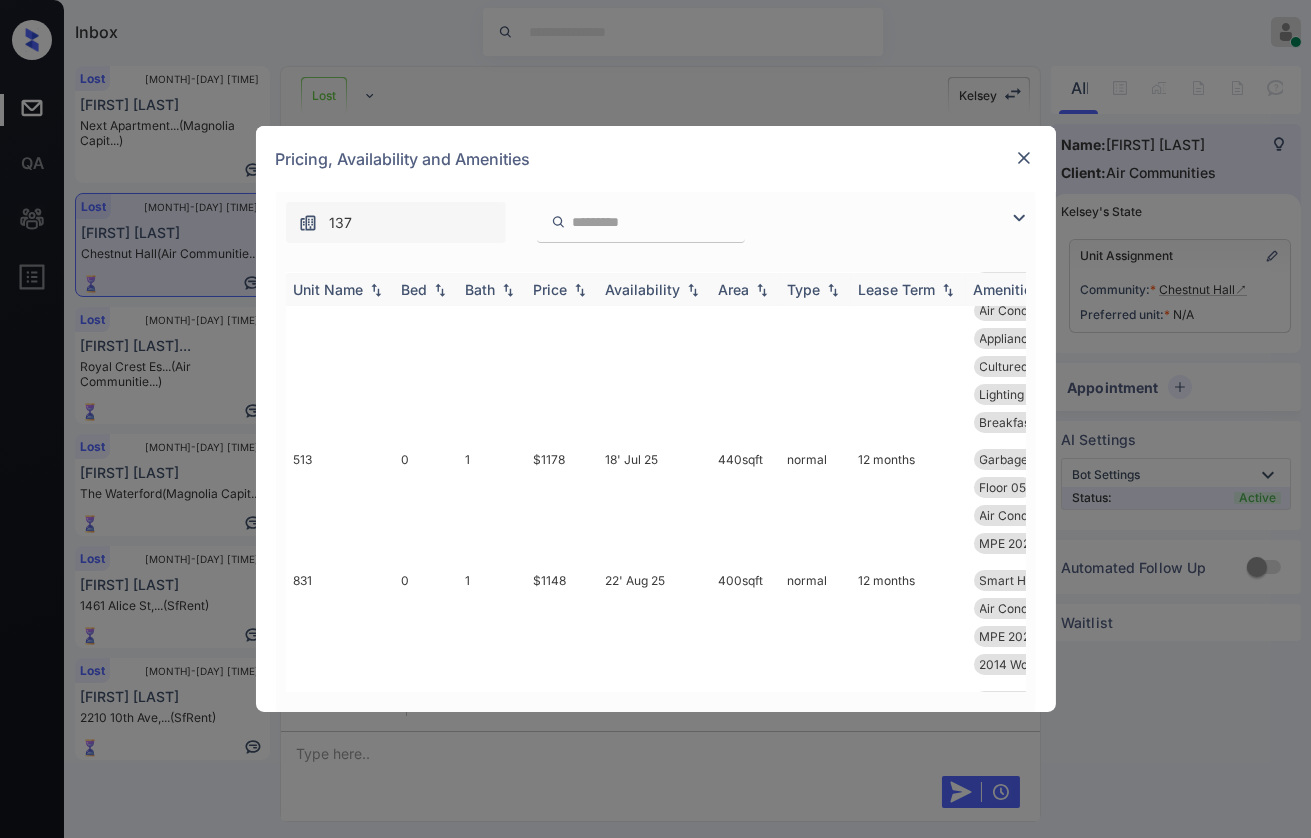 click on "Bed" at bounding box center (415, 289) 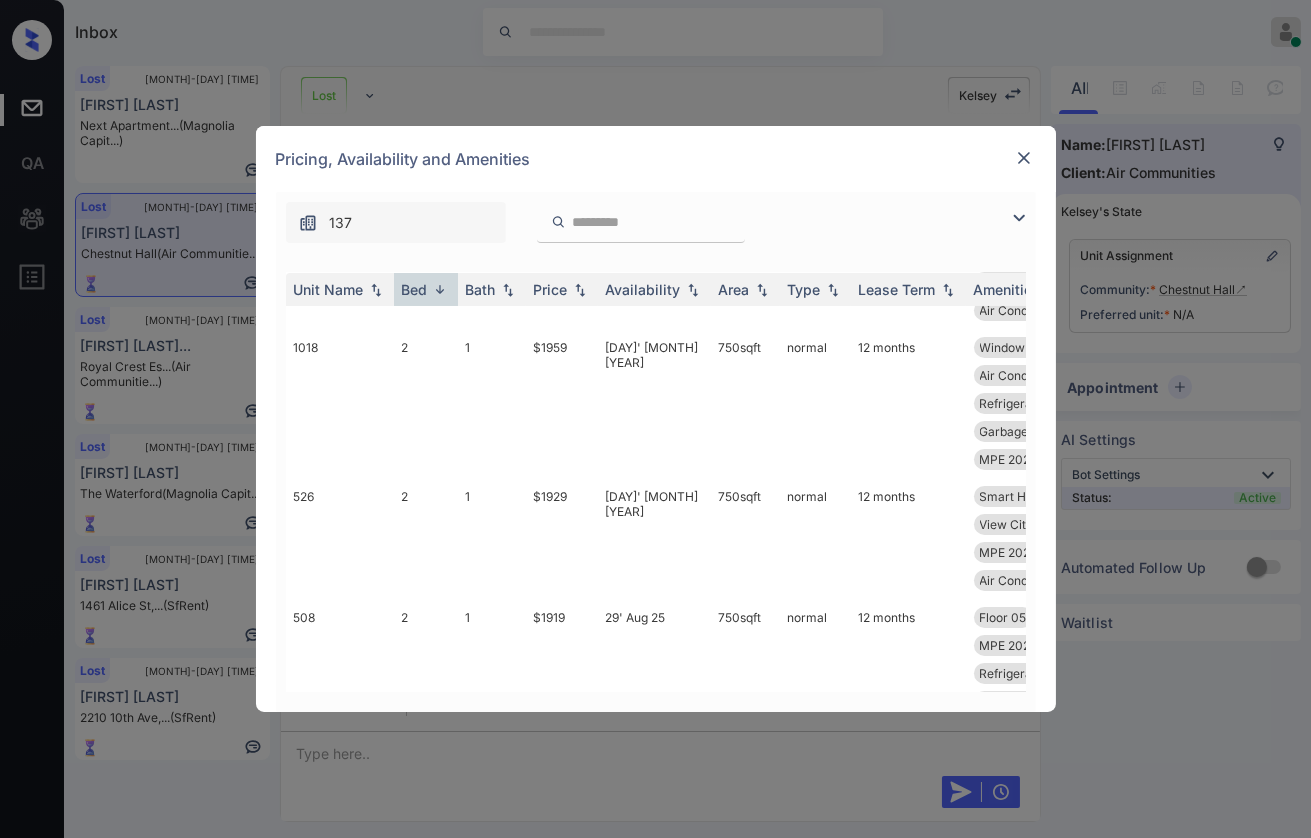 scroll, scrollTop: 8406, scrollLeft: 0, axis: vertical 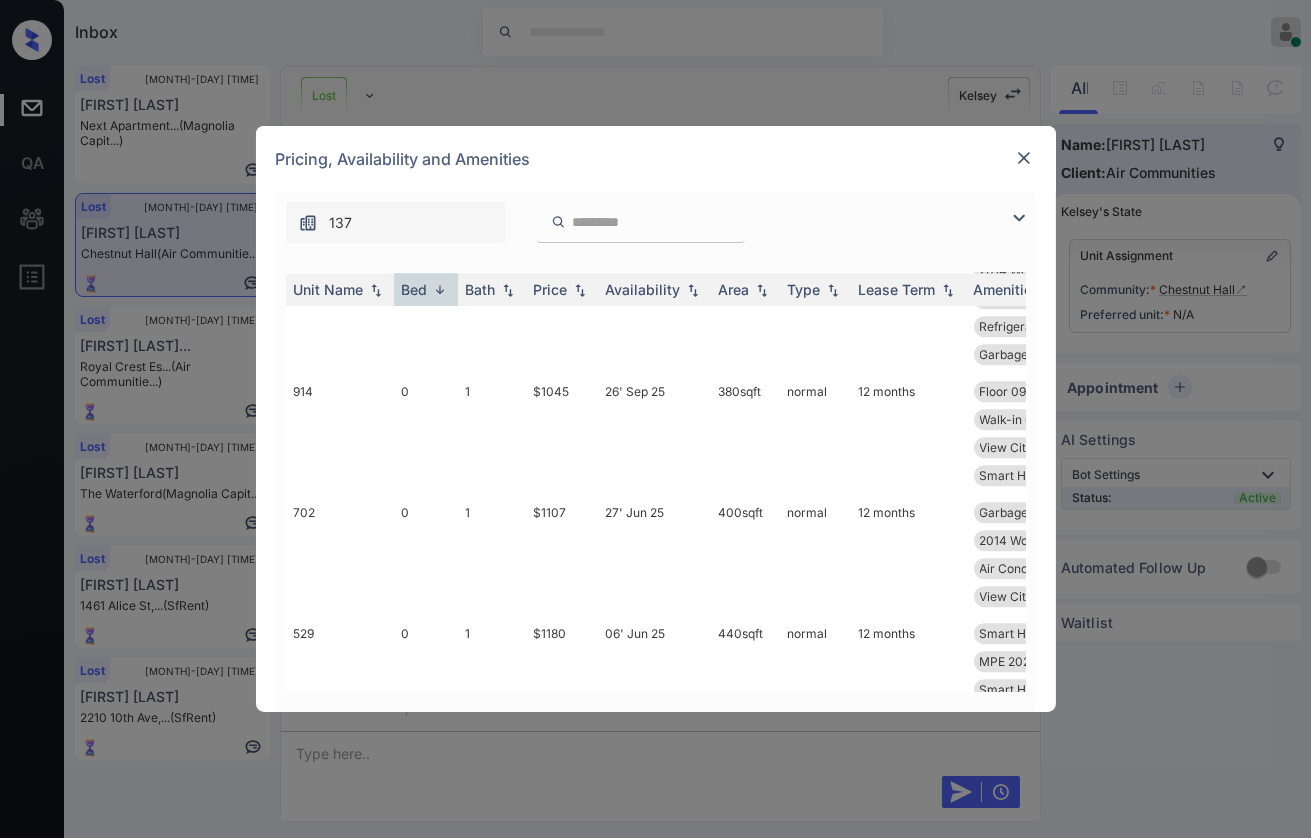 click at bounding box center (1024, 158) 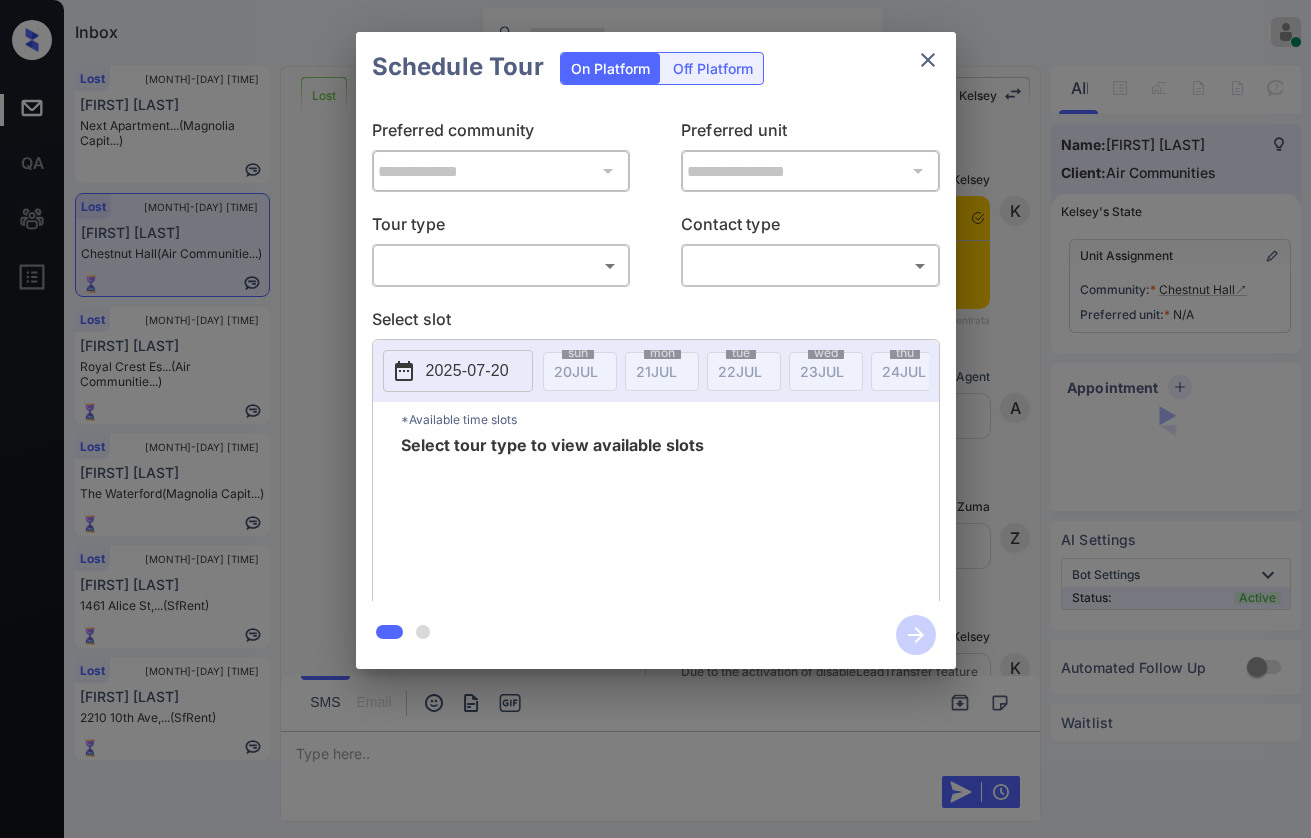 scroll, scrollTop: 0, scrollLeft: 0, axis: both 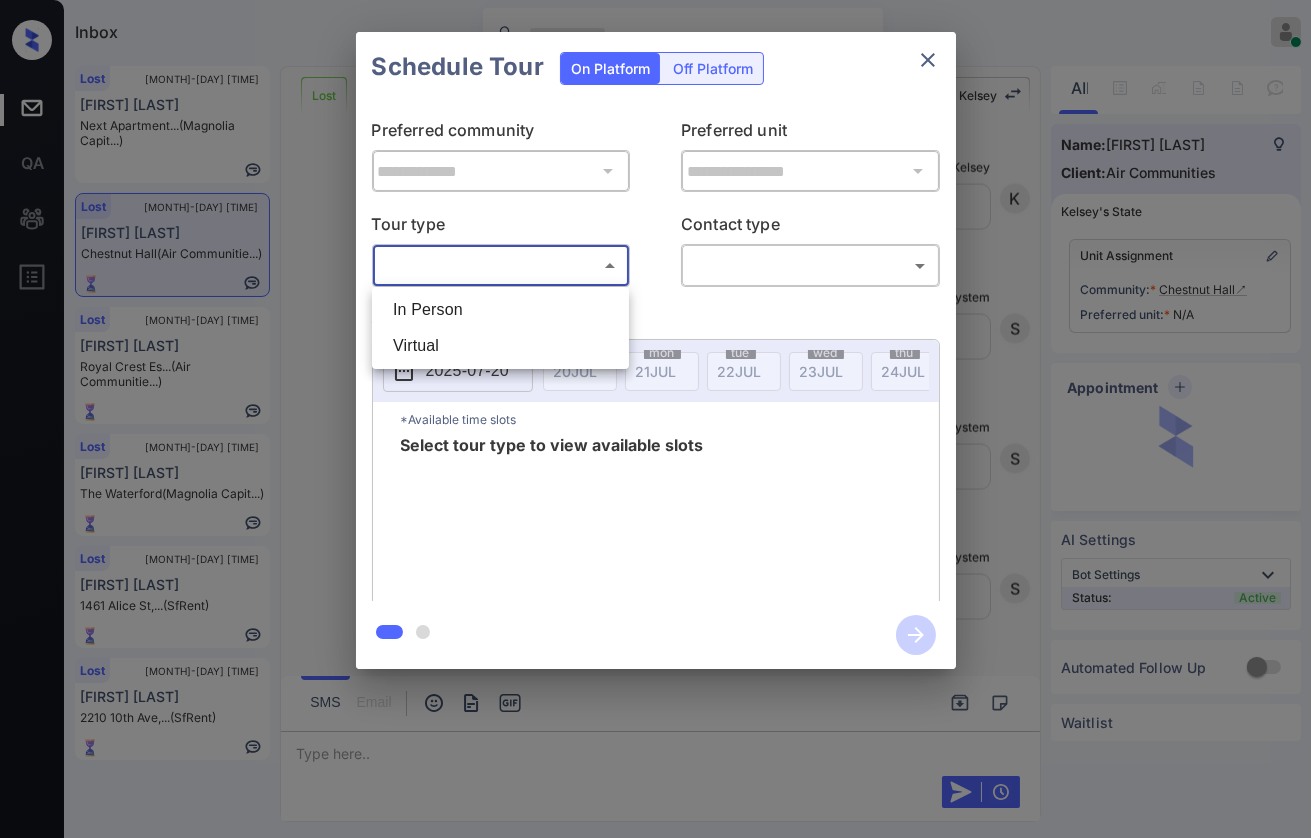 click on "Inbox [FIRST] [LAST] Online Set yourself   offline Set yourself   on break Profile Switch to  dark  mode Sign out Lost [MONTH]-[DAY] [TIME]   [FIRST] [LAST] Next Apartment...  (Magnolia Capit...) Lost [MONTH]-[DAY] [TIME]   [FIRST] [LAST] Chestnut Hall  (Air Communitie...) Lost [MONTH]-[DAY] [TIME]   [FIRST] [LAST] Royal Crest Es...  (Air Communitie...) Lost [MONTH]-[DAY] [TIME]   [FIRST] [LAST] The Waterford  (Magnolia Capit...) Lost [MONTH]-[DAY] [TIME]   [FIRST] [LAST] [NUMBER] [STREET],...  (SfRent) Lost [MONTH]-[DAY] [TIME]   [FIRST] [LAST] [NUMBER] [STREET],...  (SfRent) Lost Lead Sentiment: Angry Upon sliding the acknowledgement:  Lead will move to lost stage. * ​ SMS and call option will be set to opt out. AFM will be turned off for the lead. [FIRST] [LAST] New Message [FIRST] Notes Note:  - Paste this link into your browser to view [FIRST]’s conversation with the prospect [MONTH] [DAY], [YEAR] [TIME]  Sync'd w  entrata K A Z" at bounding box center (655, 419) 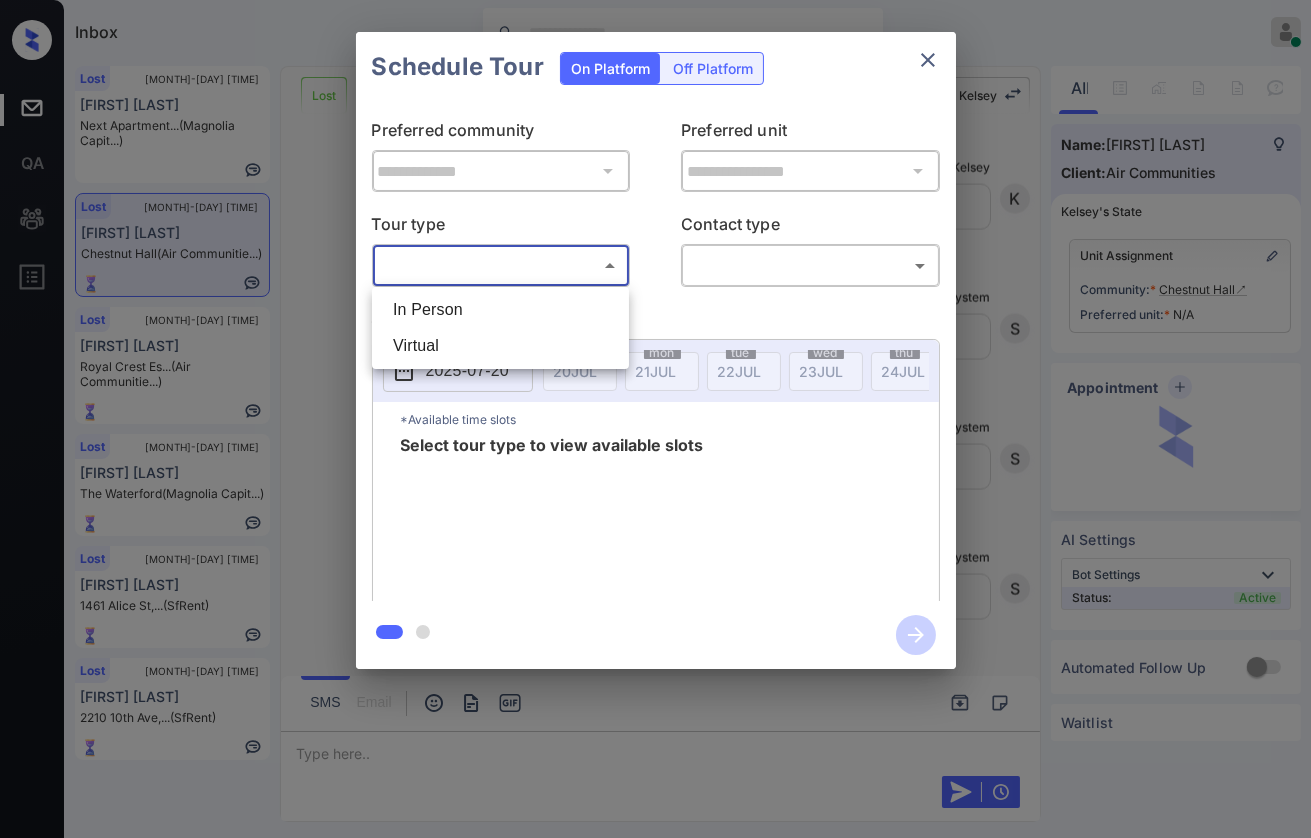 click on "In Person" at bounding box center [500, 310] 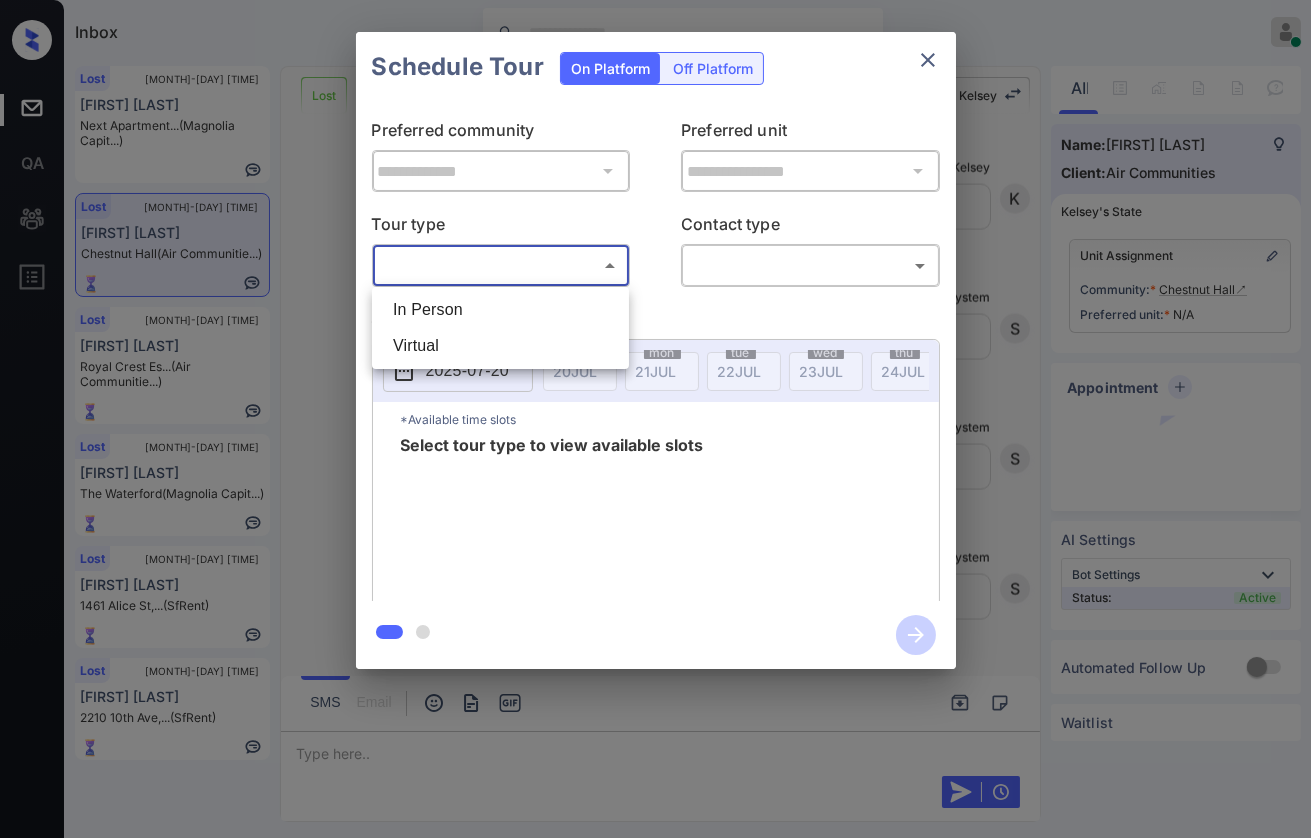 type on "********" 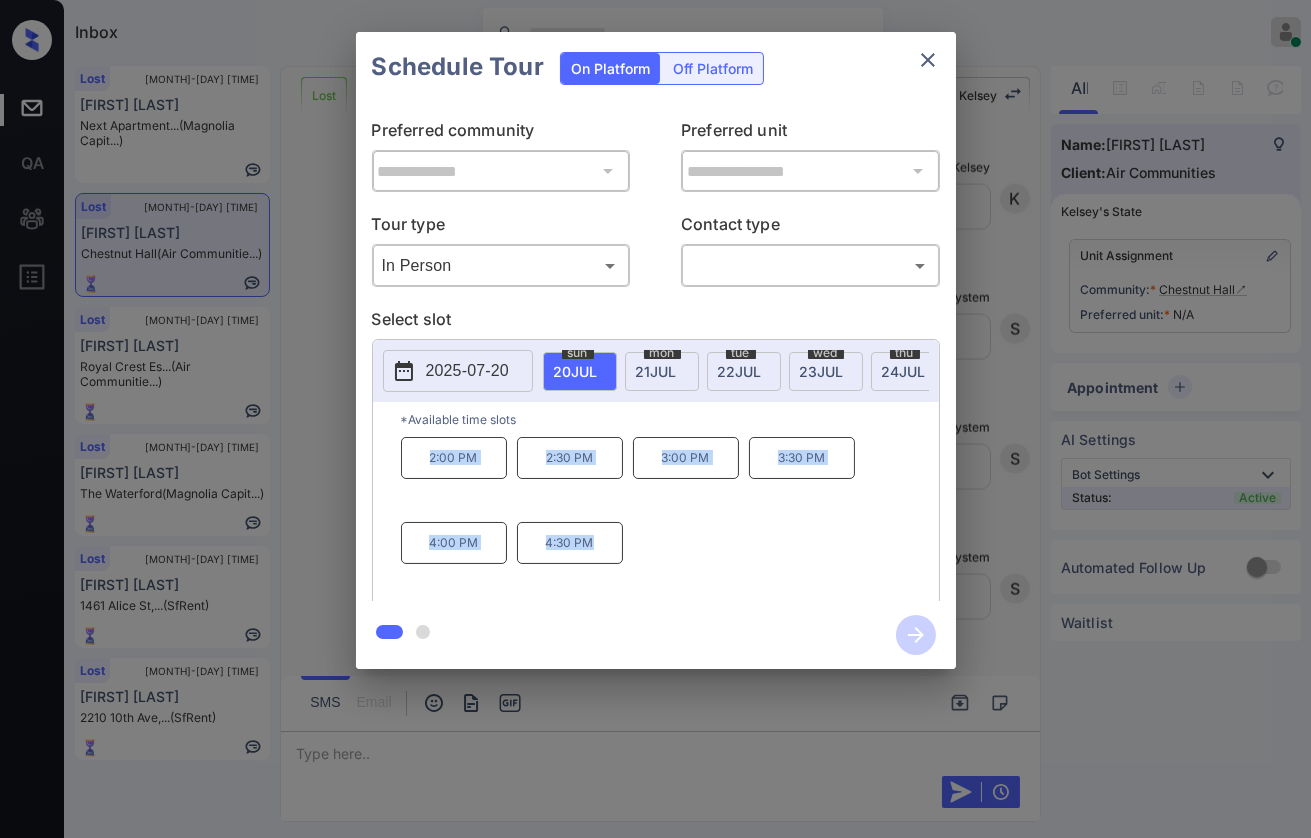 drag, startPoint x: 425, startPoint y: 468, endPoint x: 659, endPoint y: 514, distance: 238.47852 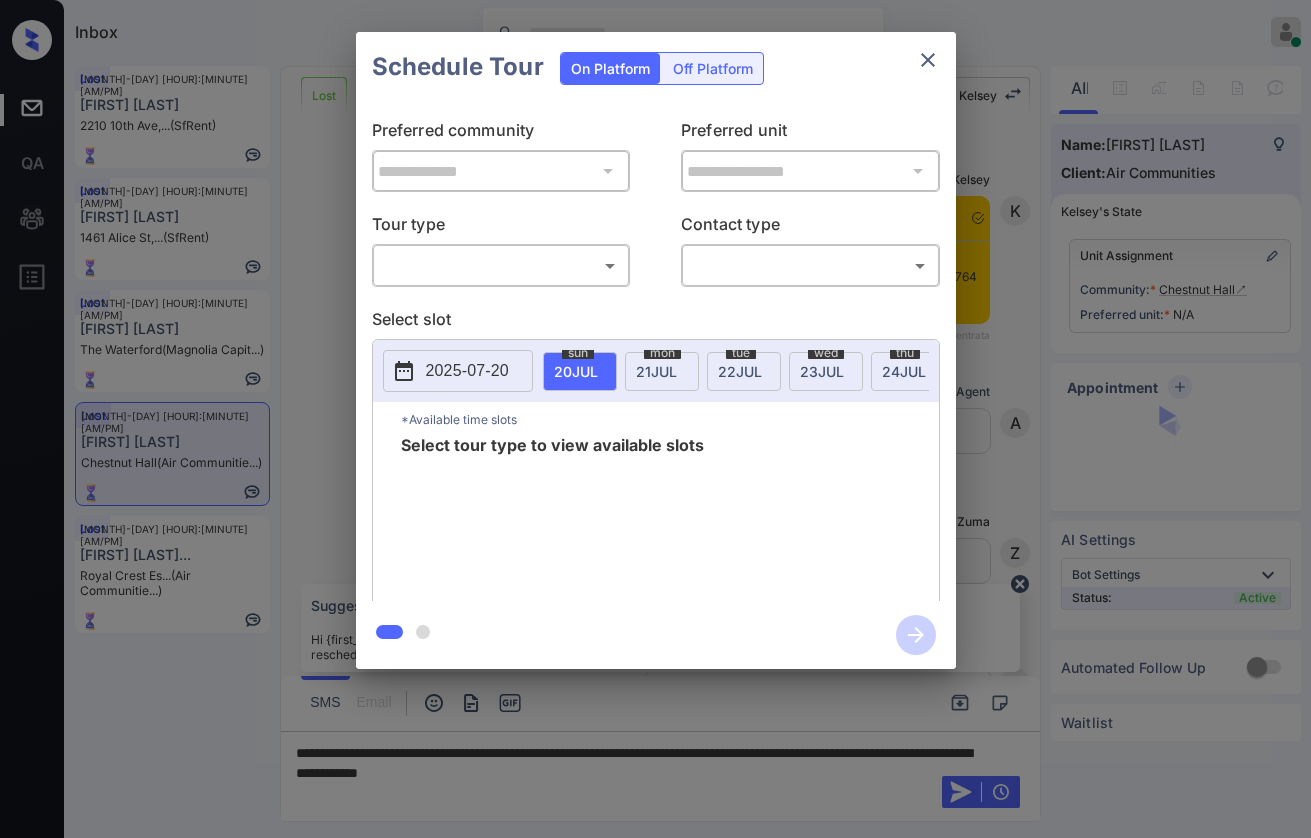 scroll, scrollTop: 0, scrollLeft: 0, axis: both 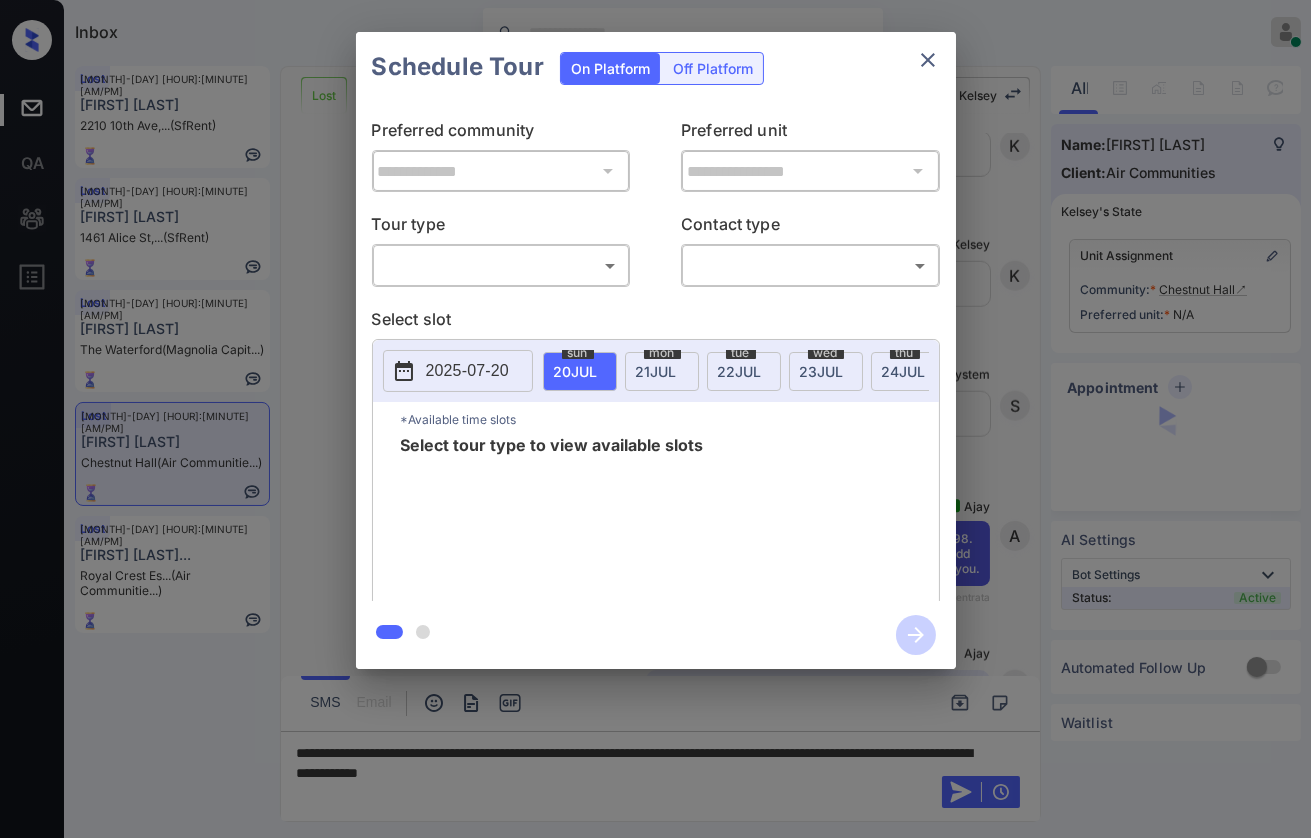 click on "Inbox Danielle Dela Cruz Online Set yourself   offline Set yourself   on break Profile Switch to  dark  mode Sign out Lost Jun-10 09:27 am   Amariah Arias 2210 10th Ave,...  (SfRent) Lost Jul-08 03:48 pm   David Benton 1461 Alice St,...  (SfRent) Lost Jul-14 06:57 pm   Tahseen Syeda The Waterford  (Magnolia Capit...) Lost Jul-19 01:41 pm   Sung Ya Lin Chestnut Hall  (Air Communitie...) Lost Jul-19 02:55 pm   Anthony Hollan... Royal Crest Es...  (Air Communitie...) Lost Lead Sentiment: Angry Upon sliding the acknowledgement:  Lead will move to lost stage. * ​ SMS and call option will be set to opt out. AFM will be turned off for the lead. Kelsey New Message Kelsey Notes Note: <a href="https://conversation.getzuma.com/687bff7bf2d52931764cbcd5">https://conversation.getzuma.com/687bff7bf2d52931764cbcd5</a> - Paste this link into your browser to view Kelsey’s conversation with the prospect Jul 19, 2025 01:26 pm  Sync'd w  entrata K New Message Agent Lead created via emailParser in Inbound stage. A New Message" at bounding box center (655, 419) 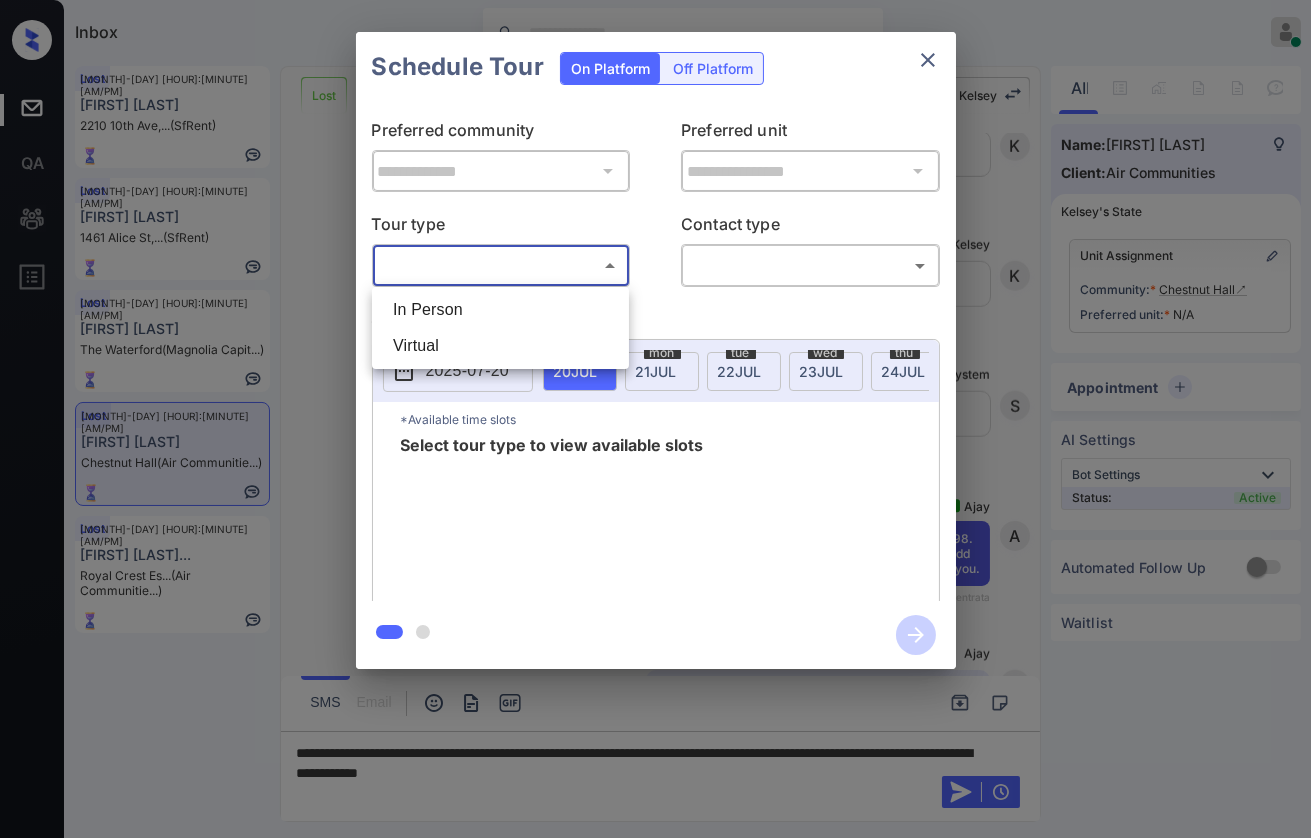 click on "In Person" at bounding box center (500, 310) 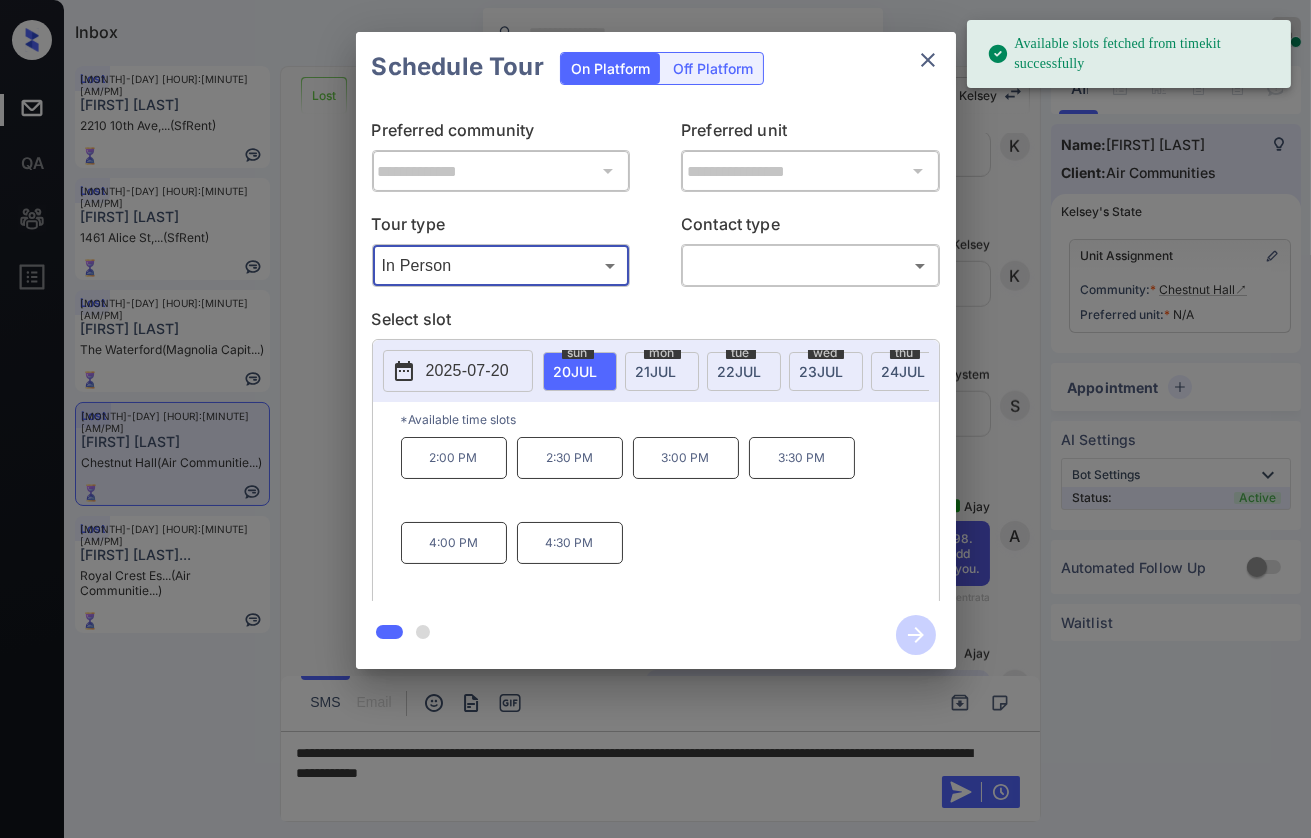 click 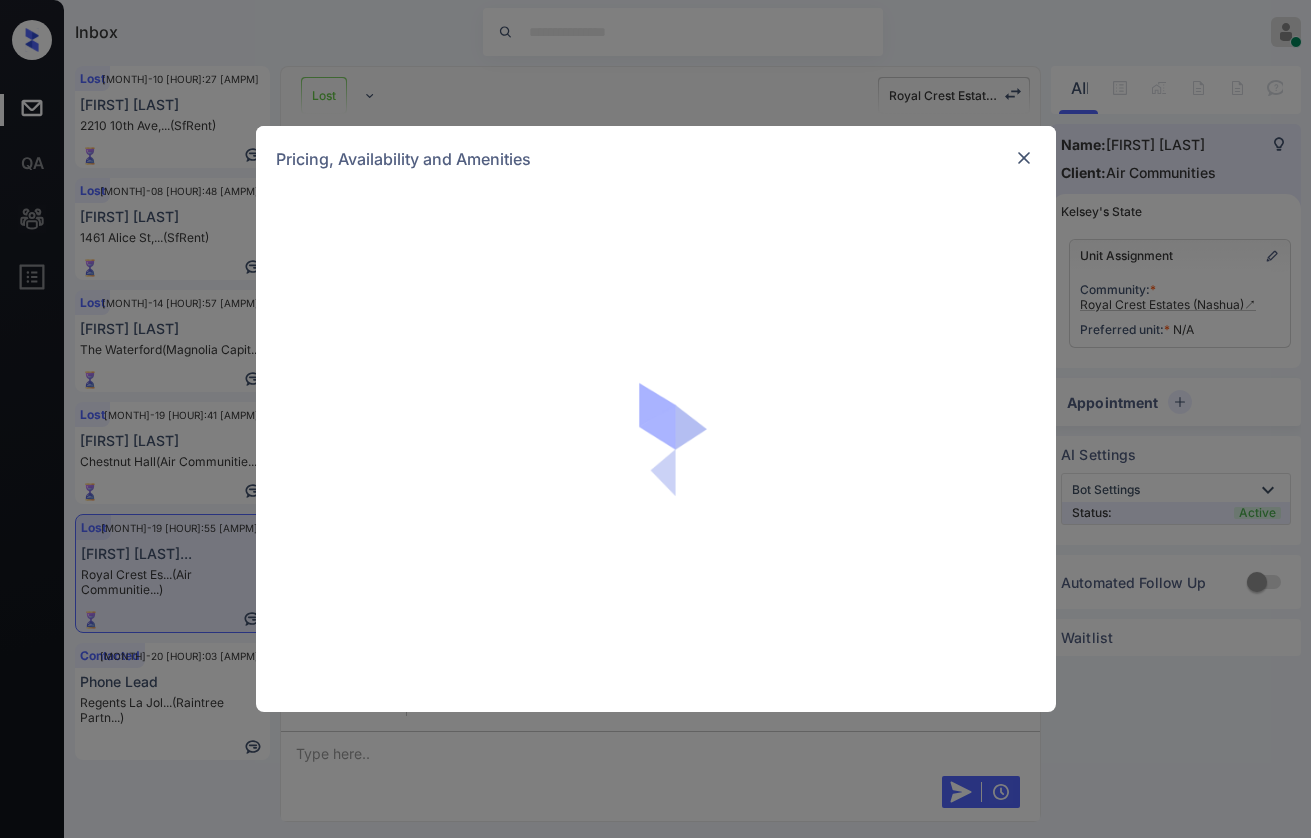 scroll, scrollTop: 0, scrollLeft: 0, axis: both 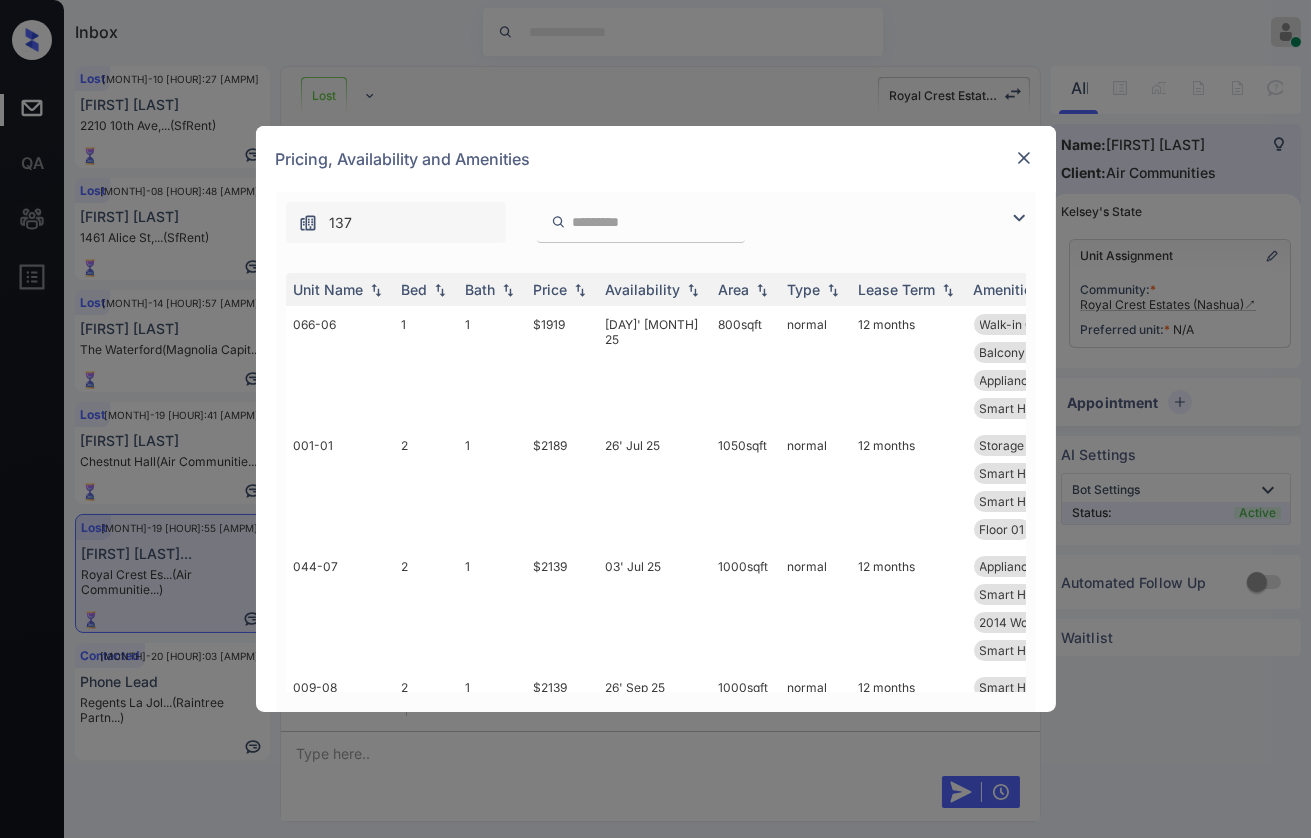 click at bounding box center (1024, 158) 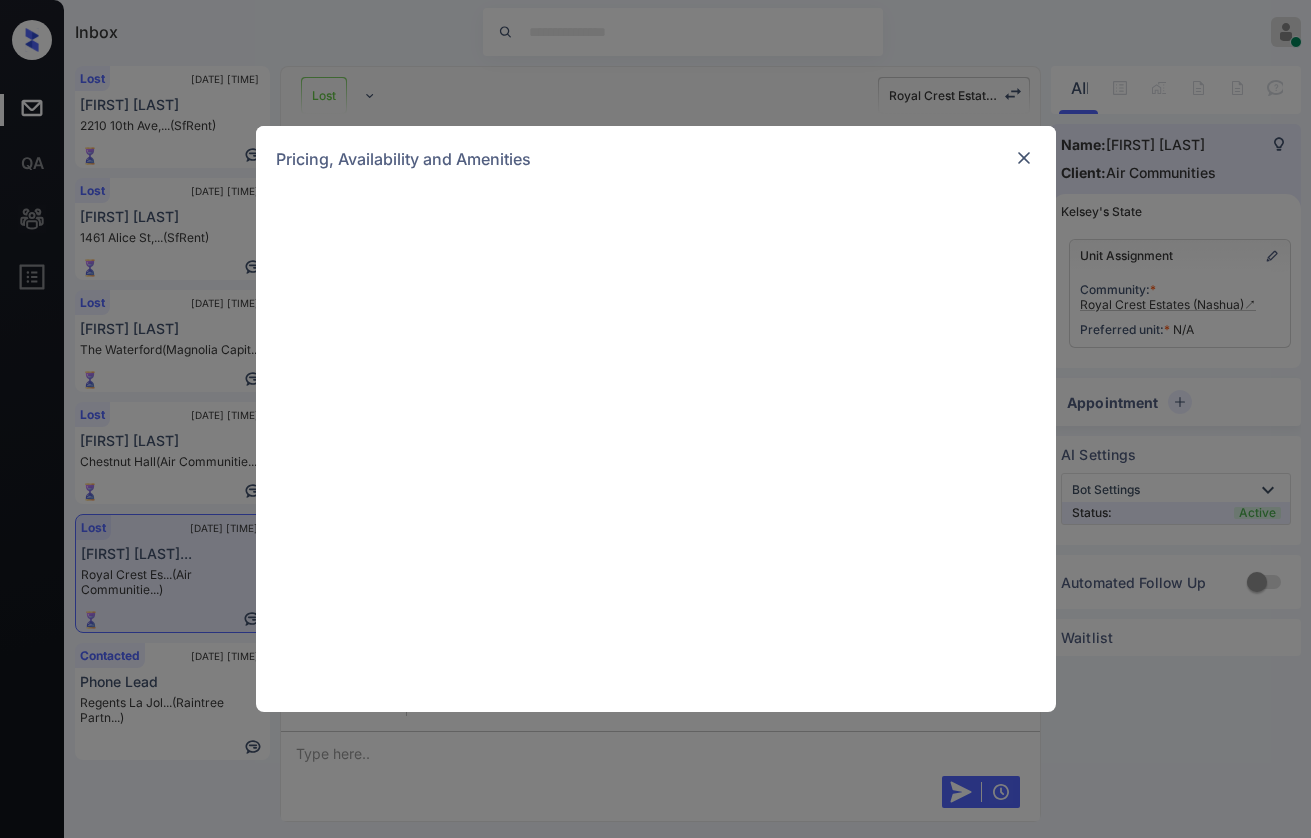 scroll, scrollTop: 0, scrollLeft: 0, axis: both 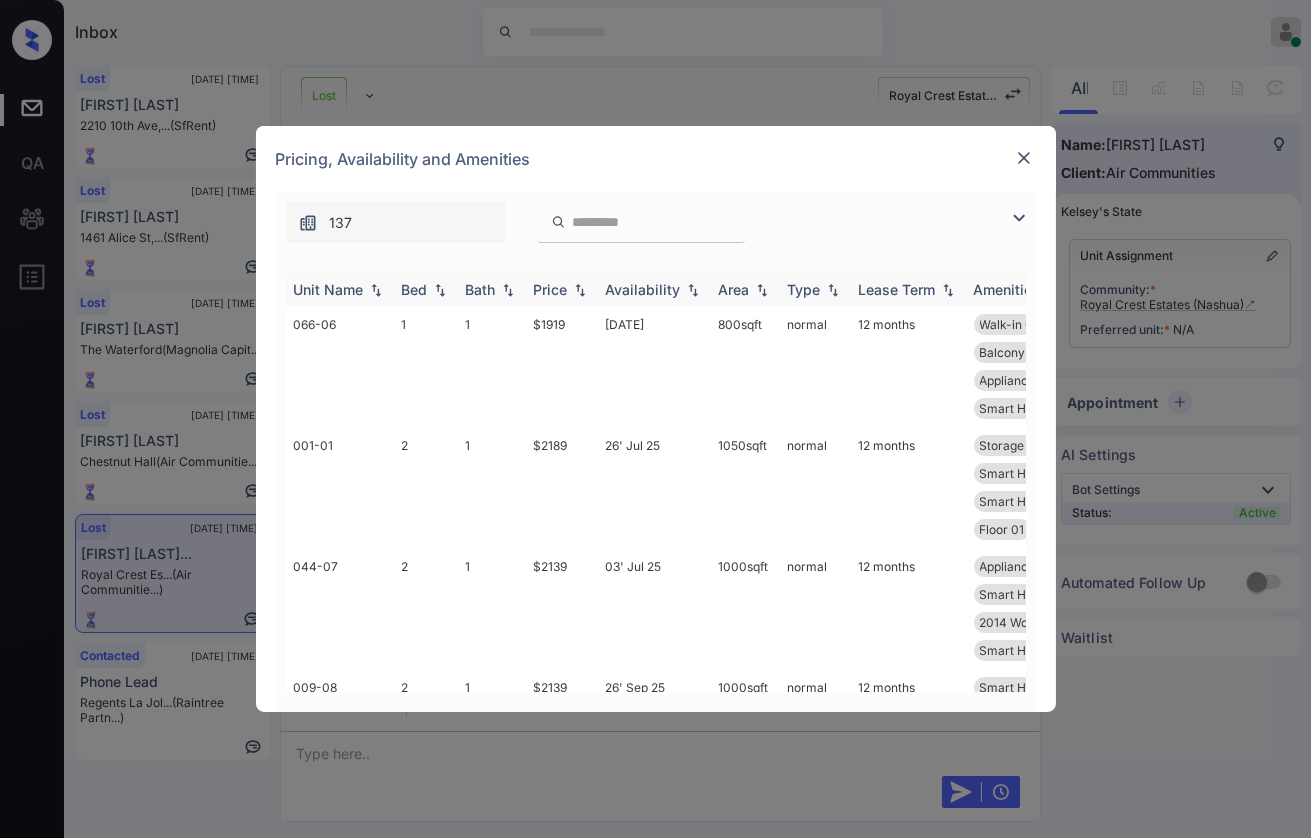 click on "Bed" at bounding box center (415, 289) 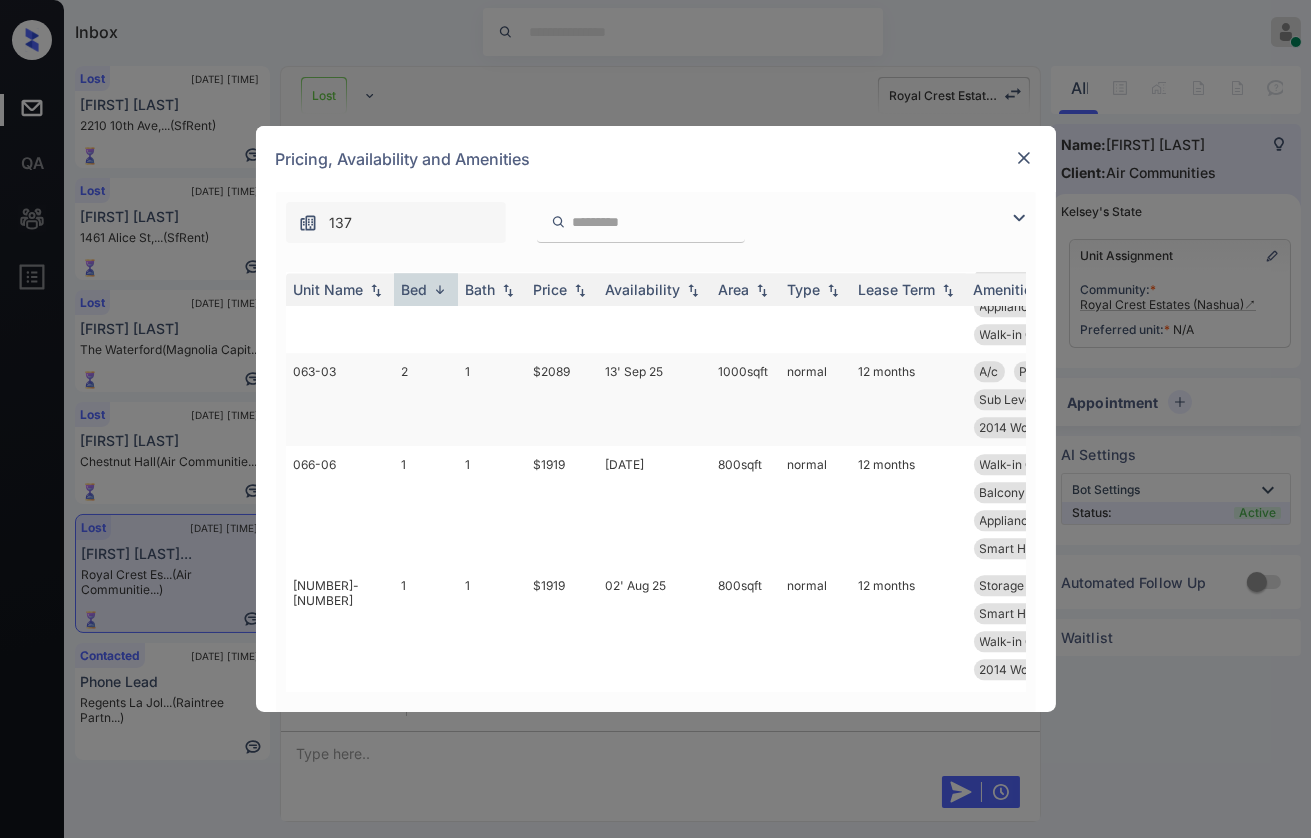 scroll, scrollTop: 8777, scrollLeft: 0, axis: vertical 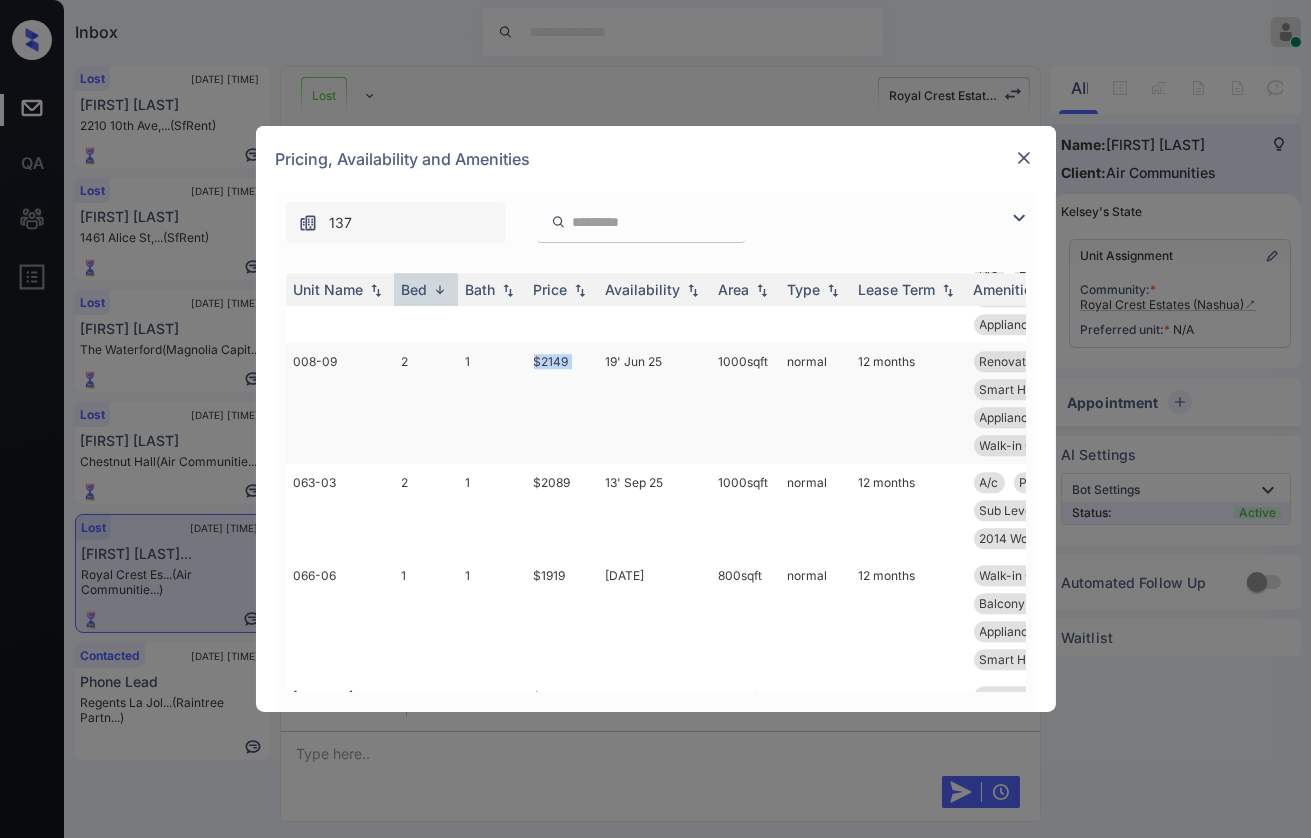 click on "008-09 2 1 $2149 19' Jun 25 1000  sqft normal 12   months Renovation Storage Additio... A/c Smart Home Door... Floor 03 Smart Home Ther... Appliances Stai... 2014 Wood Floor... Floor Top Walk-in Closets Balcony Extende..." at bounding box center [808, 403] 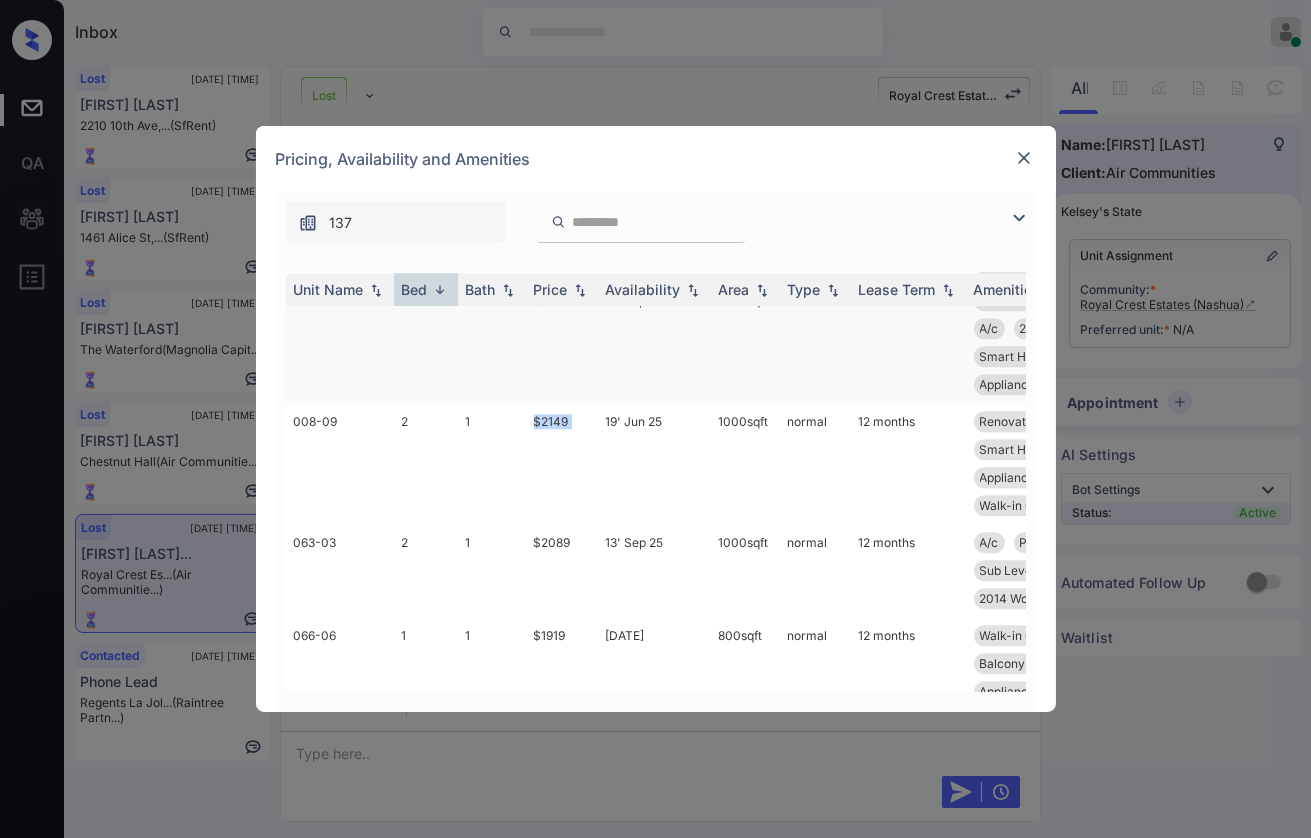 scroll, scrollTop: 8555, scrollLeft: 0, axis: vertical 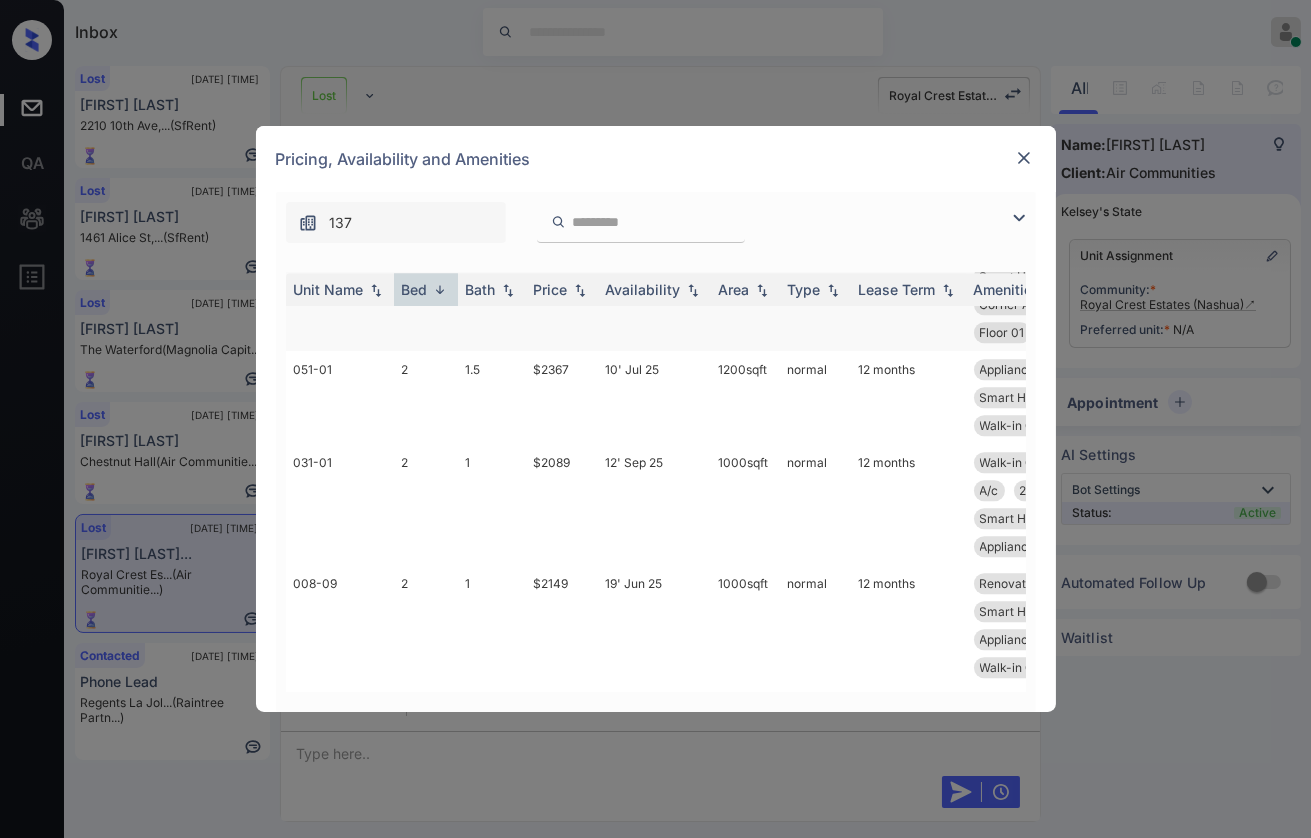 drag, startPoint x: 527, startPoint y: 334, endPoint x: 594, endPoint y: 333, distance: 67.00746 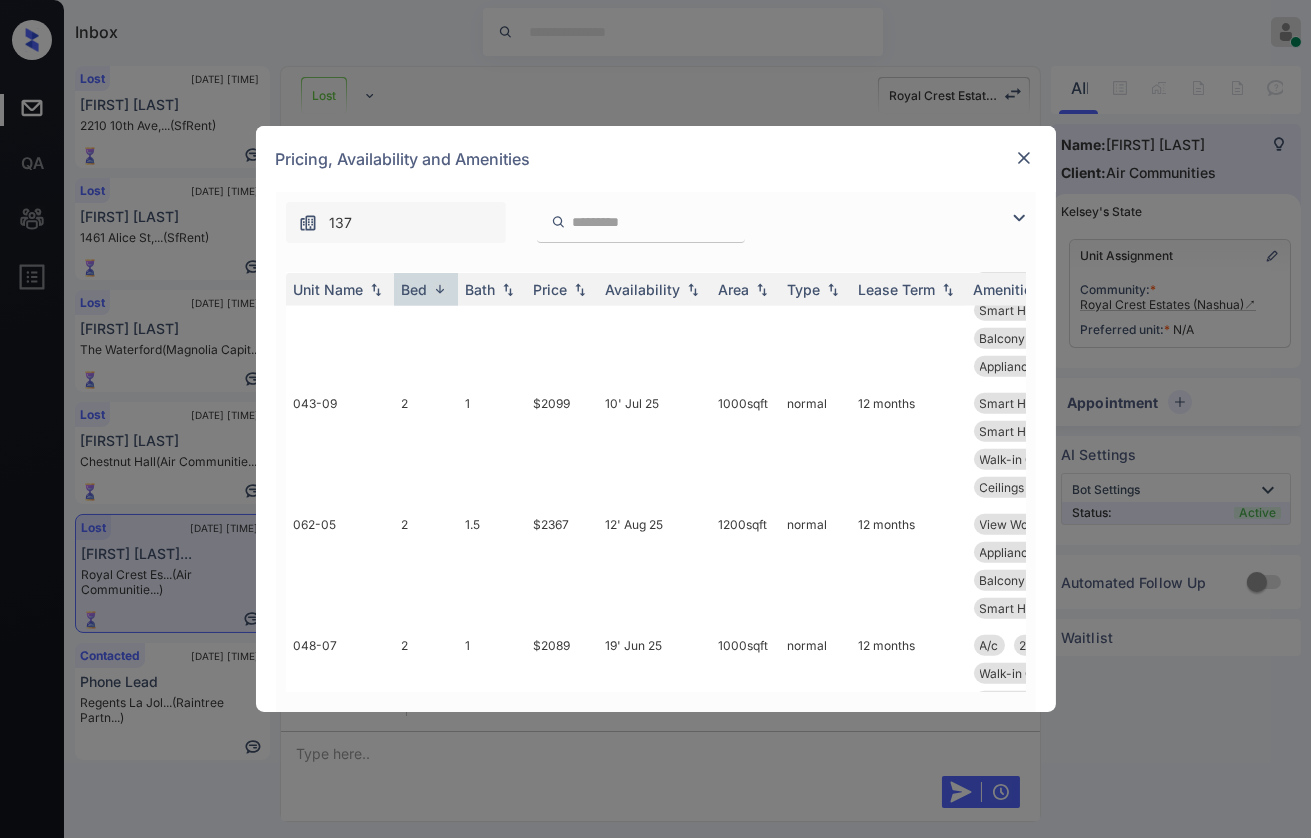 scroll, scrollTop: 3666, scrollLeft: 0, axis: vertical 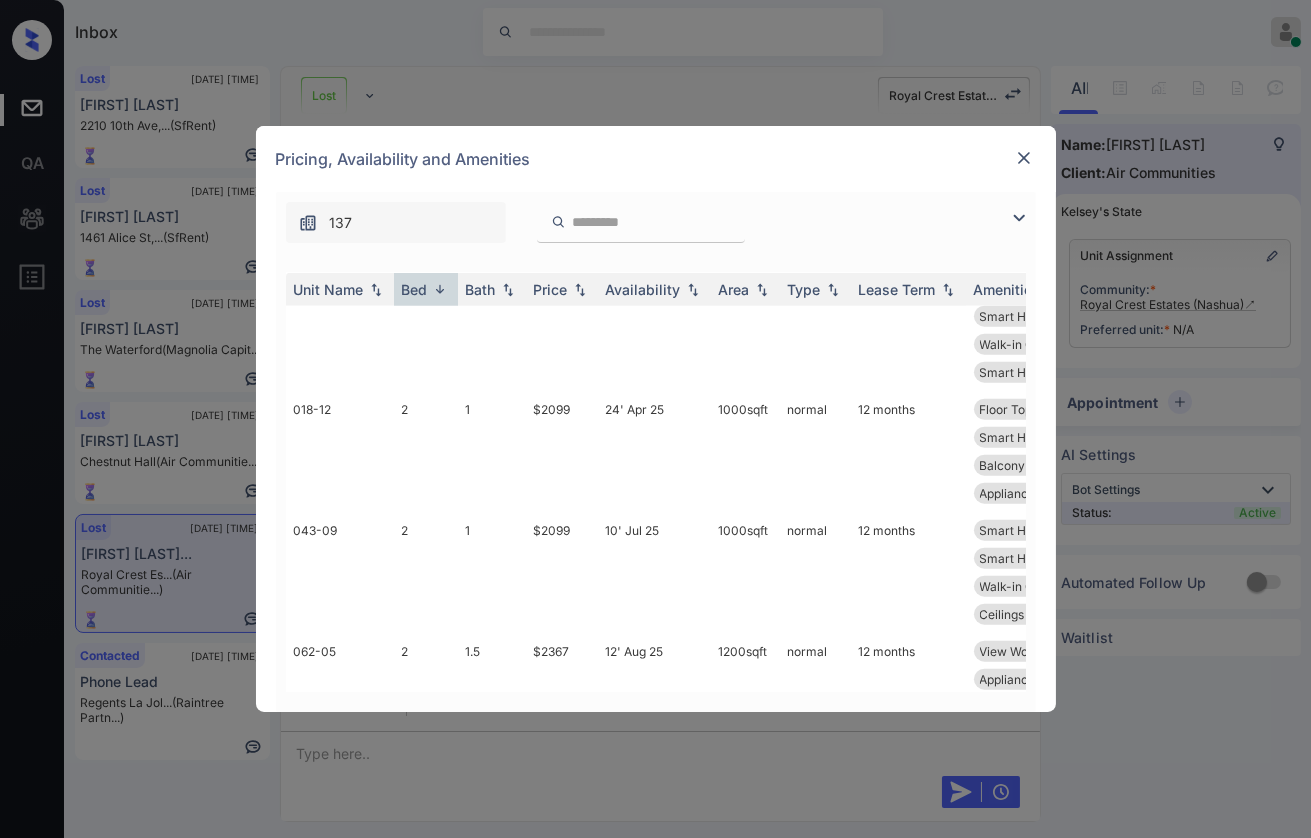 click at bounding box center [1024, 158] 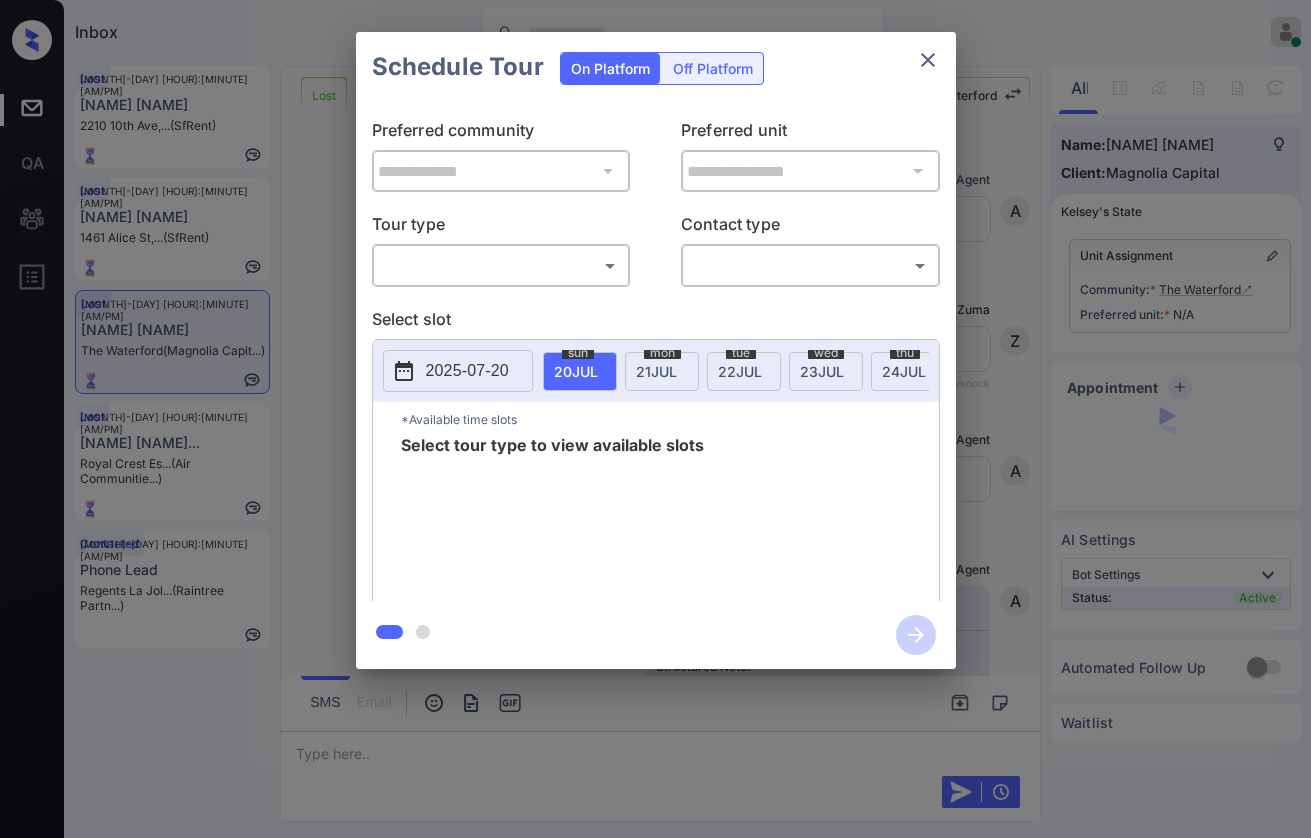scroll, scrollTop: 0, scrollLeft: 0, axis: both 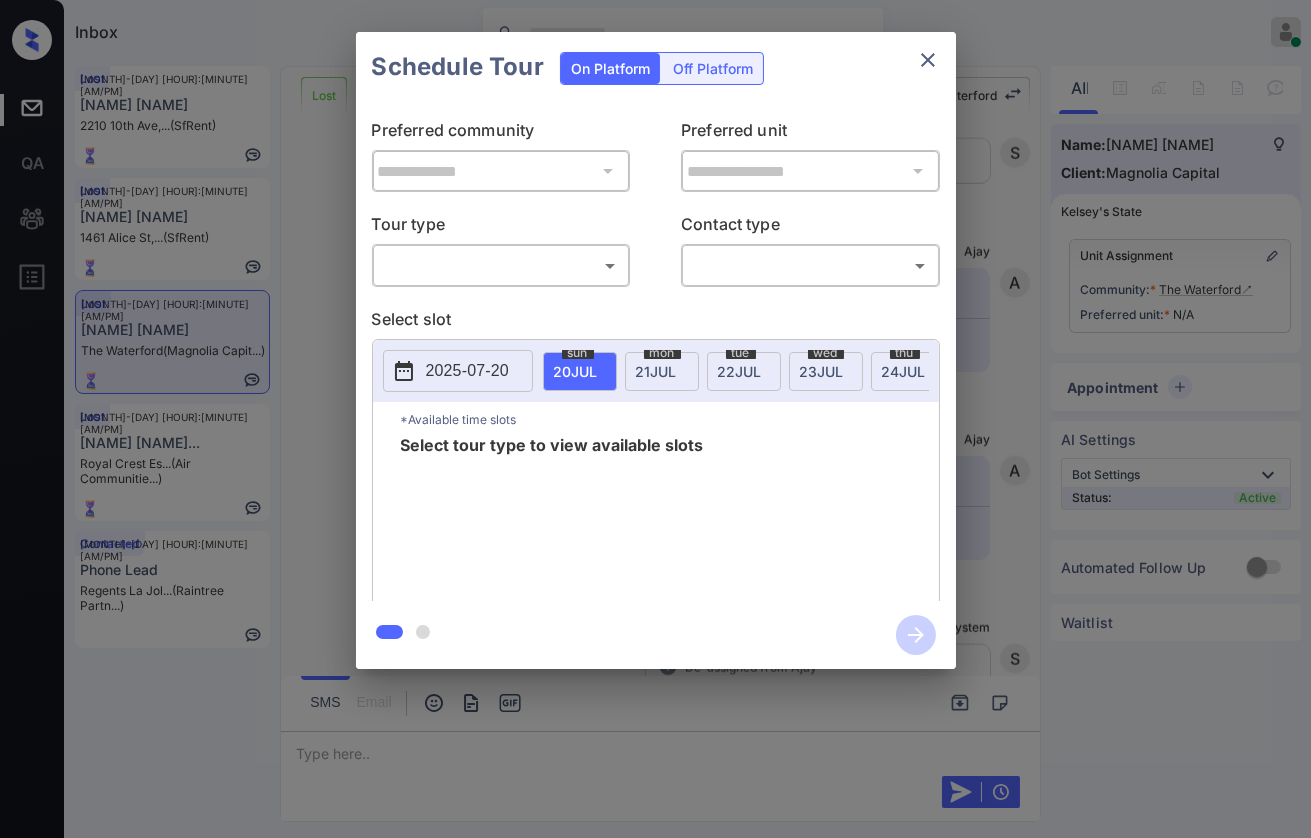 click on "Inbox Danielle Dela Cruz Online Set yourself   offline Set yourself   on break Profile Switch to  dark  mode Sign out Lost Jun-10 09:27 am   Amariah Arias 2210 10th Ave,...  (SfRent) Lost Jul-08 03:48 pm   David Benton 1461 Alice St,...  (SfRent) Lost Jul-14 06:57 pm   Tahseen Syeda The Waterford  (Magnolia Capit...) Lost Jul-19 02:55 pm   Anthony Hollan... Royal Crest Es...  (Air Communitie...) Contacted Jul-20 10:03 am   Phone Lead Regents La Jol...  (Raintree Partn...) Lost Lead Sentiment: Angry Upon sliding the acknowledgement:  Lead will move to lost stage. * ​ SMS and call option will be set to opt out. AFM will be turned off for the lead. The Waterford New Message Agent Lead created via webhook in Inbound stage. Jul 14, 2025 06:13 pm A New Message Zuma Lead transferred to leasing agent: kelsey Jul 14, 2025 06:13 pm  Sync'd w  knock Z New Message Agent AFM Request sent to Kelsey. Jul 14, 2025 06:13 pm A New Message Agent Notes Note: Structured Note:
Move In Date: 2025-07-25
Jul 14, 2025 06:13 pm A" at bounding box center [655, 419] 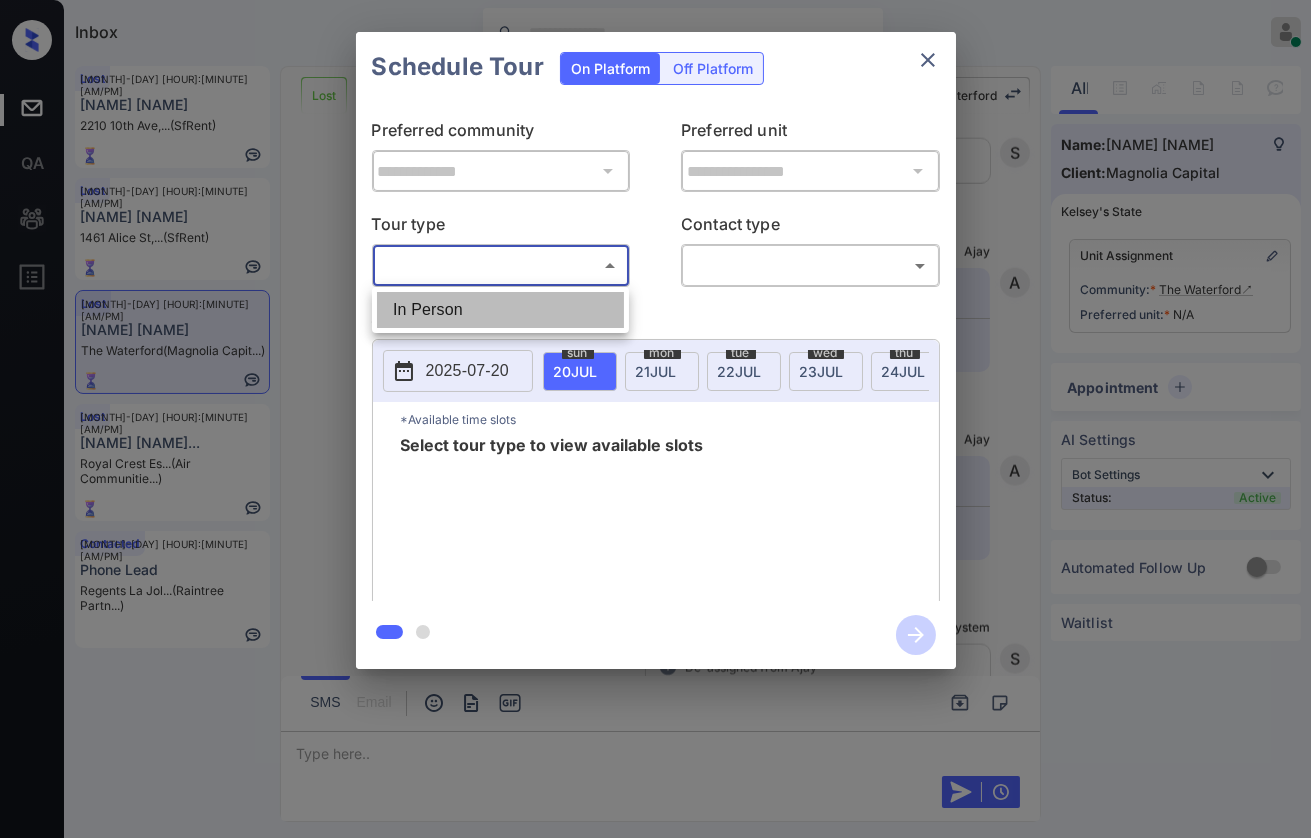 click on "In Person" at bounding box center (500, 310) 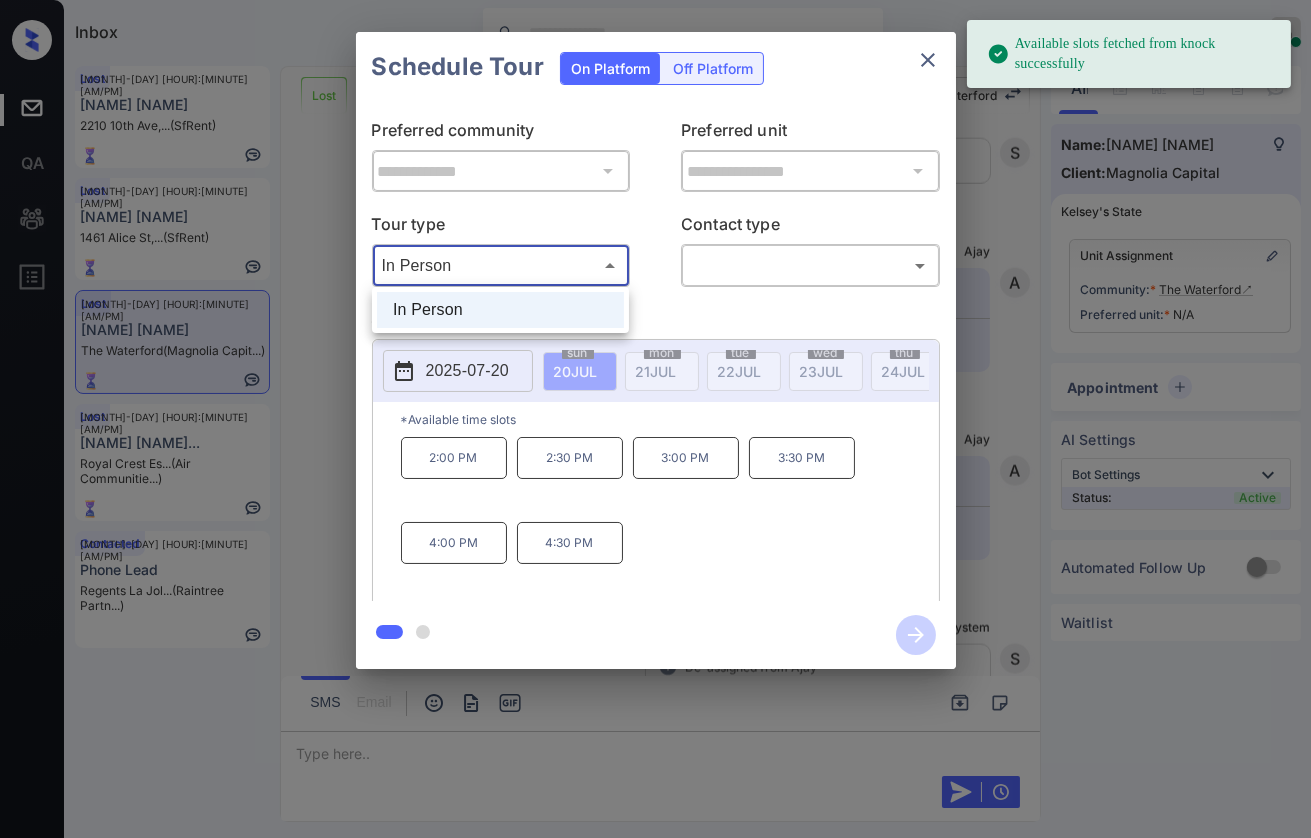 click on "Available slots fetched from knock successfully Inbox Danielle Dela Cruz Online Set yourself   offline Set yourself   on break Profile Switch to  dark  mode Sign out Lost Jun-10 09:27 am   Amariah Arias 2210 10th Ave,...  (SfRent) Lost Jul-08 03:48 pm   David Benton 1461 Alice St,...  (SfRent) Lost Jul-14 06:57 pm   Tahseen Syeda The Waterford  (Magnolia Capit...) Lost Jul-19 02:55 pm   Anthony Hollan... Royal Crest Es...  (Air Communitie...) Contacted Jul-20 10:03 am   Phone Lead Regents La Jol...  (Raintree Partn...) Lost Lead Sentiment: Angry Upon sliding the acknowledgement:  Lead will move to lost stage. * ​ SMS and call option will be set to opt out. AFM will be turned off for the lead. The Waterford New Message Agent Lead created via webhook in Inbound stage. Jul 14, 2025 06:13 pm A New Message Zuma Lead transferred to leasing agent: kelsey Jul 14, 2025 06:13 pm  Sync'd w  knock Z New Message Agent AFM Request sent to Kelsey. Jul 14, 2025 06:13 pm A New Message Agent Notes Note: Jul 14, 2025 06:13 pm" at bounding box center [655, 419] 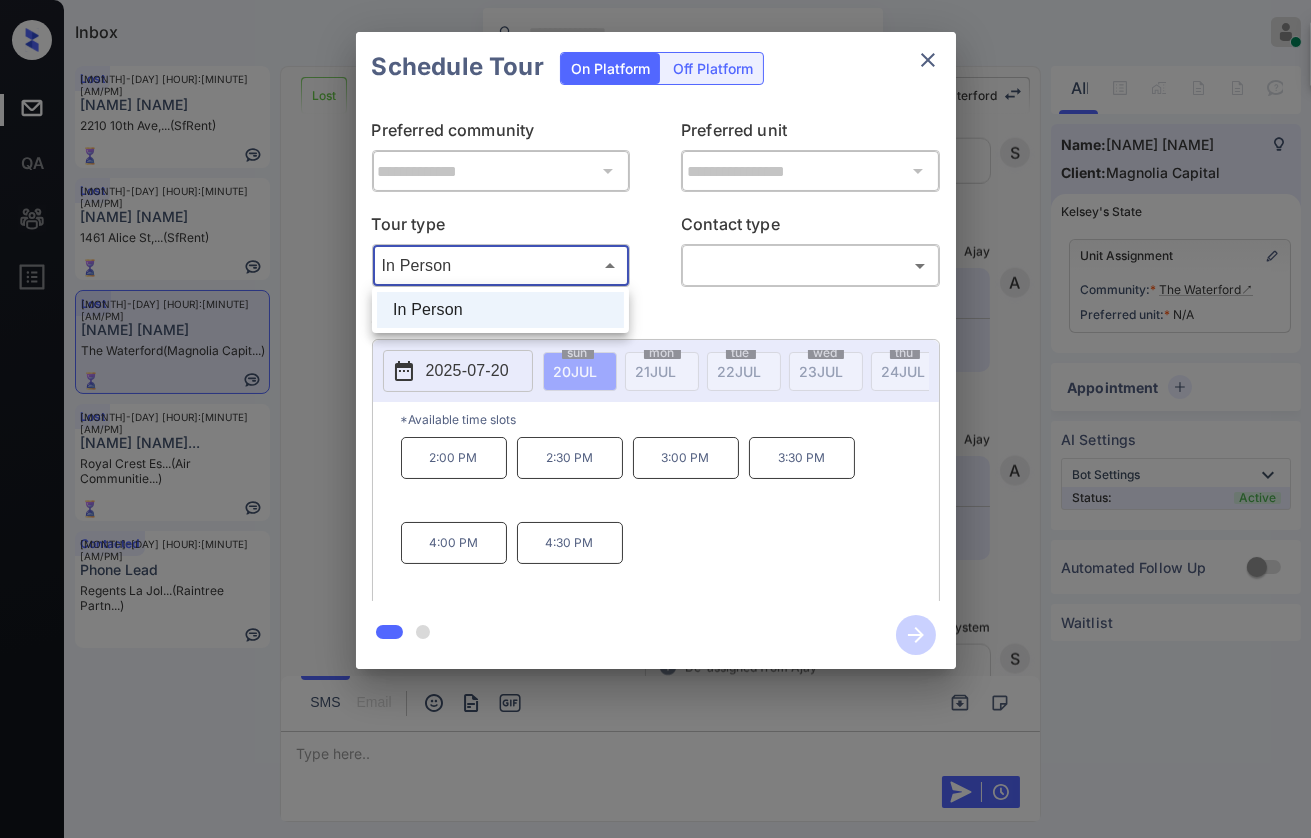 click at bounding box center [655, 419] 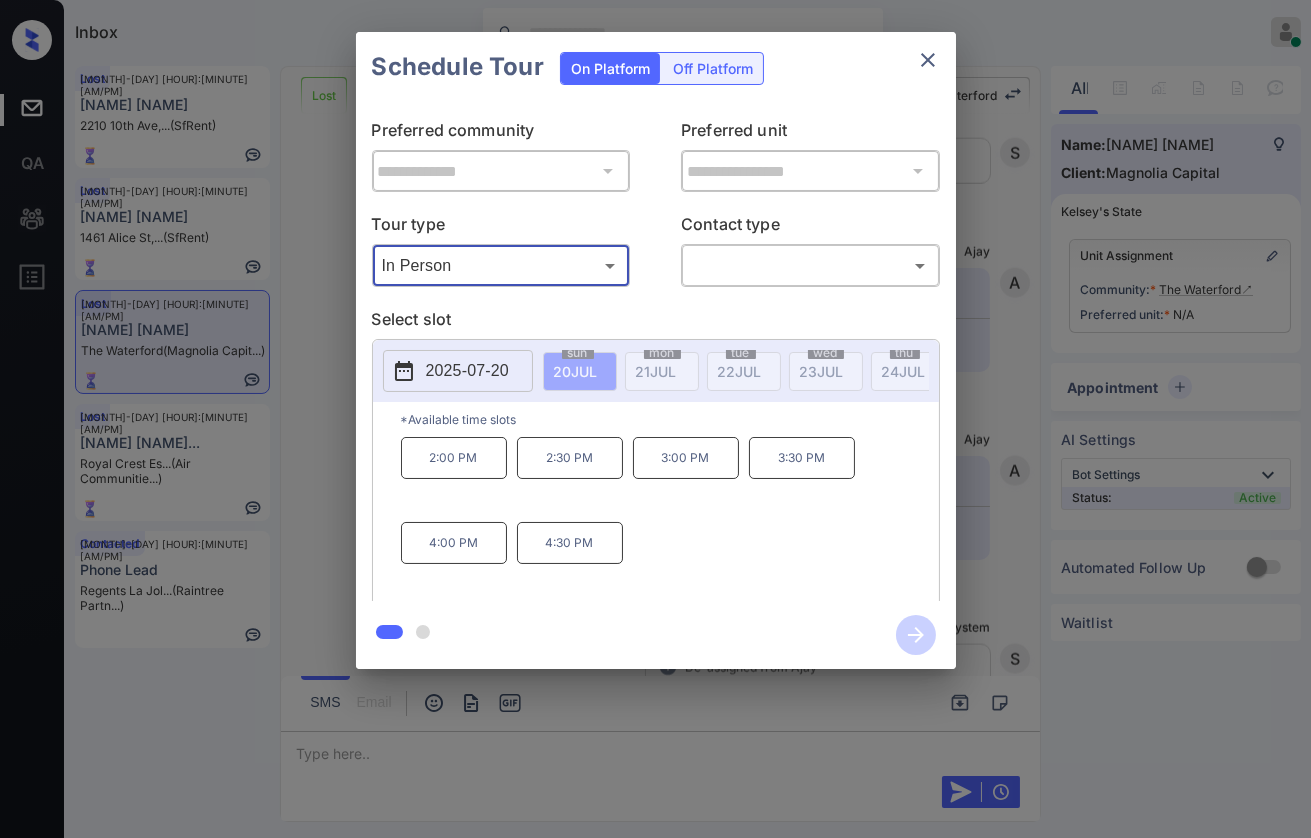 click on "2025-07-20" at bounding box center (467, 371) 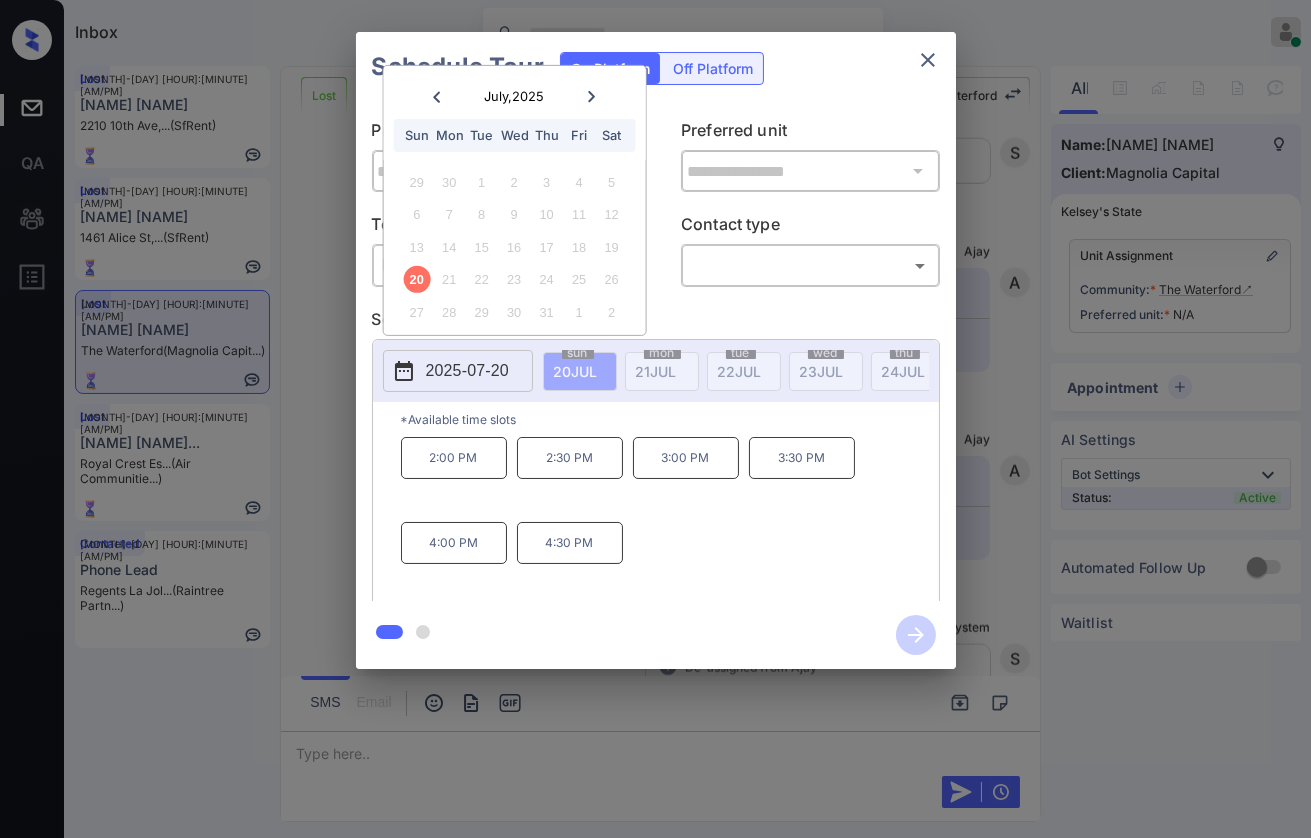click 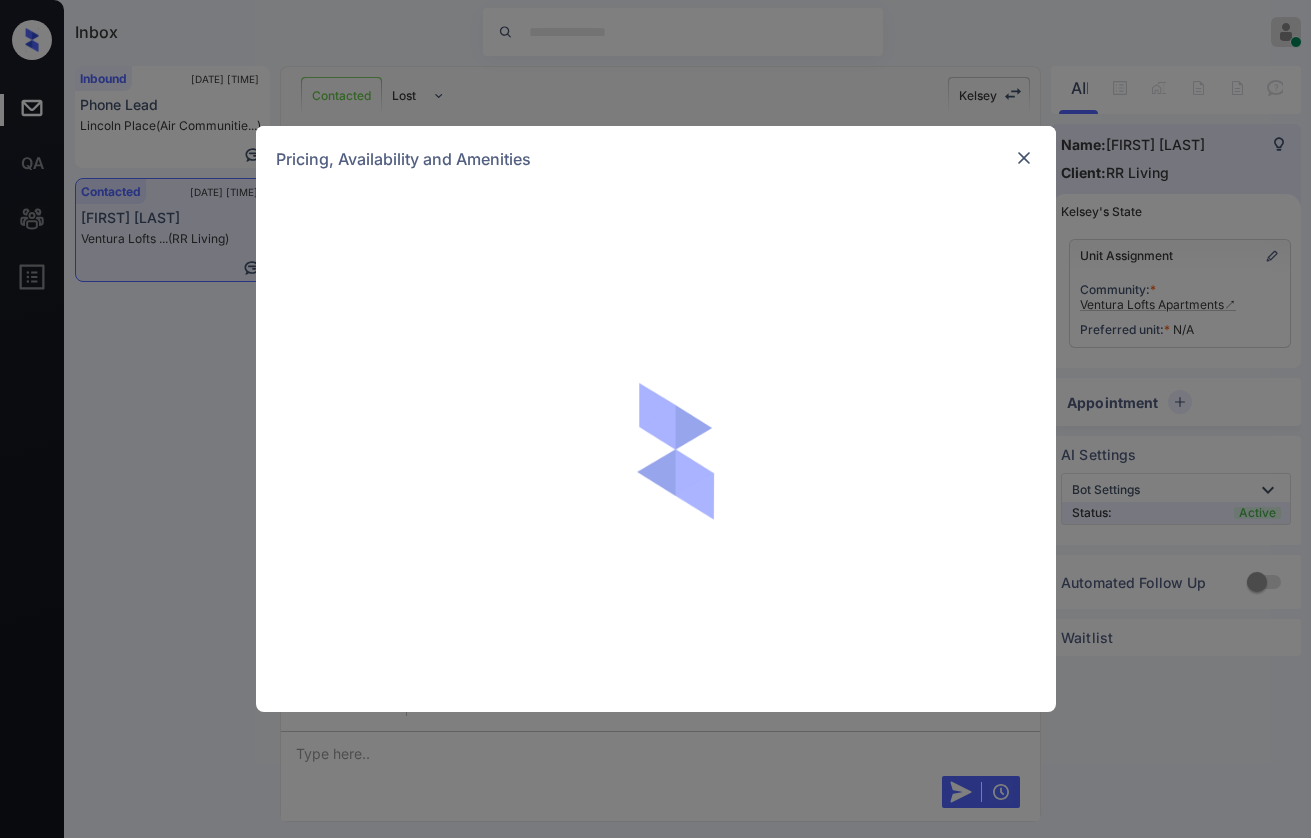 scroll, scrollTop: 0, scrollLeft: 0, axis: both 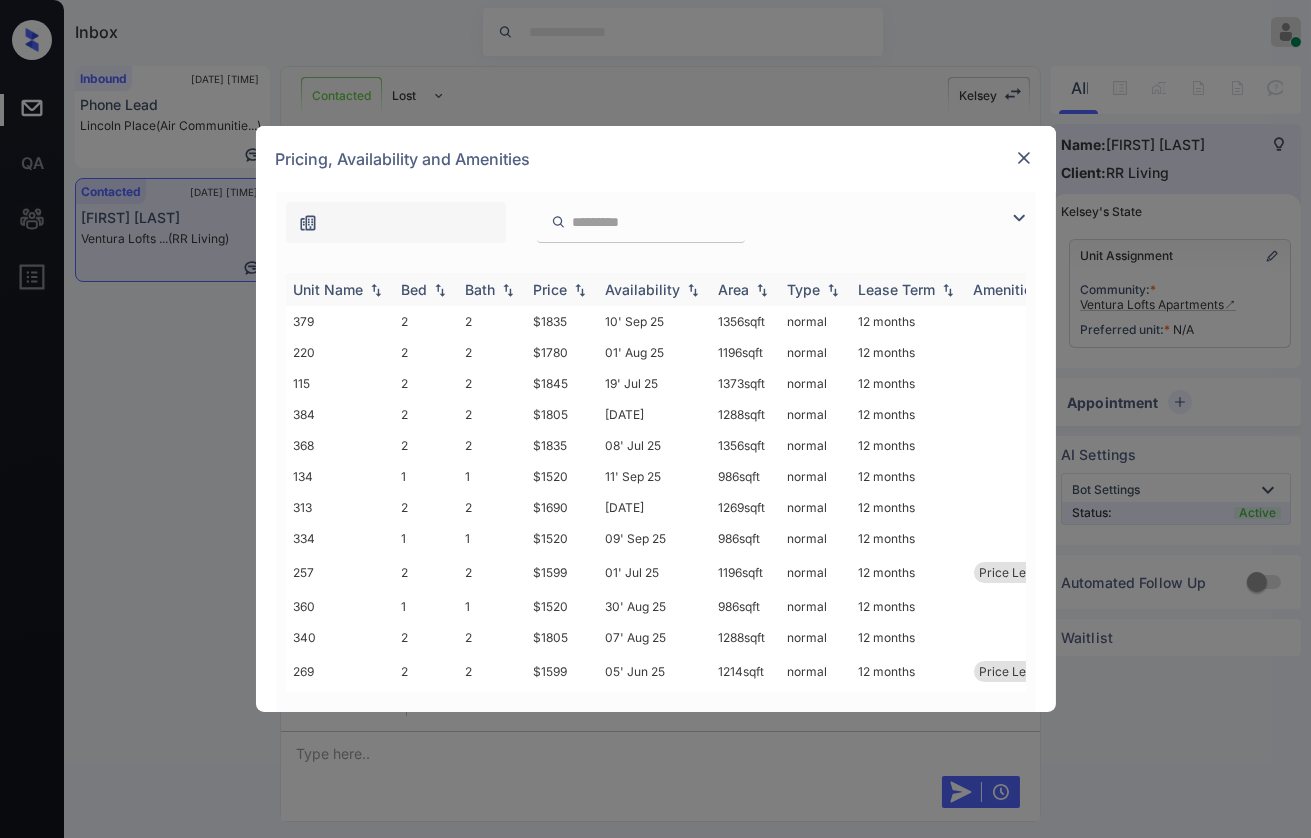 click on "Bed" at bounding box center (415, 289) 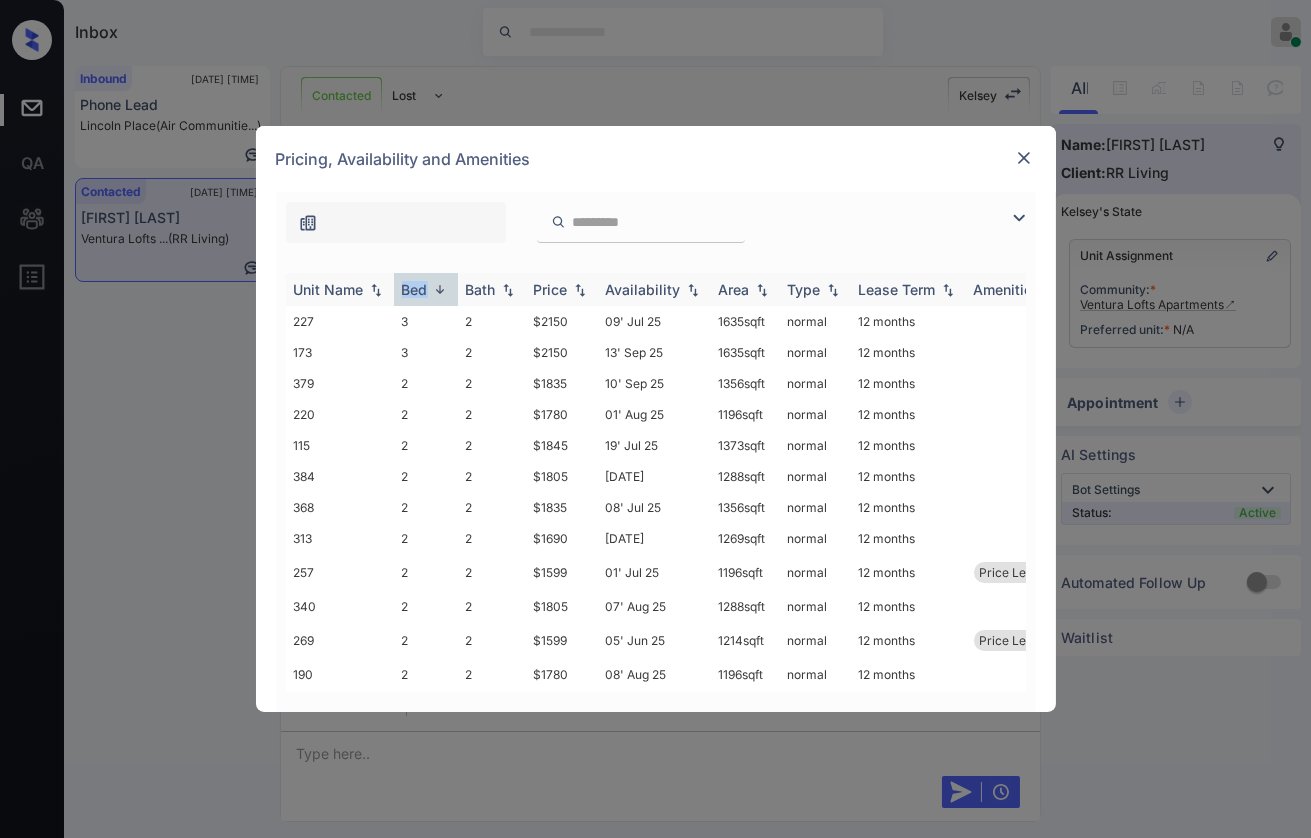 click on "Bed" at bounding box center [415, 289] 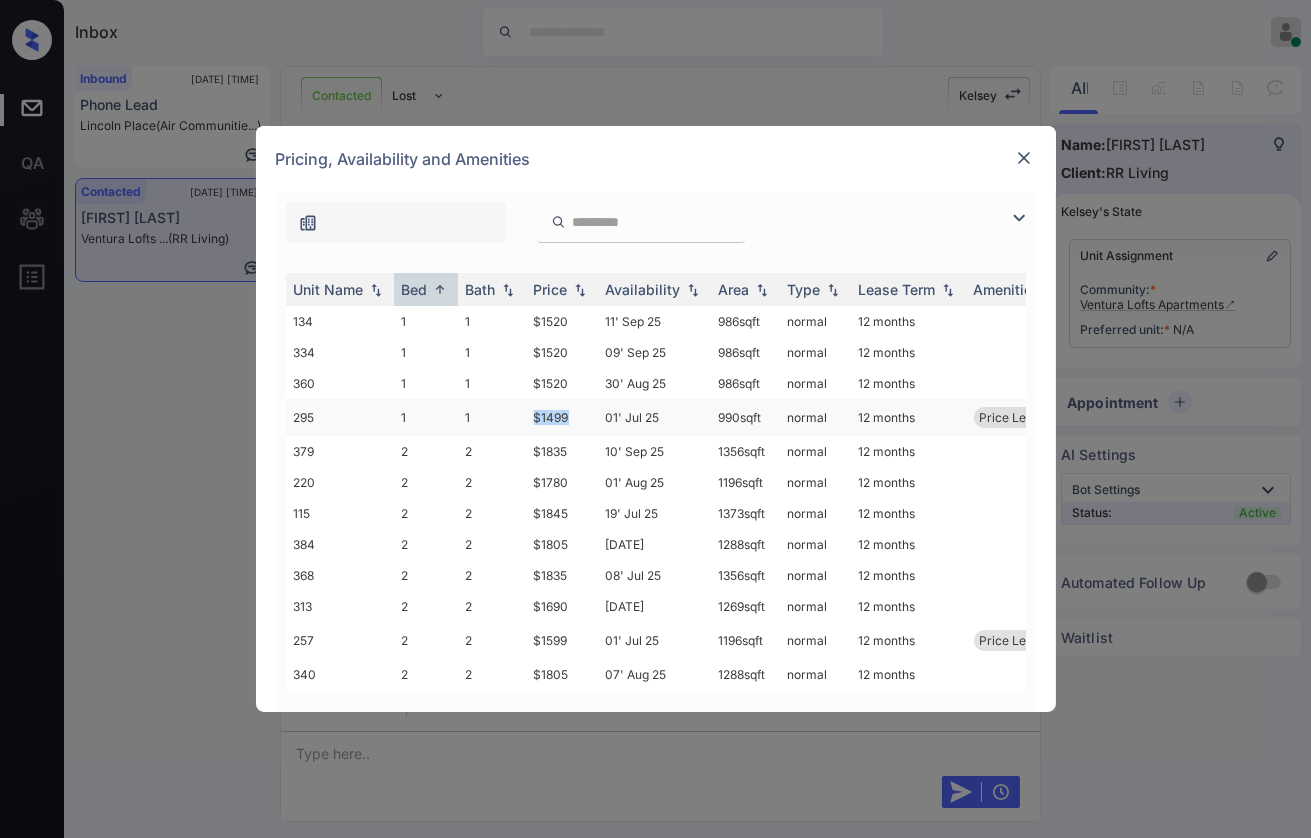 drag, startPoint x: 551, startPoint y: 417, endPoint x: 576, endPoint y: 418, distance: 25.019993 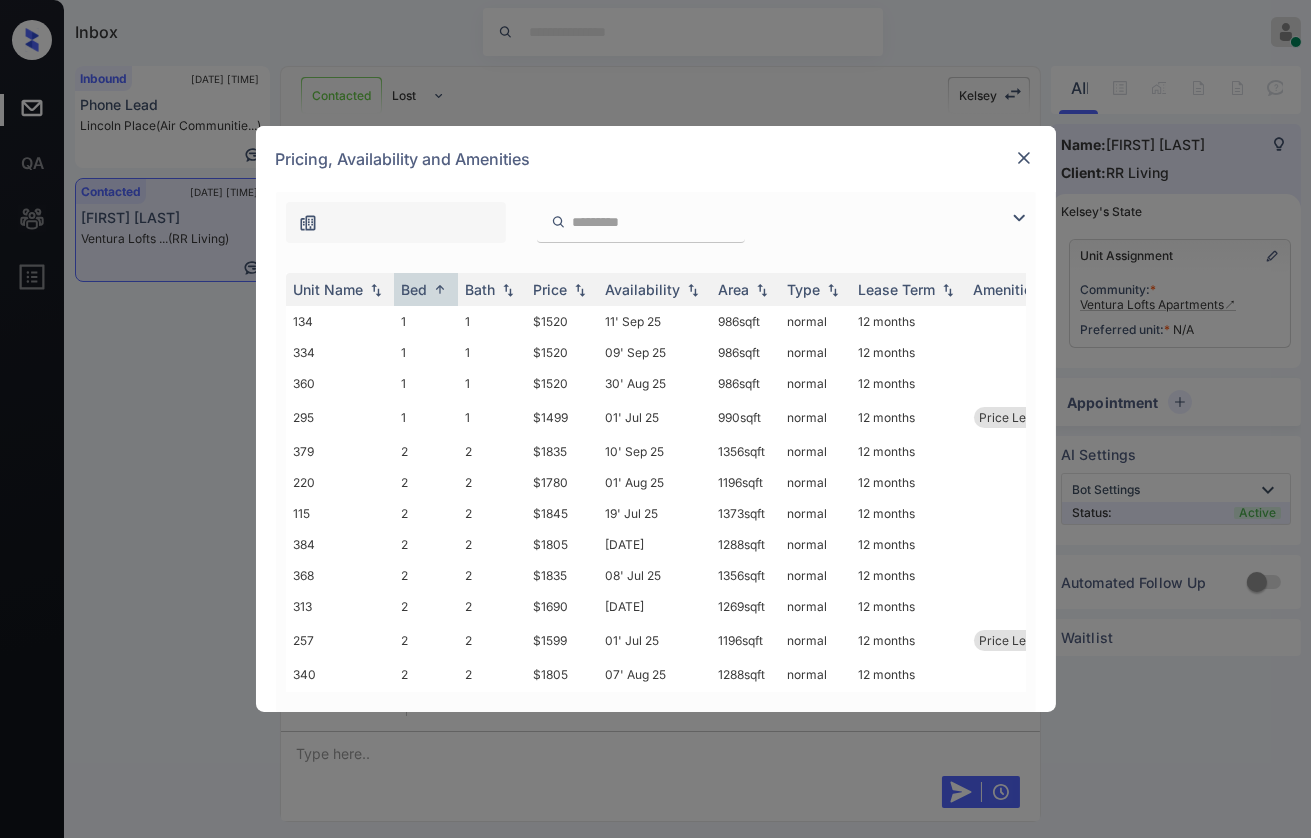 click on "Pricing, Availability and Amenities" at bounding box center [656, 159] 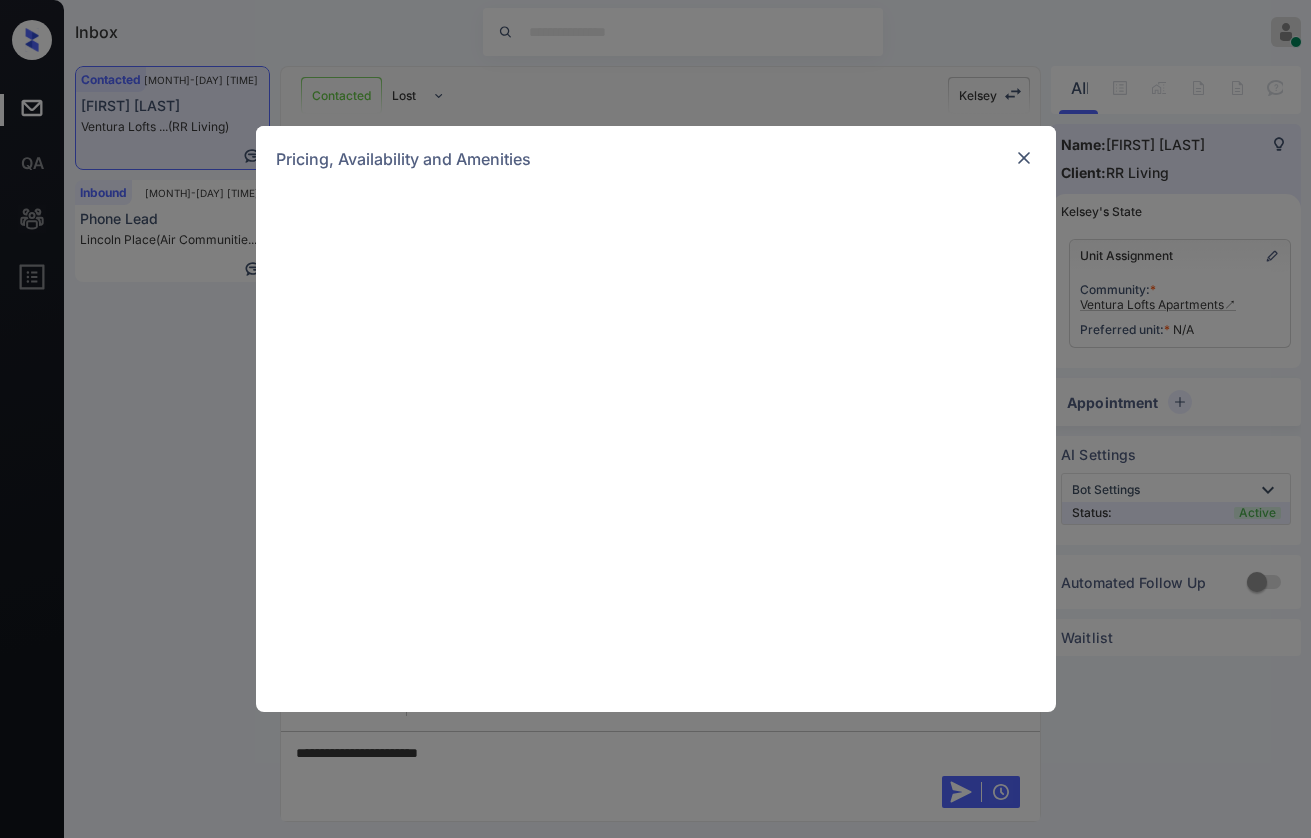 scroll, scrollTop: 0, scrollLeft: 0, axis: both 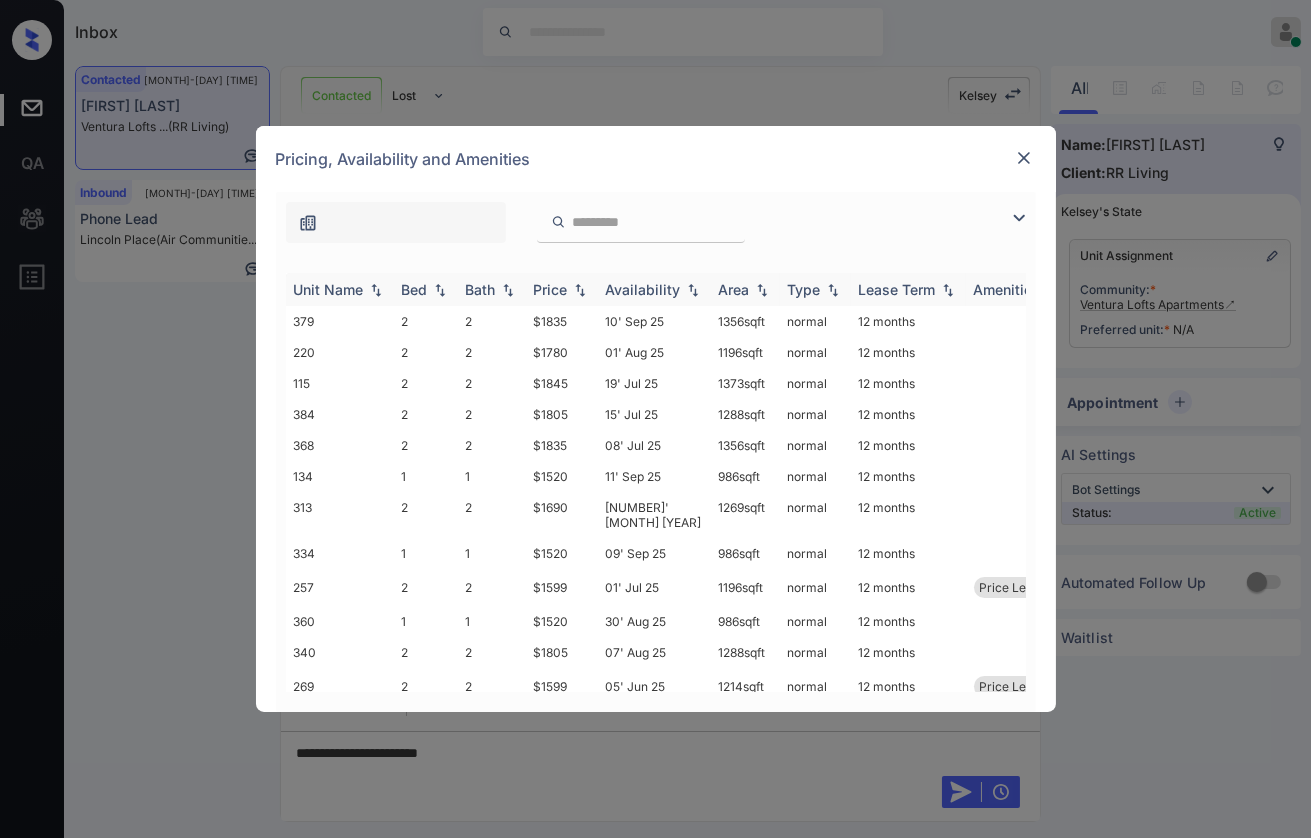 click on "Bed" at bounding box center [415, 289] 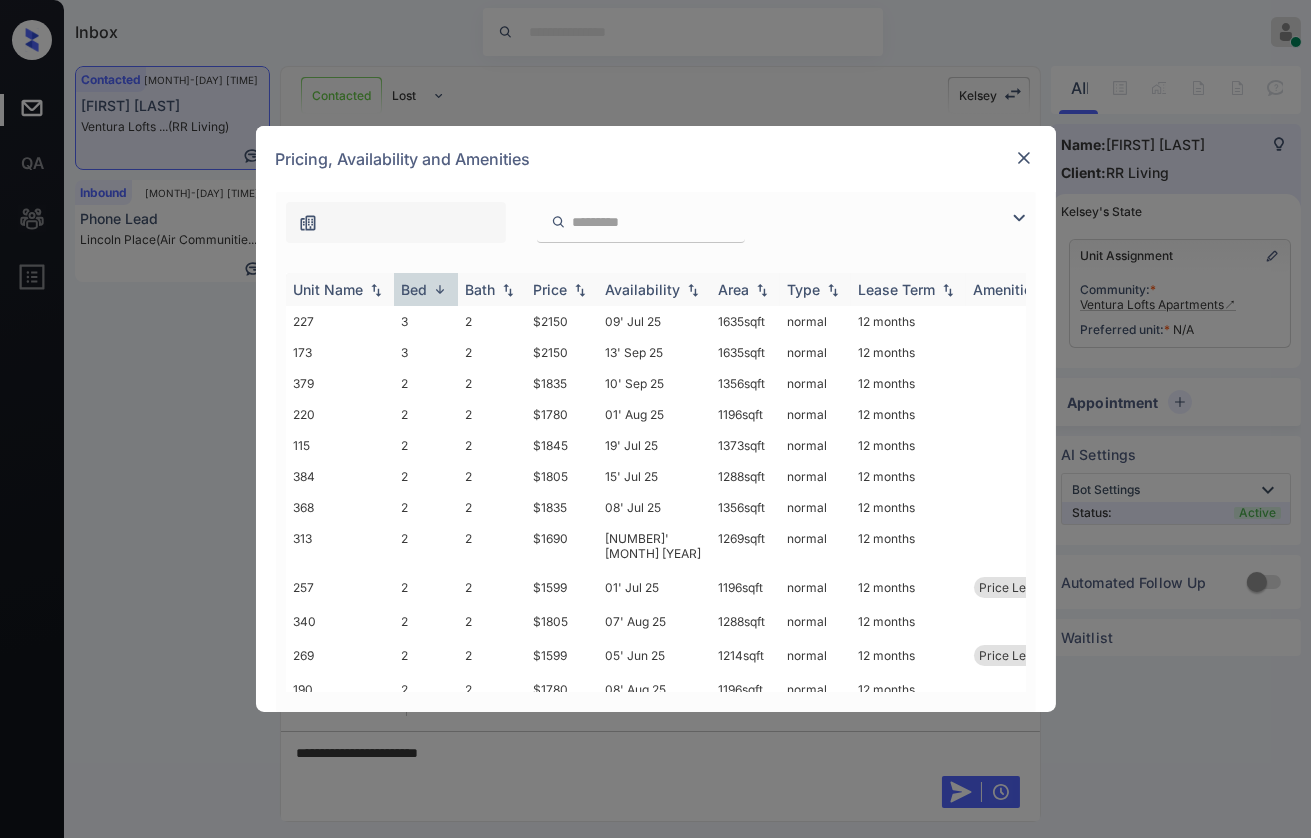 click on "Bed" at bounding box center [415, 289] 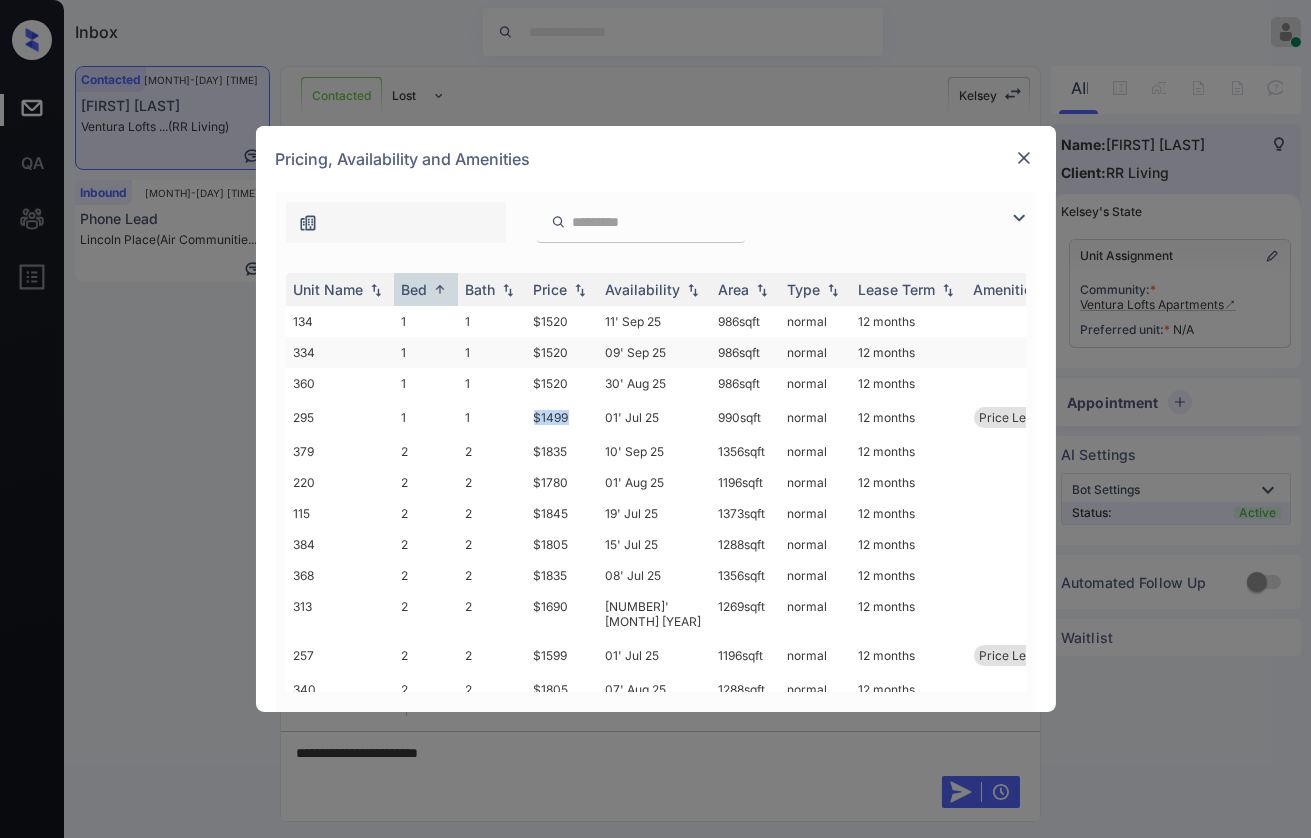 drag, startPoint x: 532, startPoint y: 416, endPoint x: 760, endPoint y: 357, distance: 235.51009 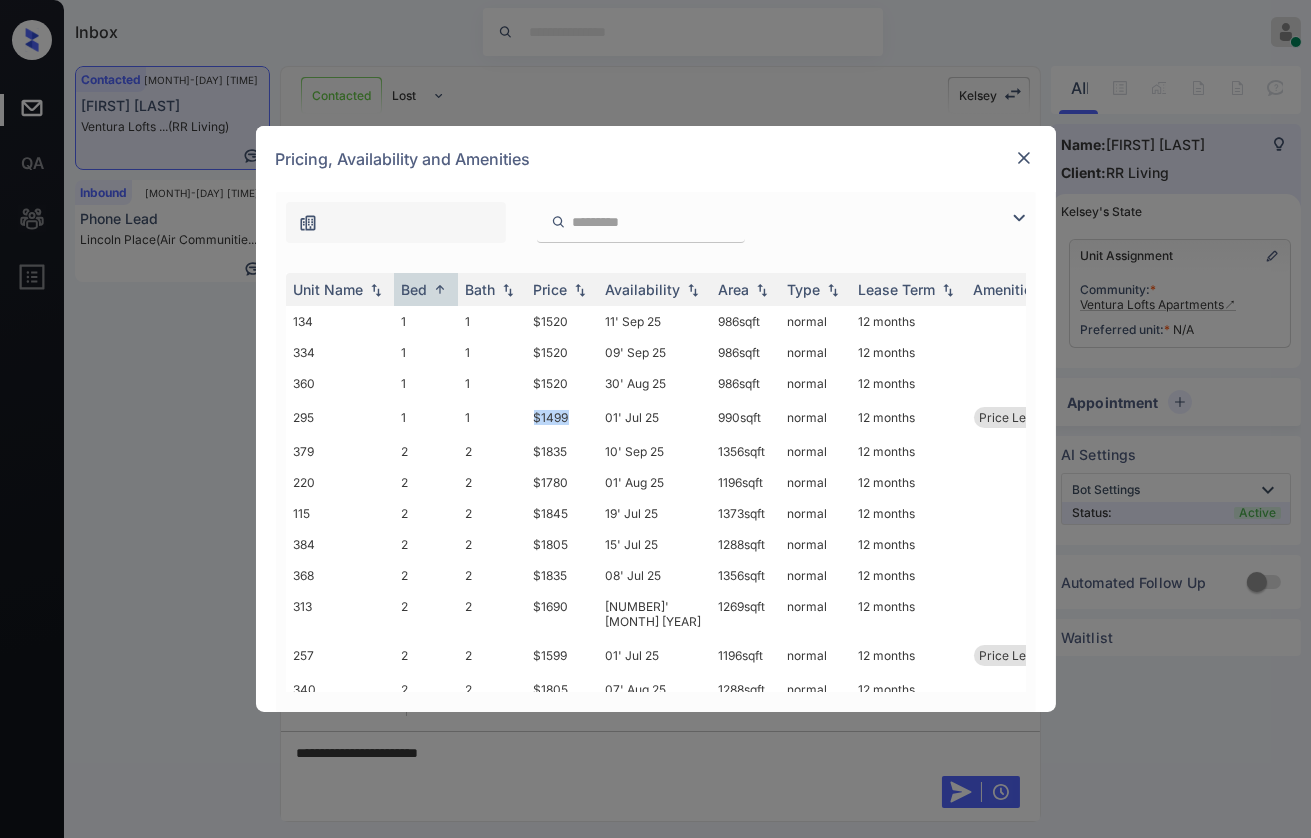 copy on "$1499" 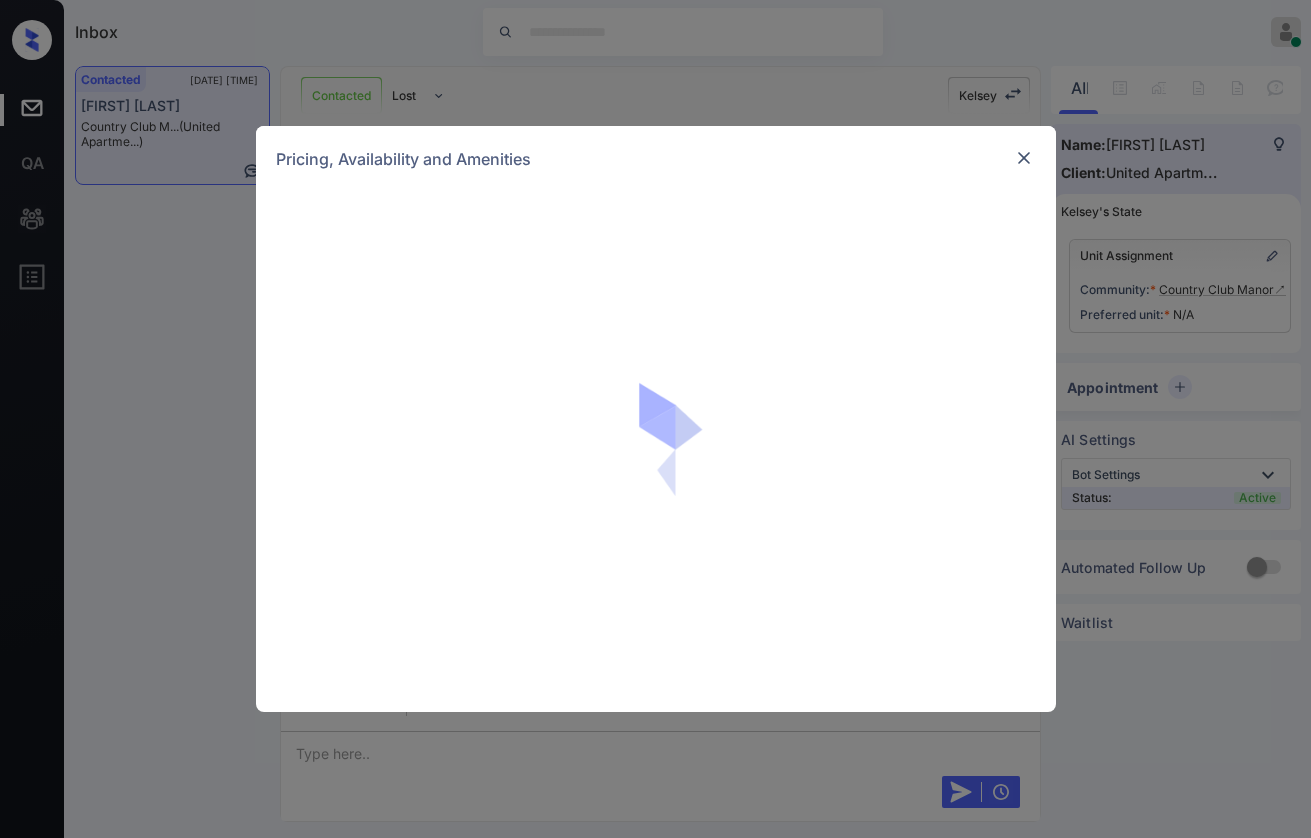 scroll, scrollTop: 0, scrollLeft: 0, axis: both 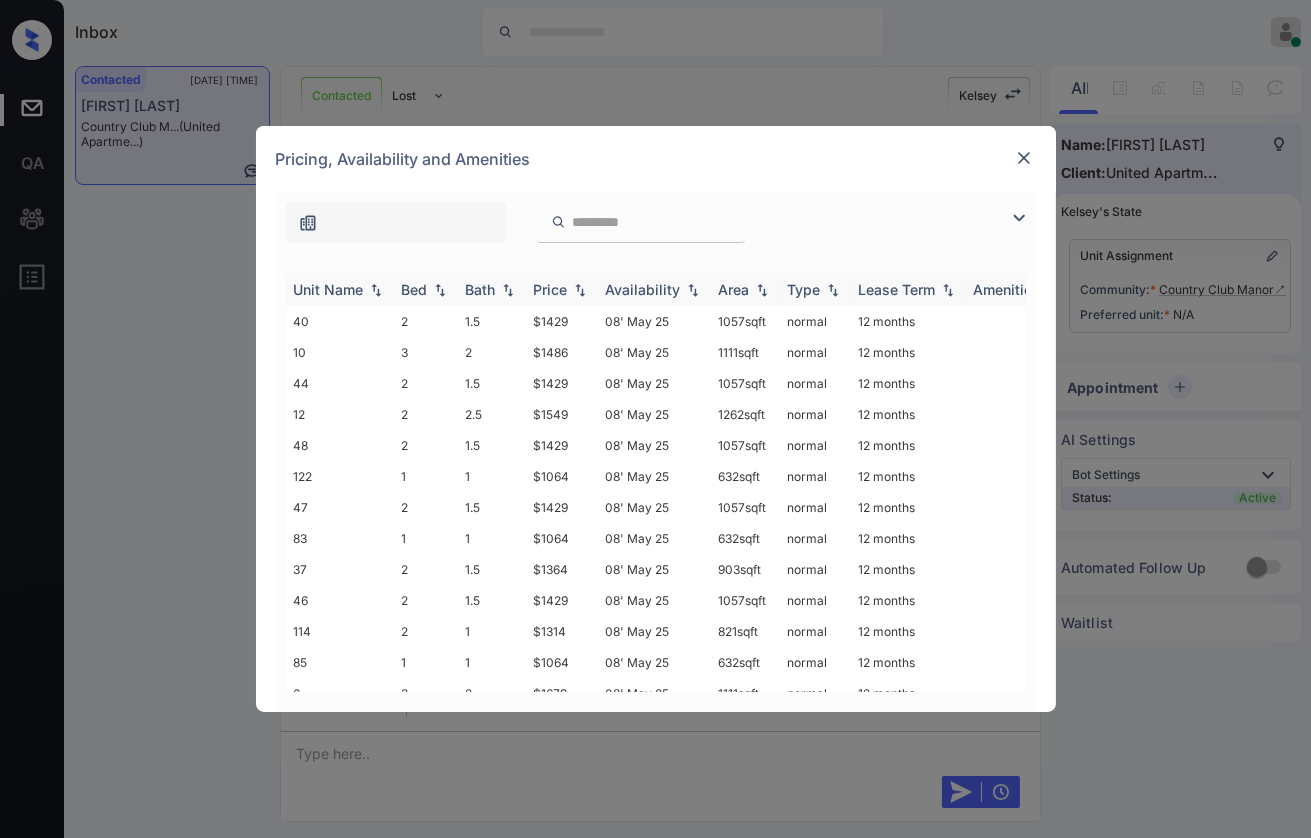 click on "Bed" at bounding box center [426, 289] 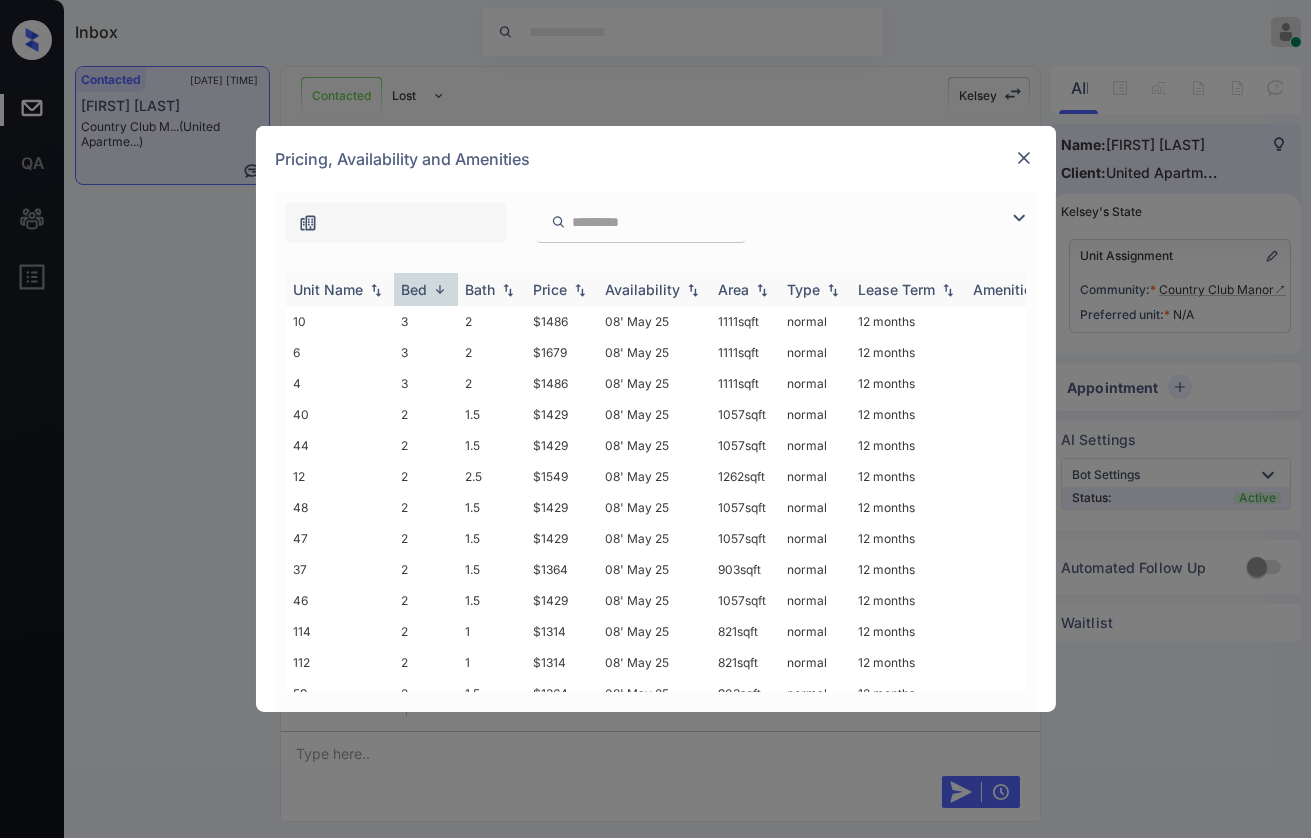 click on "Bed" at bounding box center (415, 289) 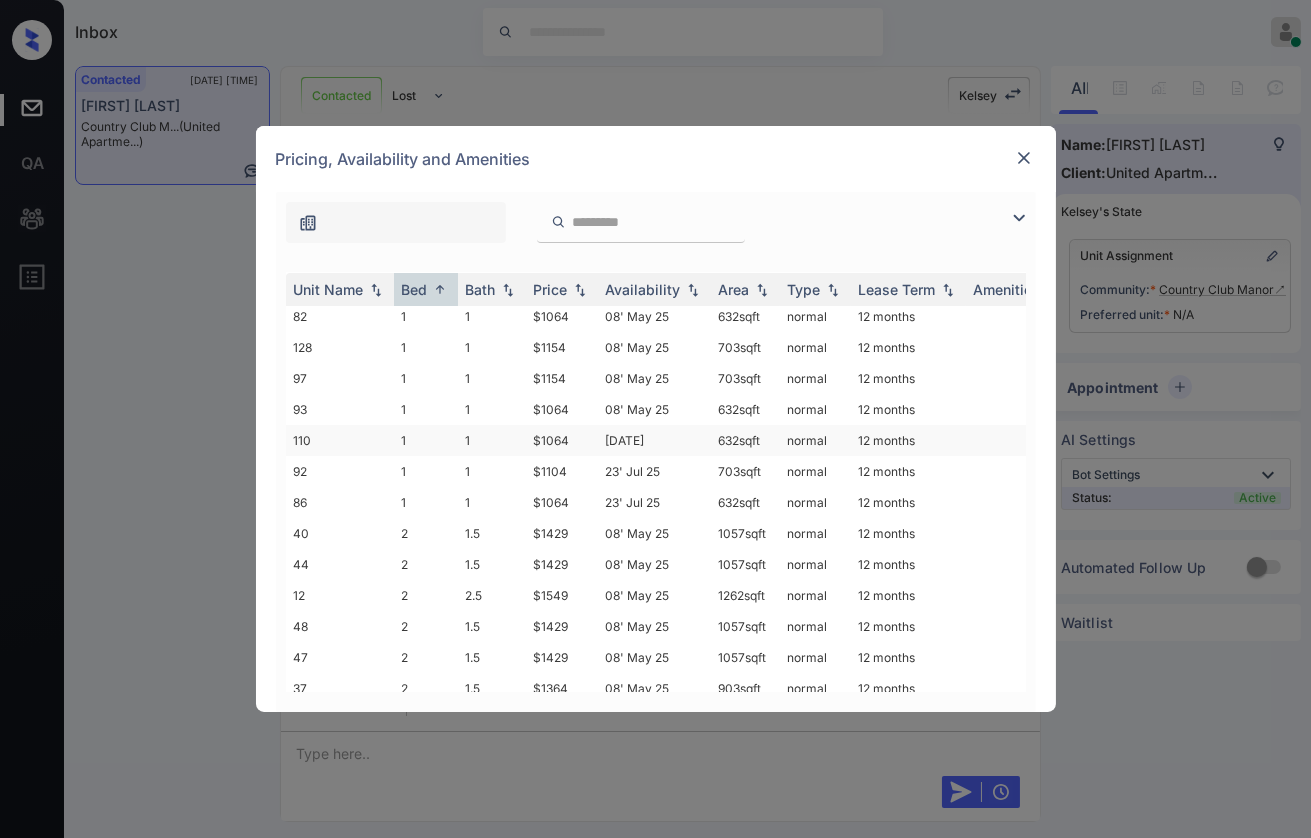 scroll, scrollTop: 333, scrollLeft: 0, axis: vertical 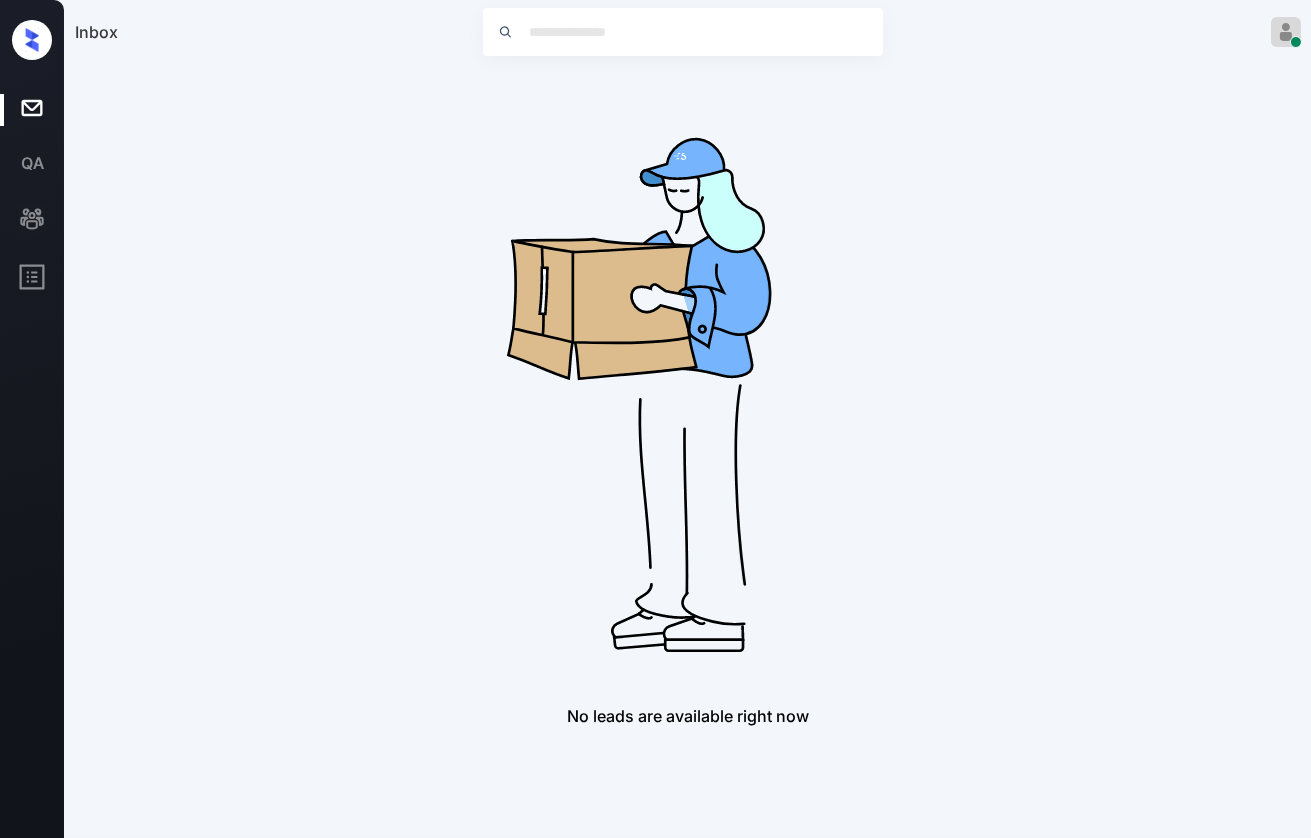 click on "Inbox [FIRST] [LAST] Online Set yourself   offline Set yourself   on break Profile Switch to  dark  mode Sign out" at bounding box center [688, 32] 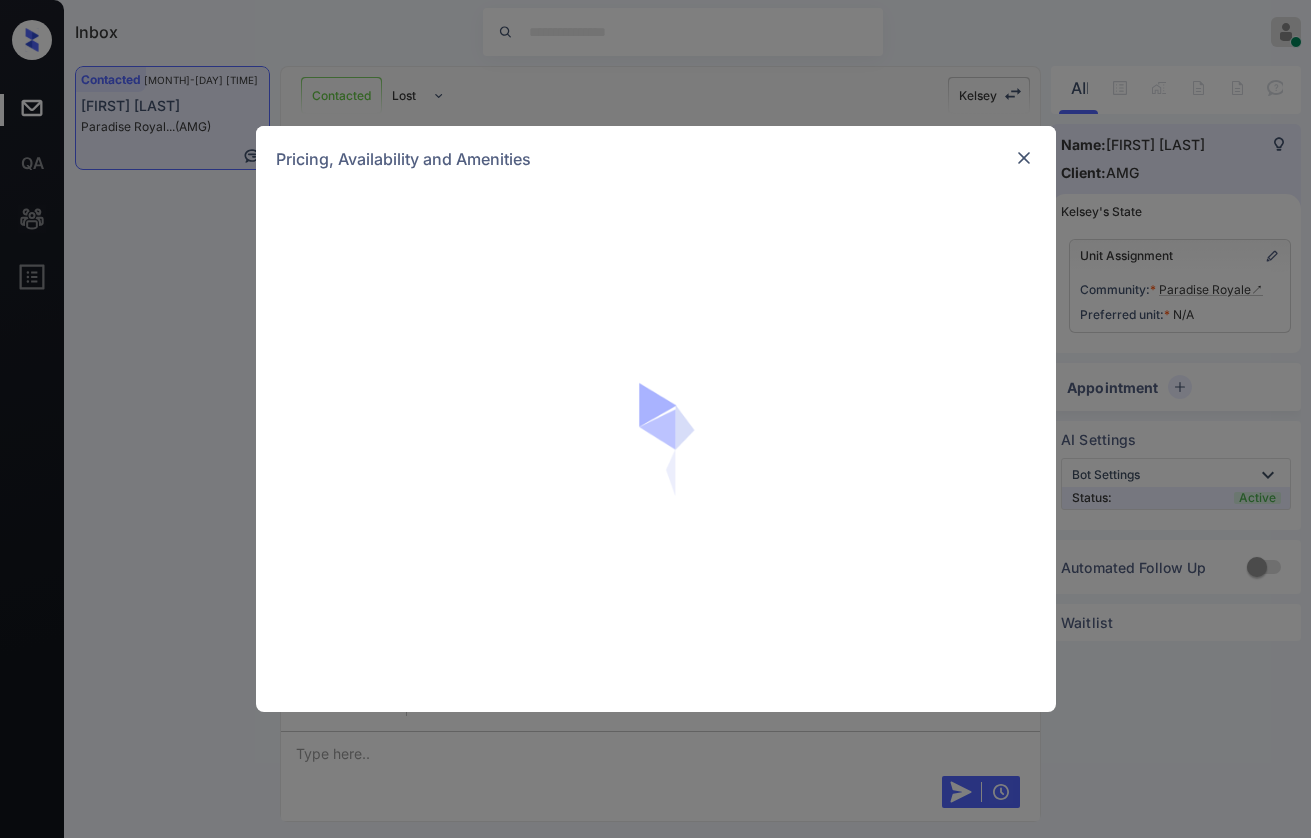 scroll, scrollTop: 0, scrollLeft: 0, axis: both 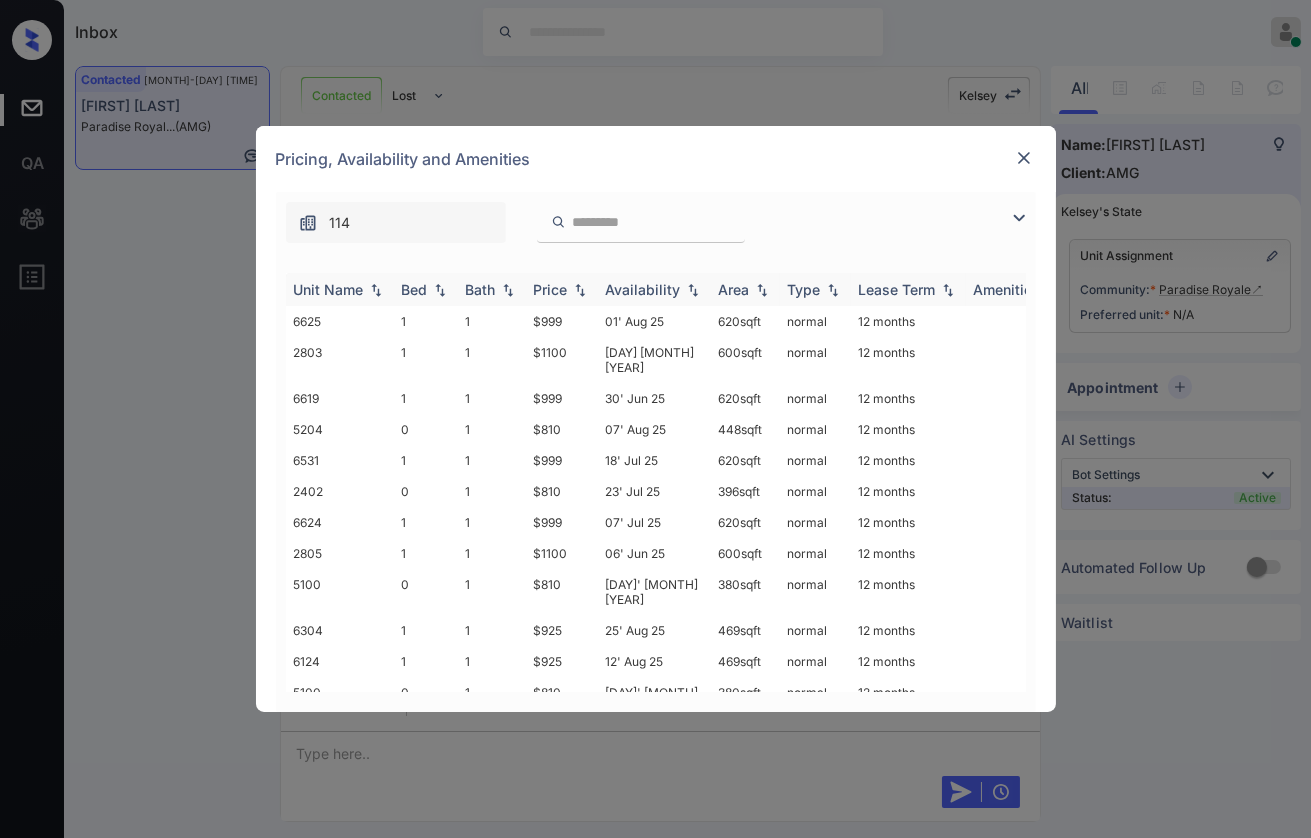 click on "Bed" at bounding box center (426, 289) 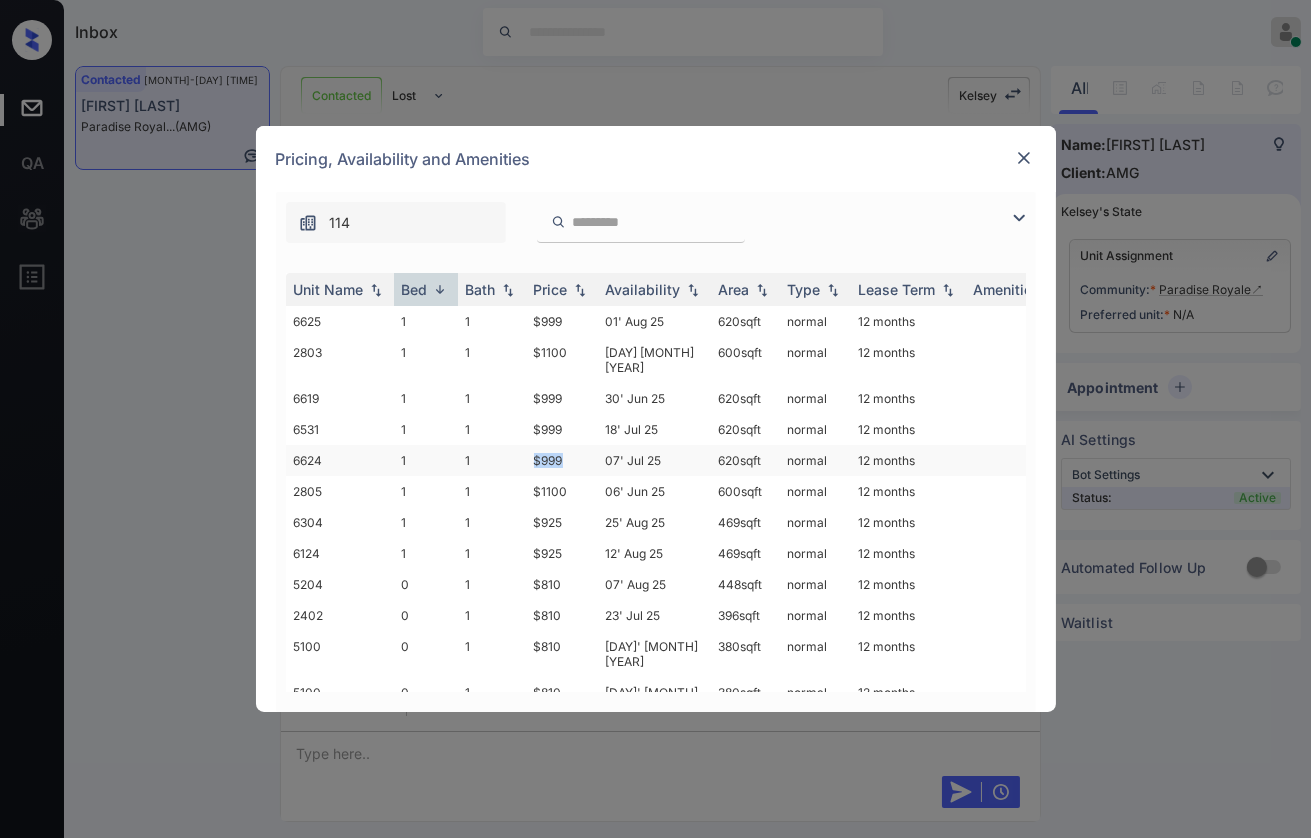 drag, startPoint x: 534, startPoint y: 442, endPoint x: 573, endPoint y: 436, distance: 39.45884 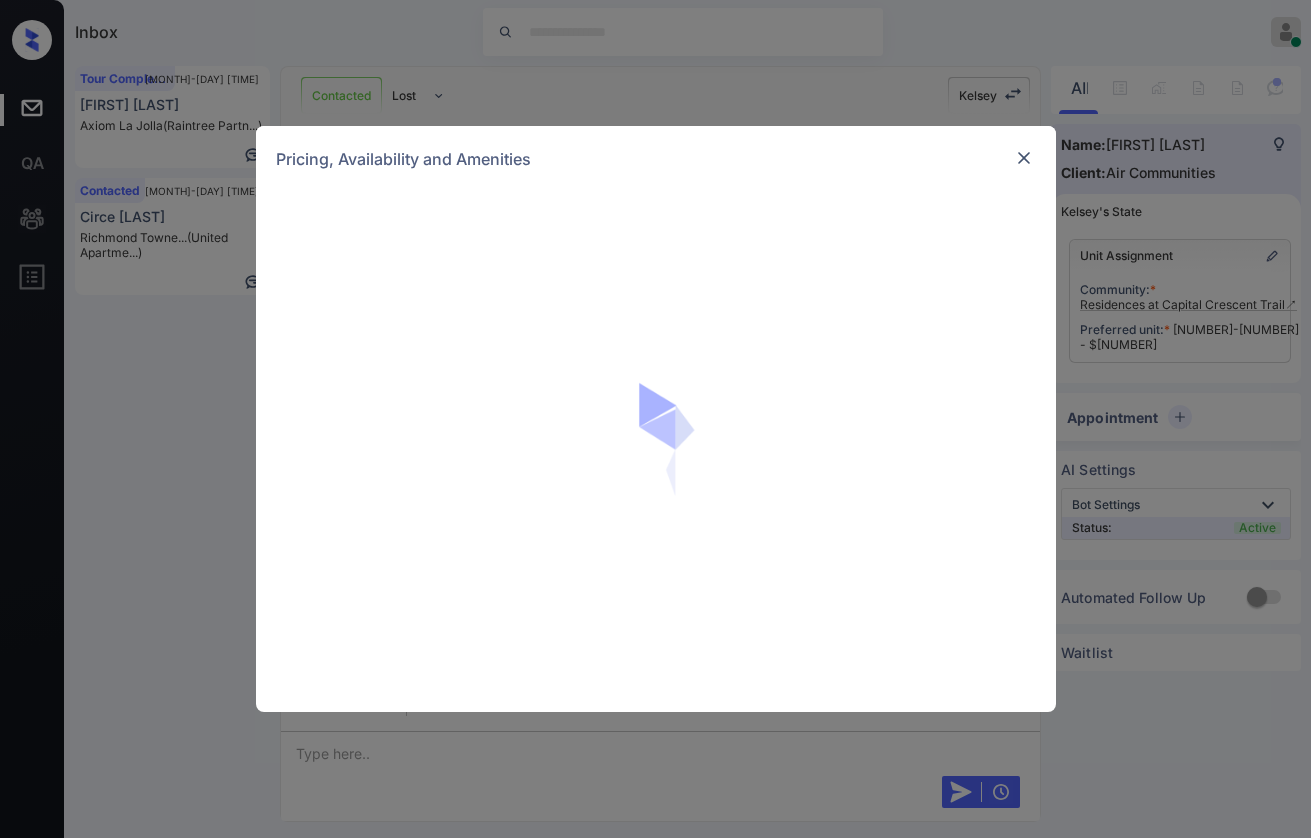 scroll, scrollTop: 0, scrollLeft: 0, axis: both 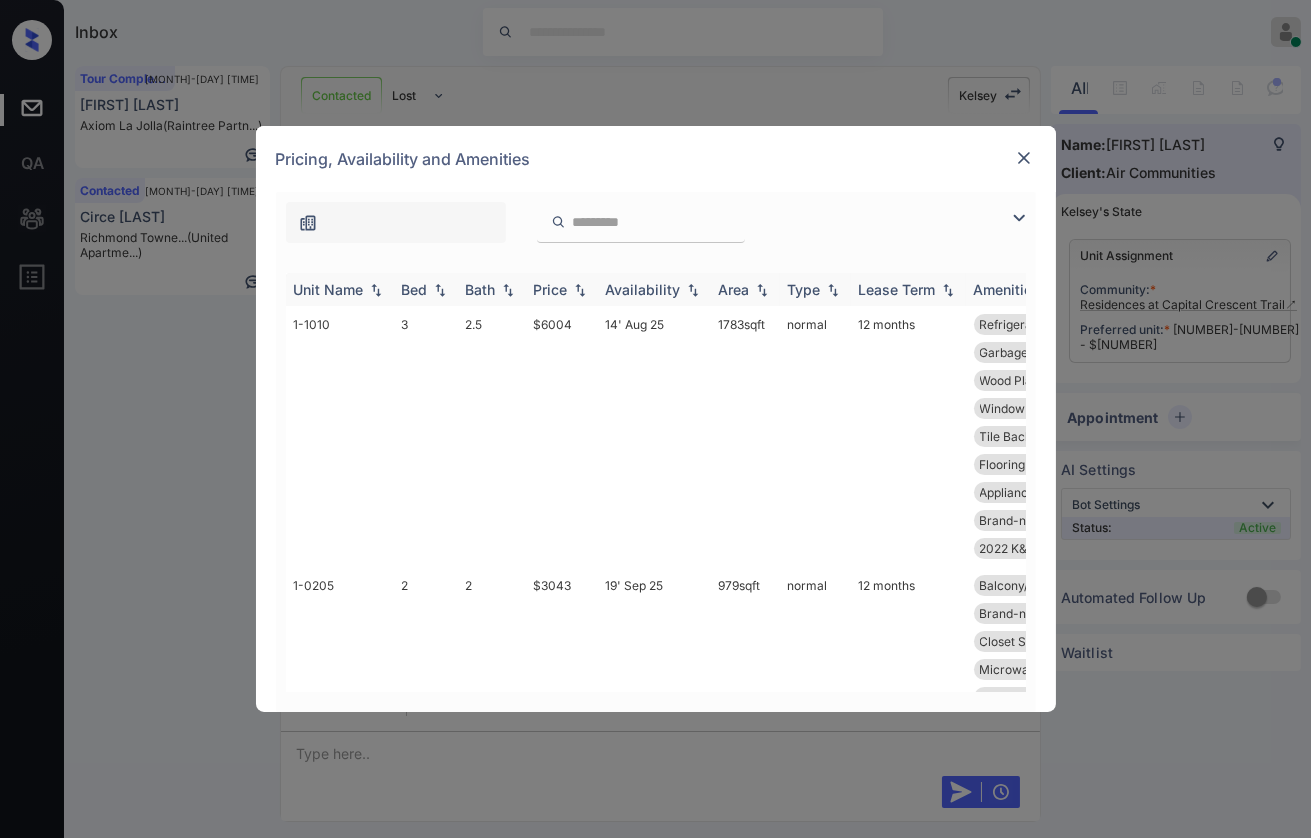 click on "Bed" at bounding box center [415, 289] 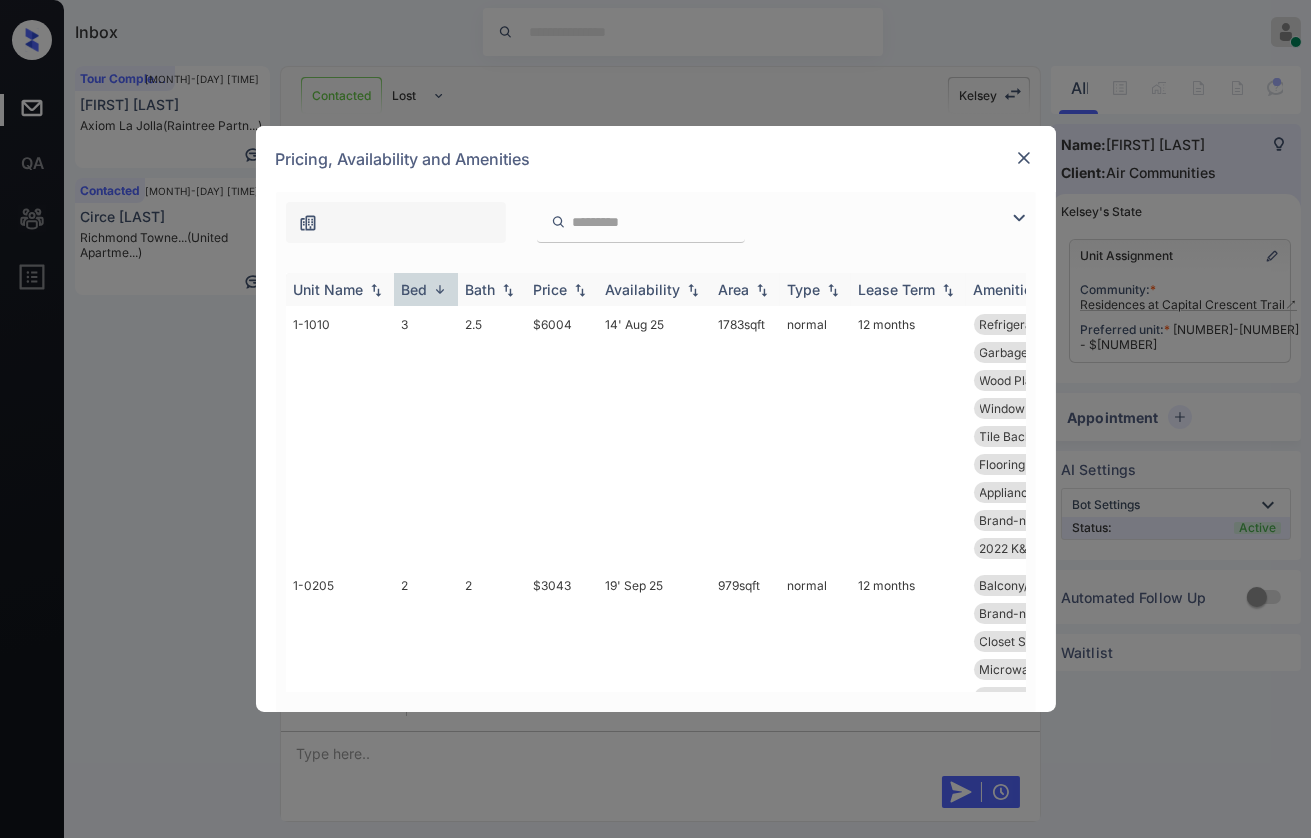 click on "Bed" at bounding box center [415, 289] 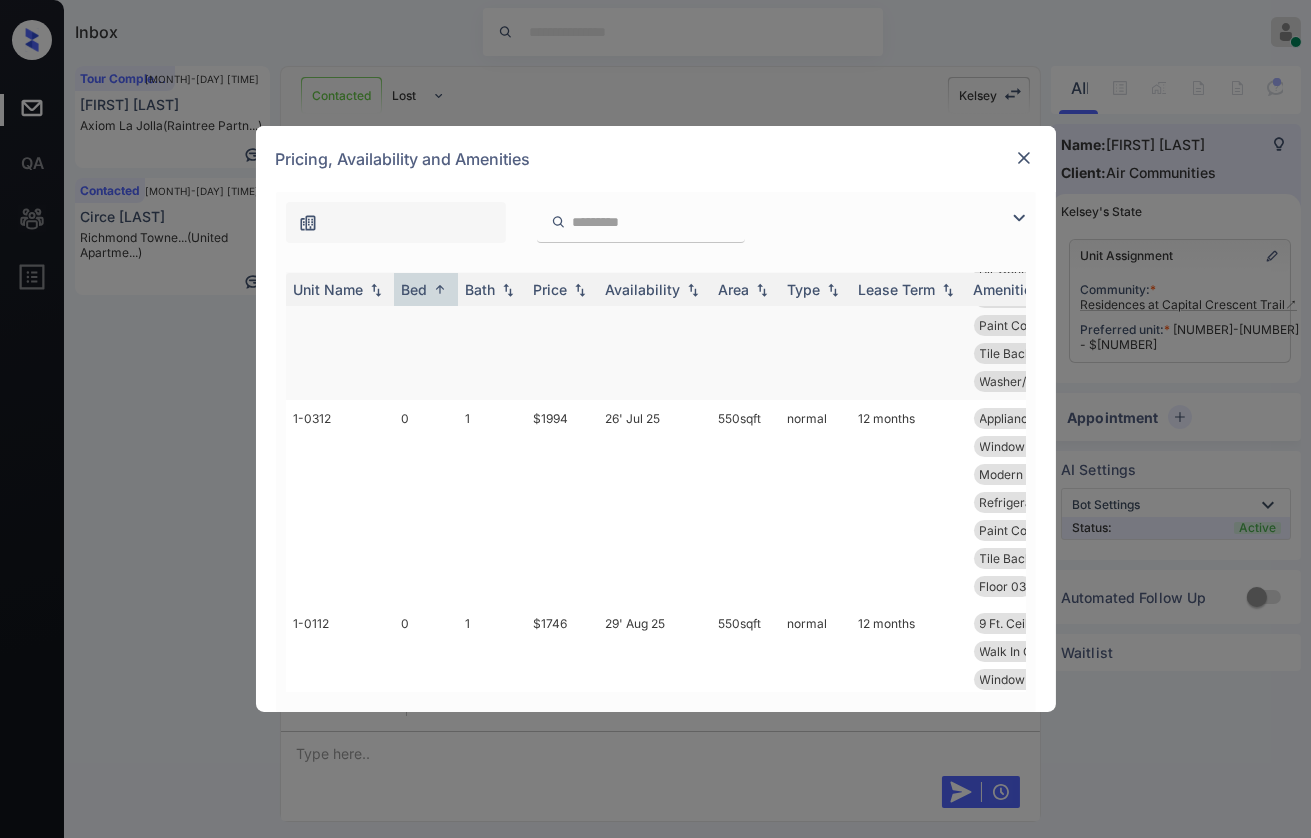 scroll, scrollTop: 0, scrollLeft: 0, axis: both 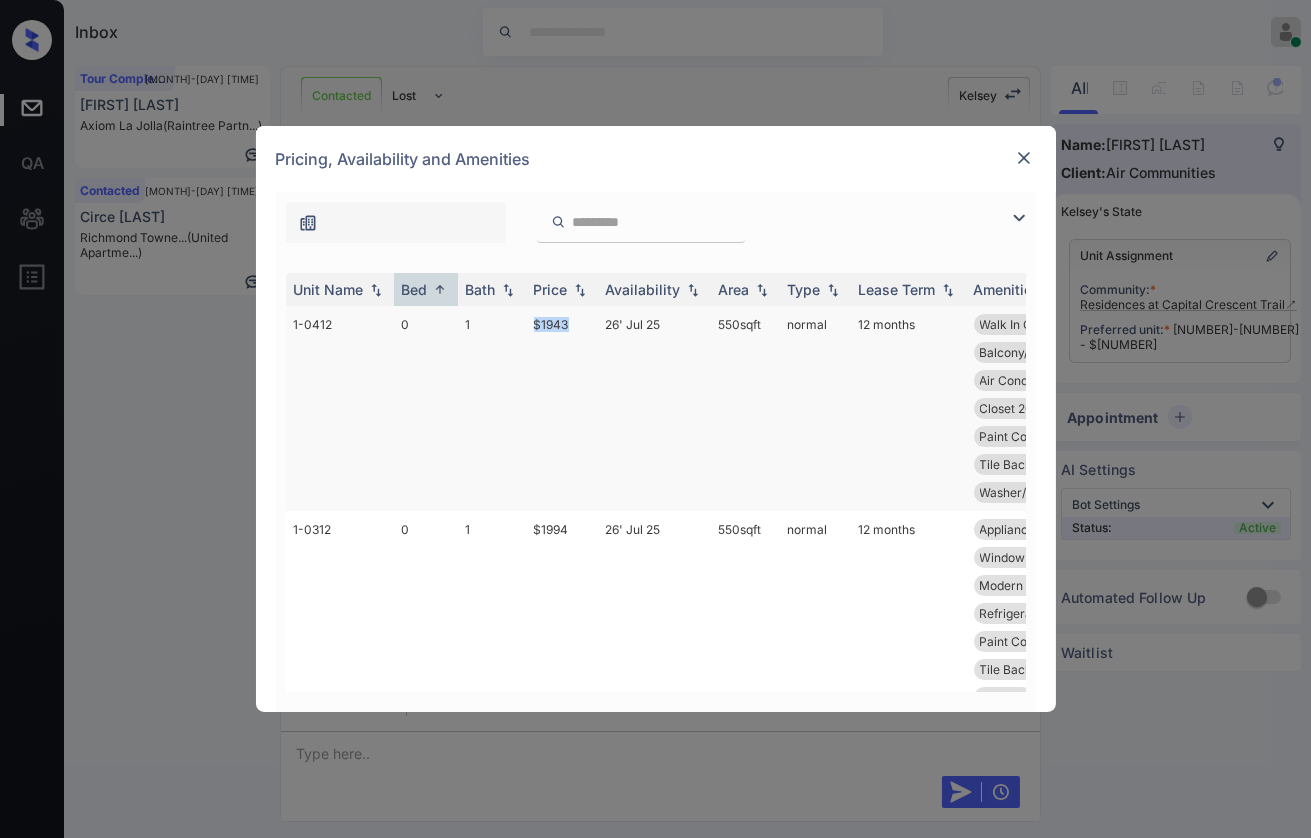 drag, startPoint x: 517, startPoint y: 322, endPoint x: 574, endPoint y: 318, distance: 57.14018 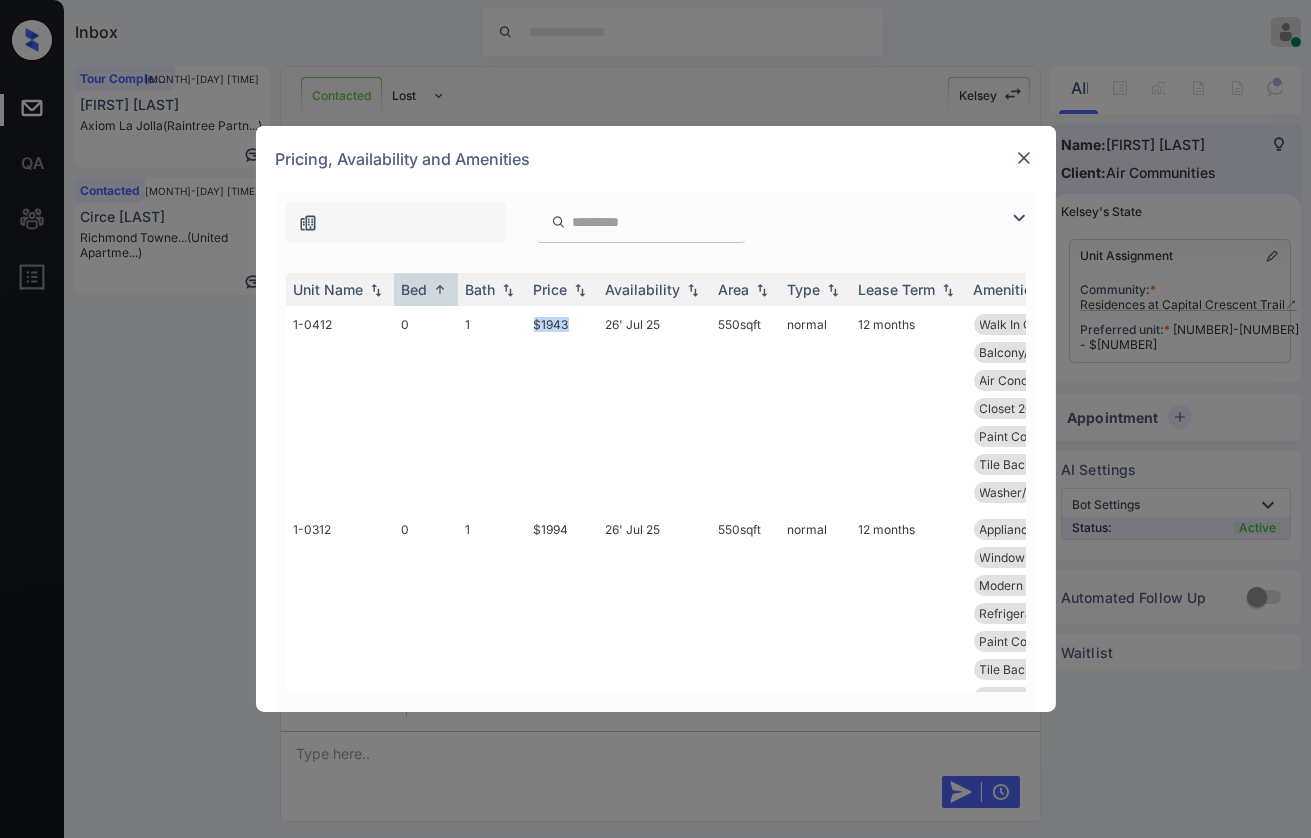copy on "$1943" 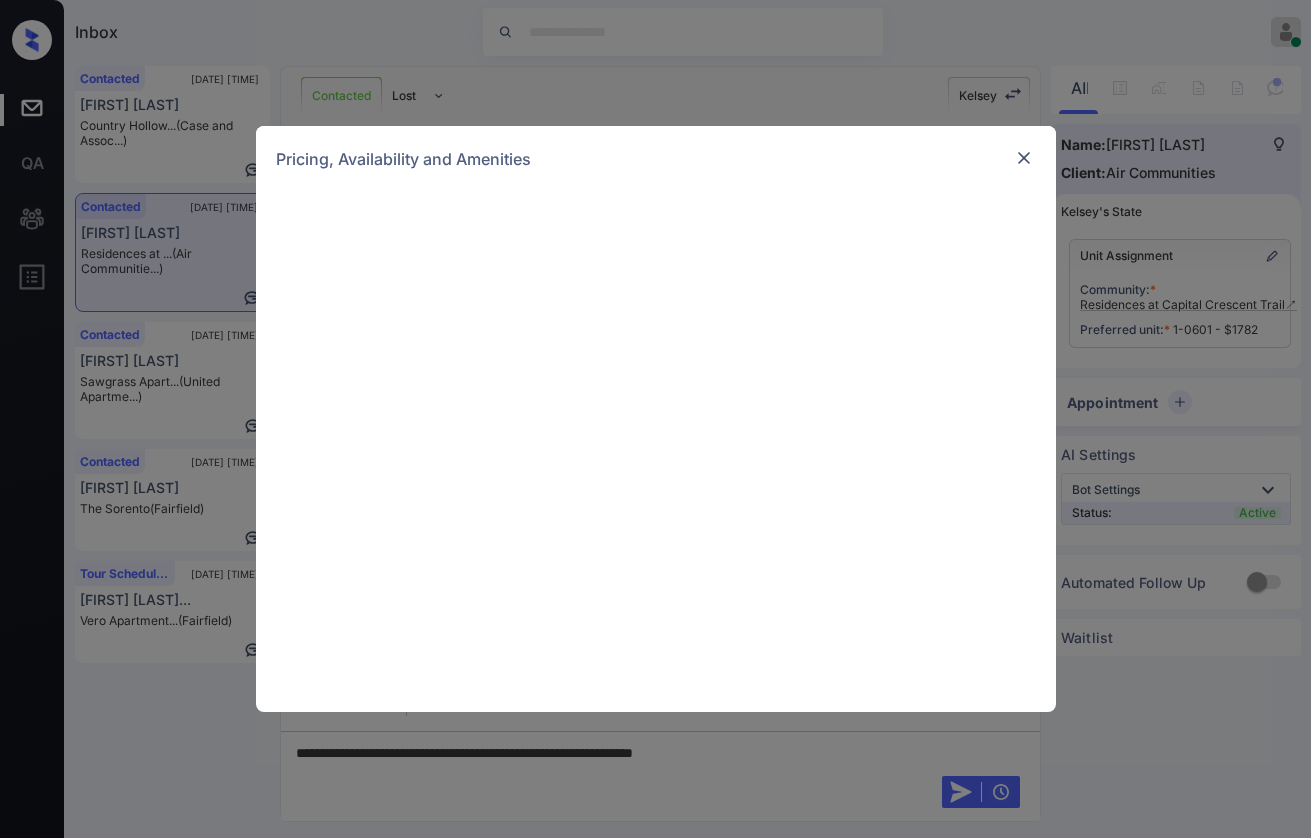 scroll, scrollTop: 0, scrollLeft: 0, axis: both 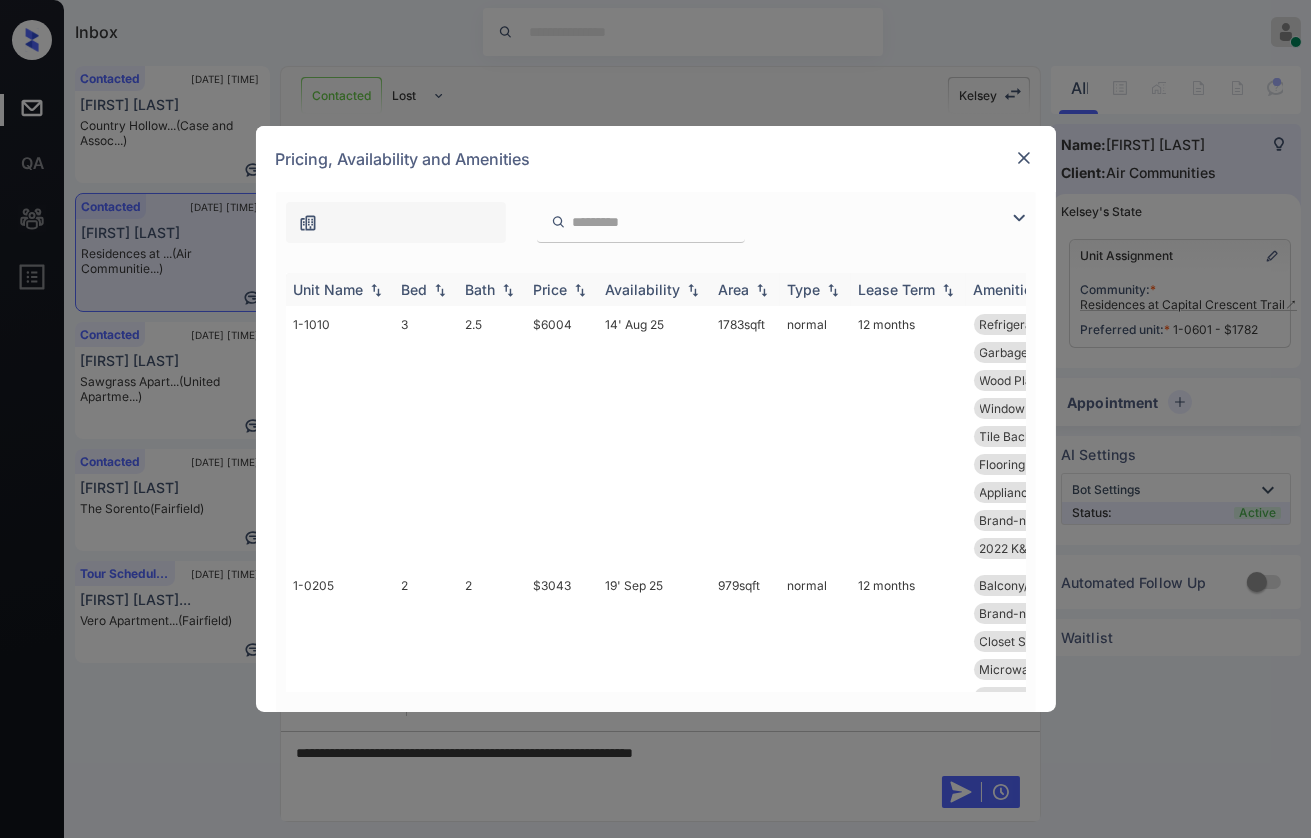 click on "Unit Name" at bounding box center (329, 289) 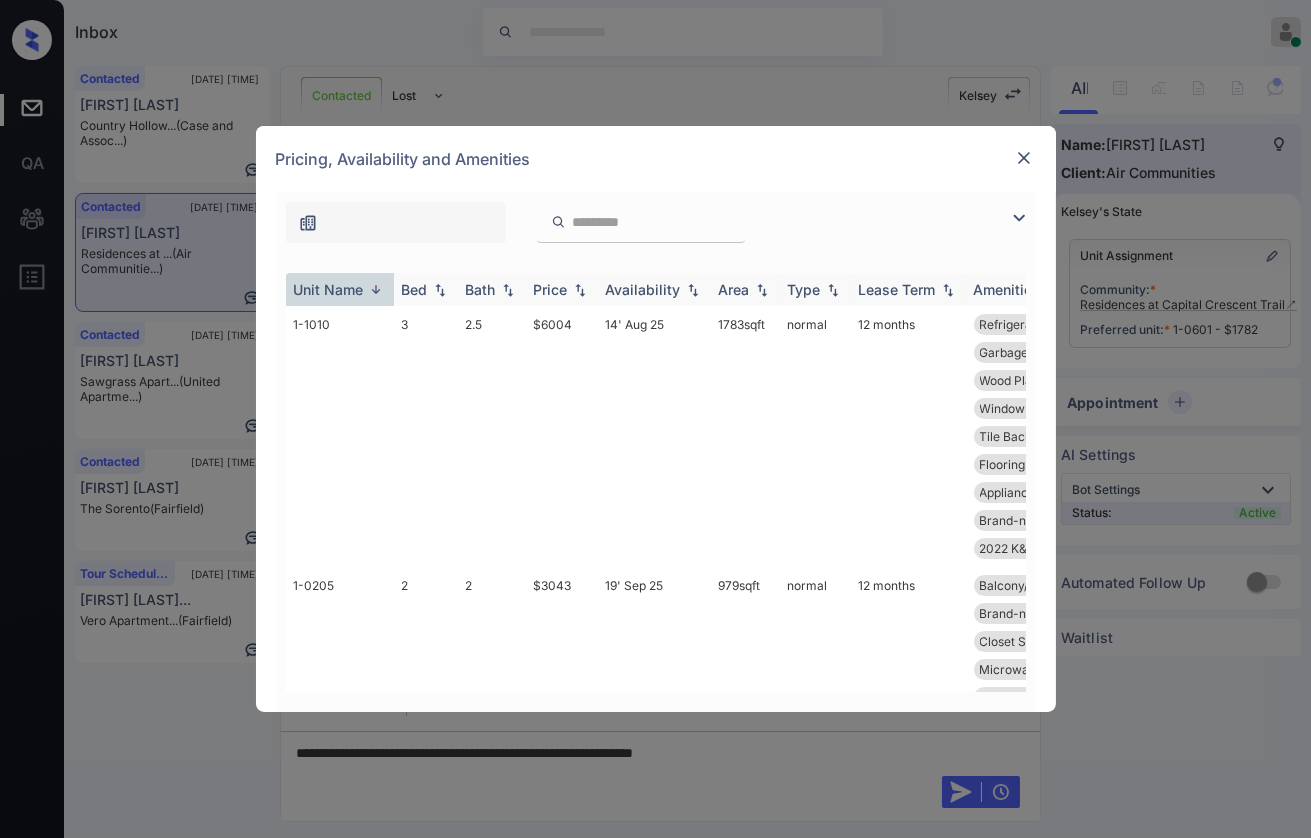 click on "Bed" at bounding box center [415, 289] 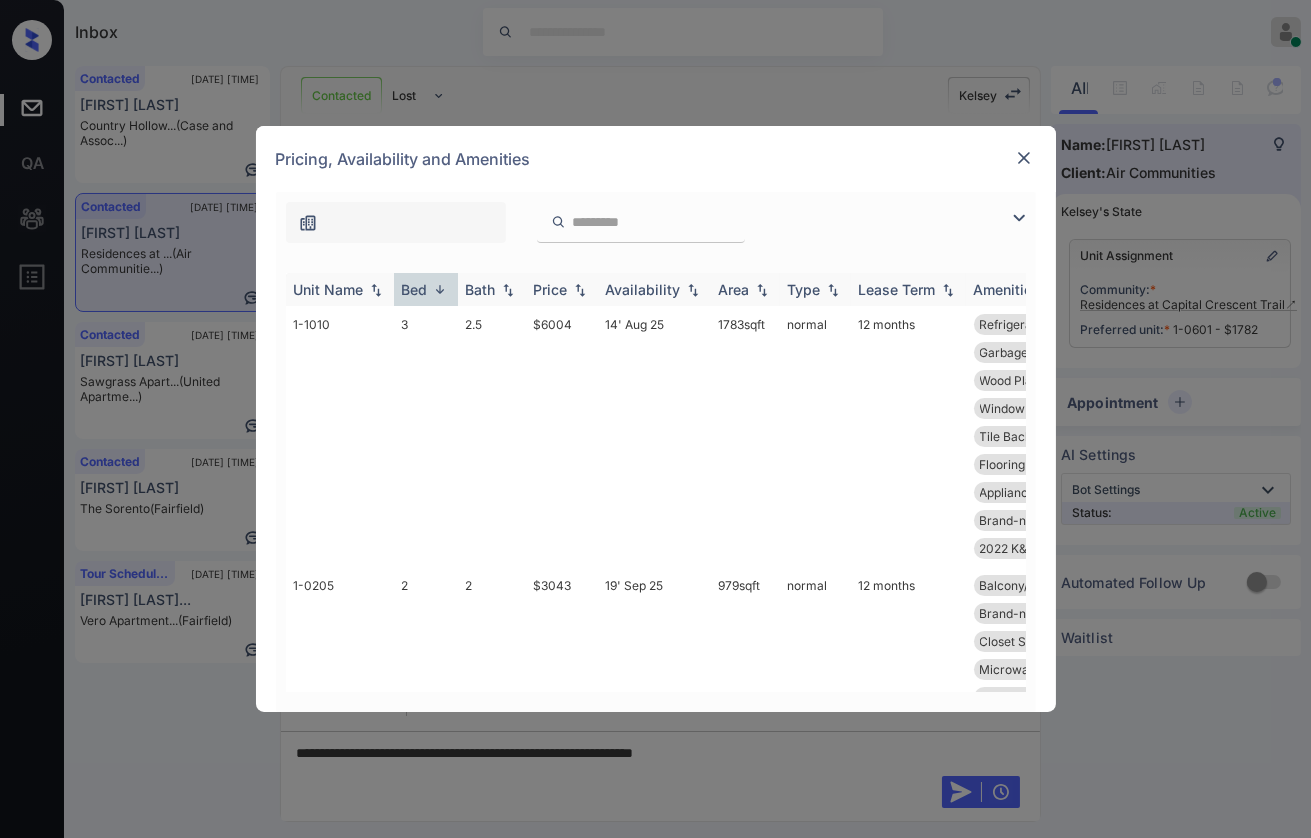 click on "Bed" at bounding box center [415, 289] 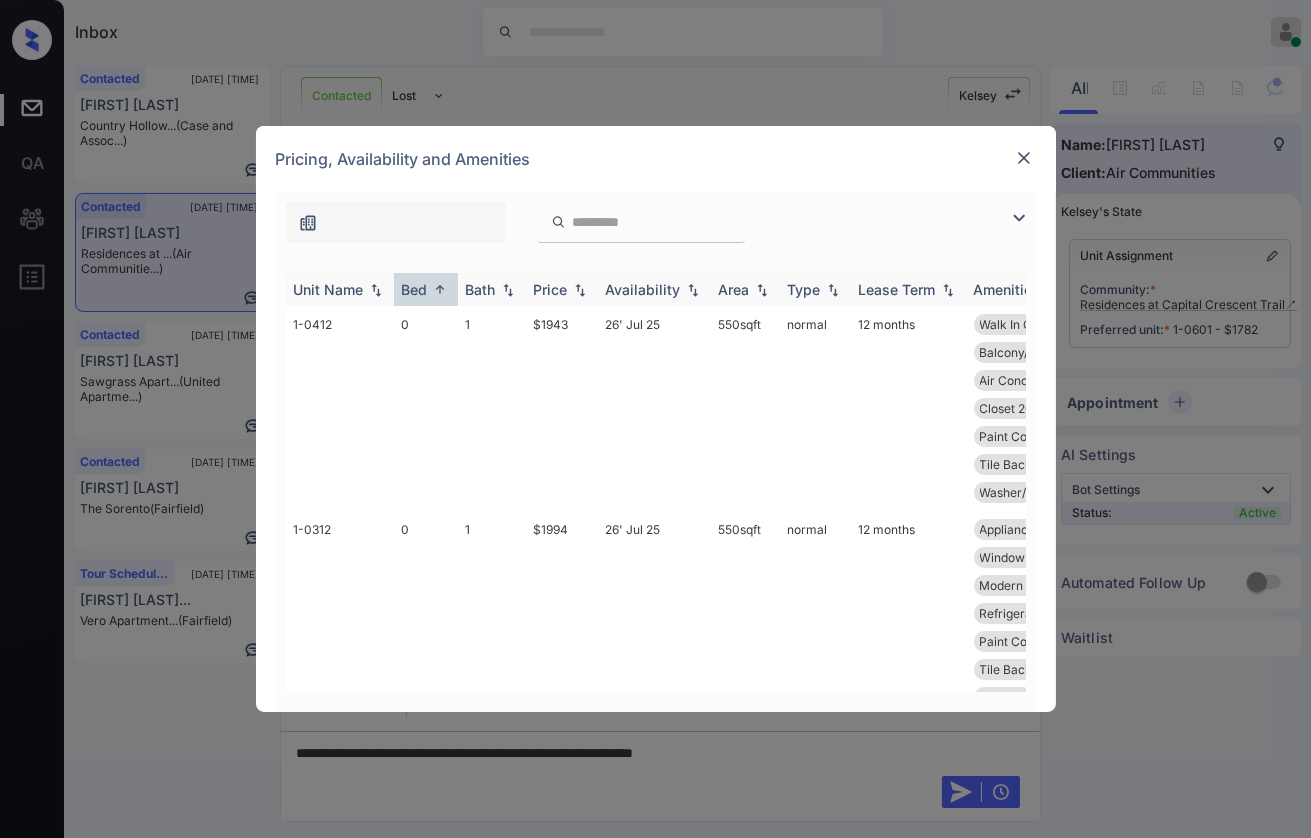 click on "Bed" at bounding box center (415, 289) 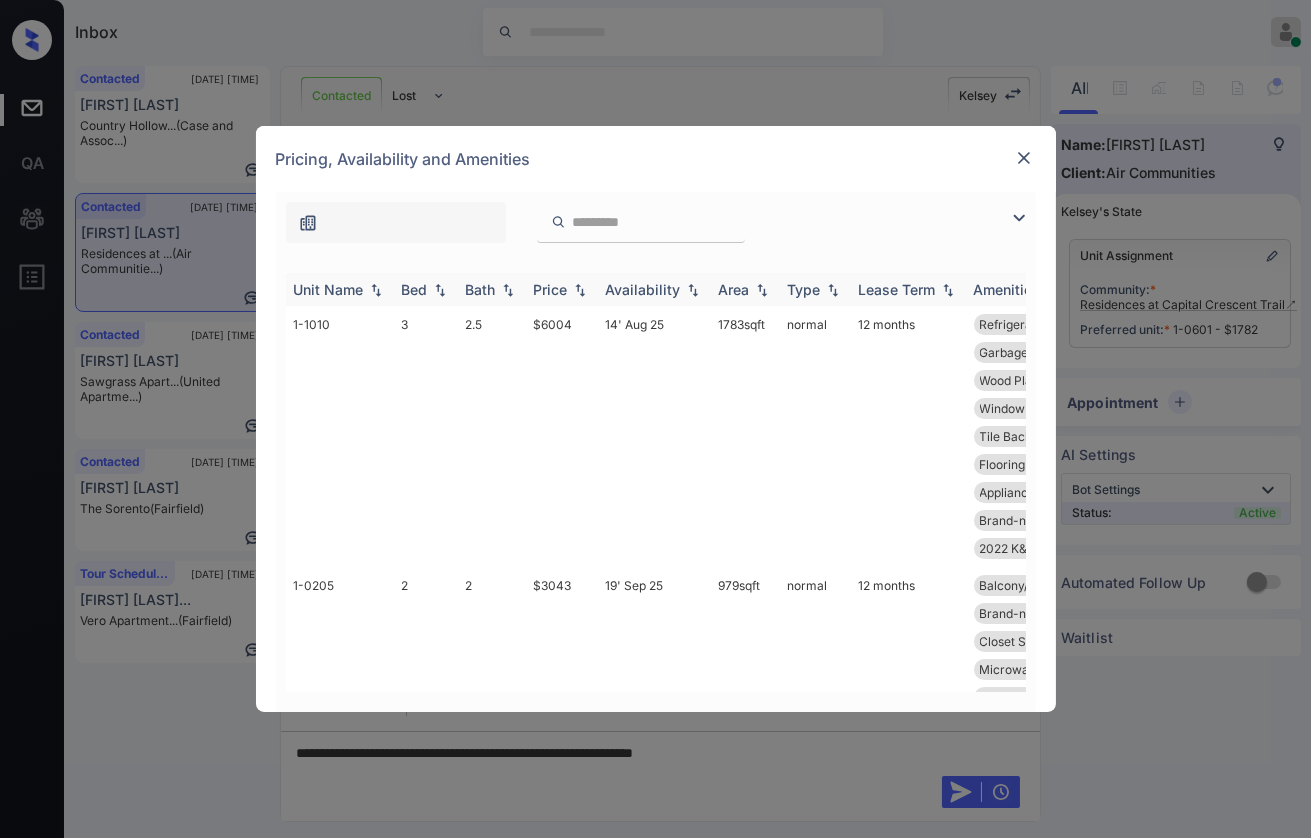 click on "Bed" at bounding box center [426, 289] 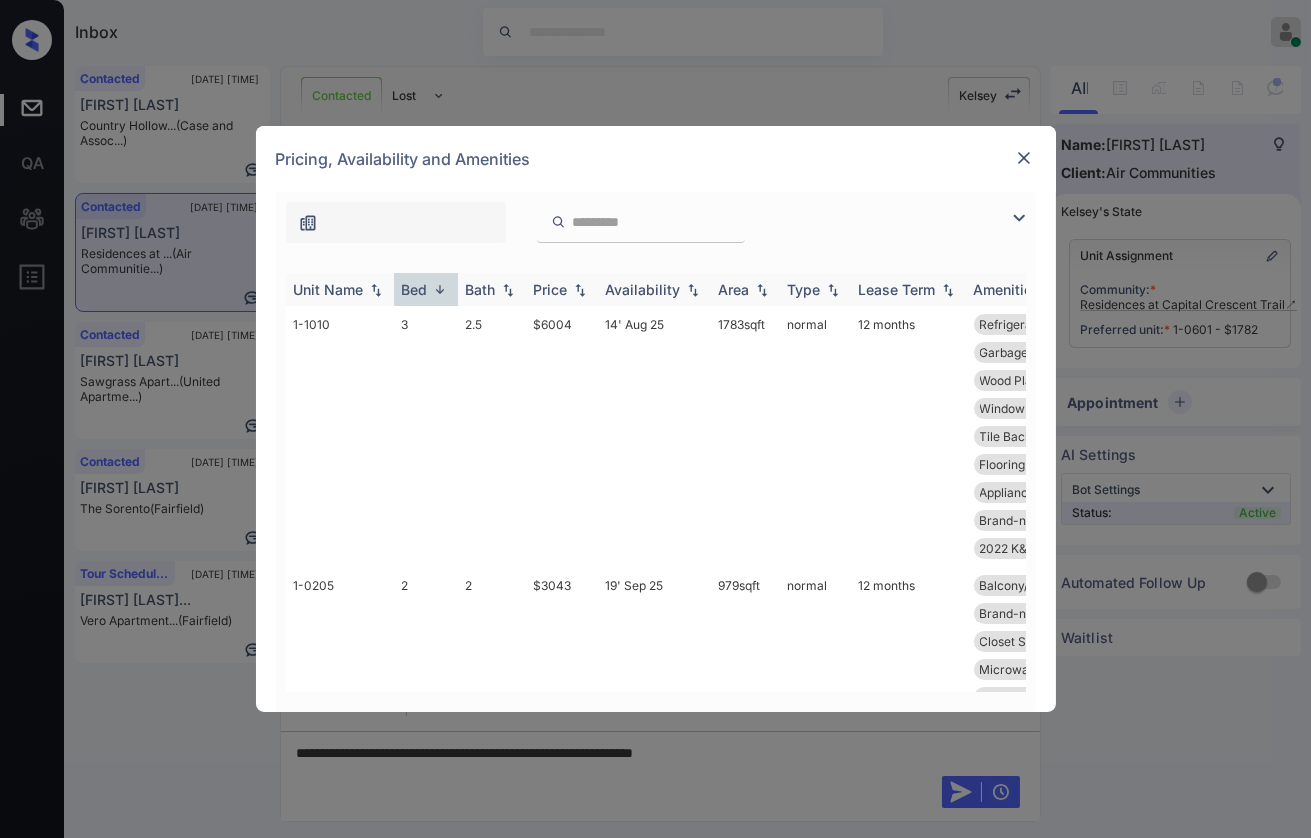 click on "Bed" at bounding box center [415, 289] 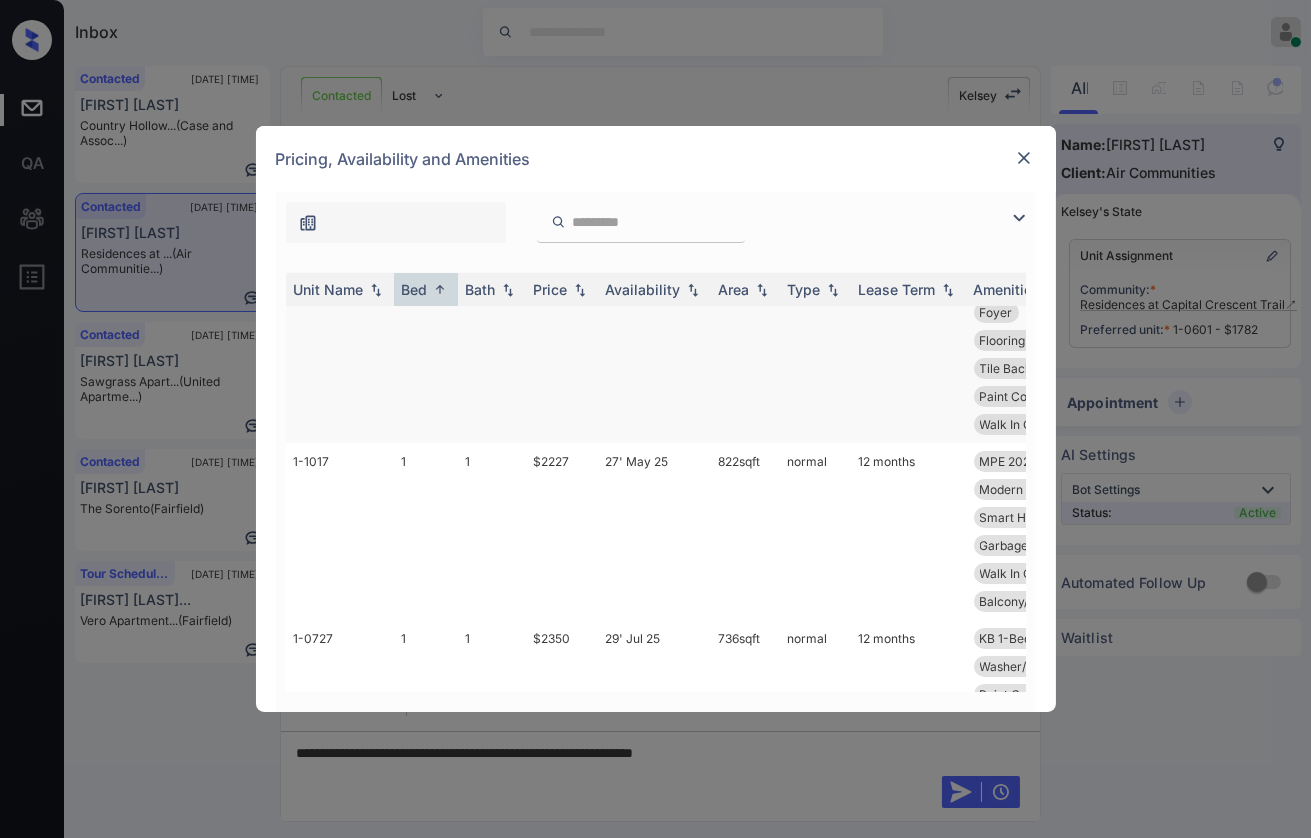 scroll, scrollTop: 777, scrollLeft: 0, axis: vertical 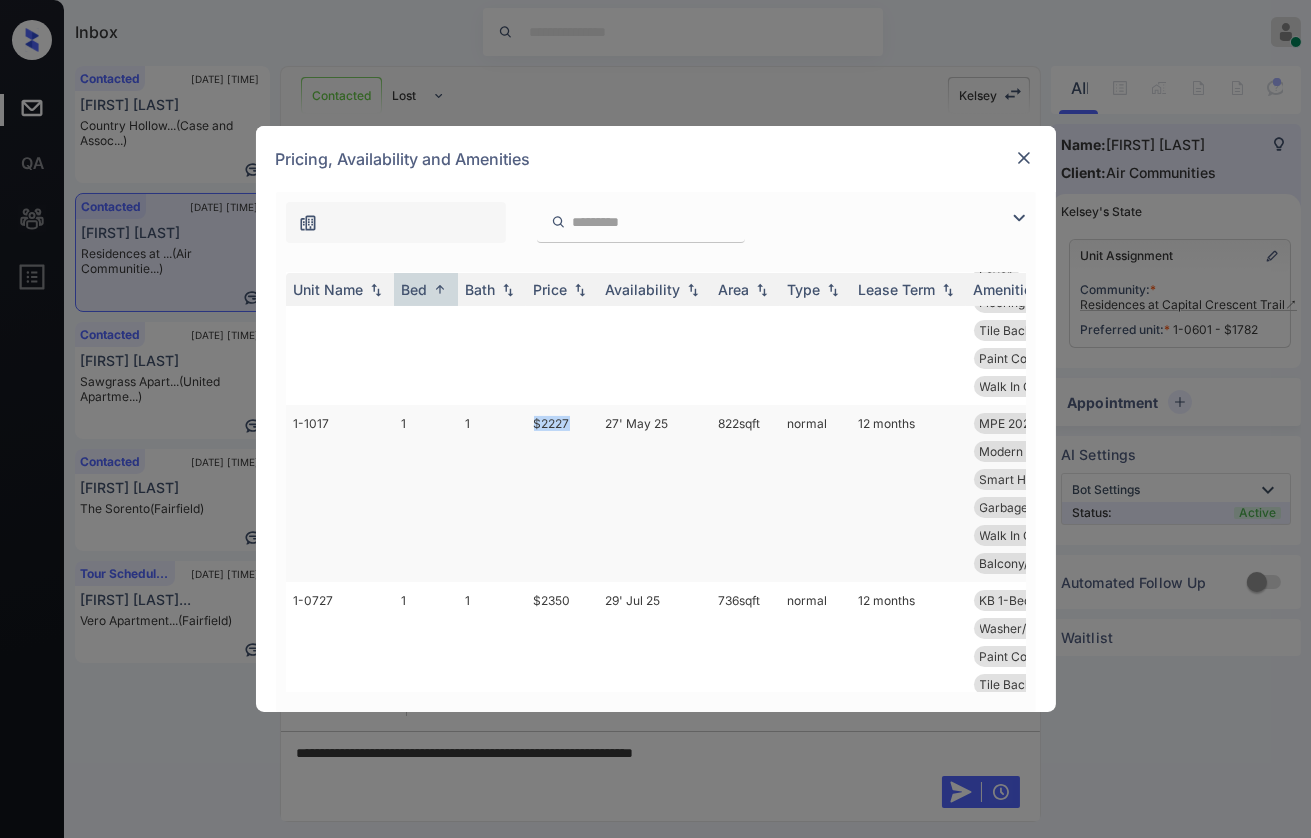 drag, startPoint x: 531, startPoint y: 429, endPoint x: 576, endPoint y: 428, distance: 45.01111 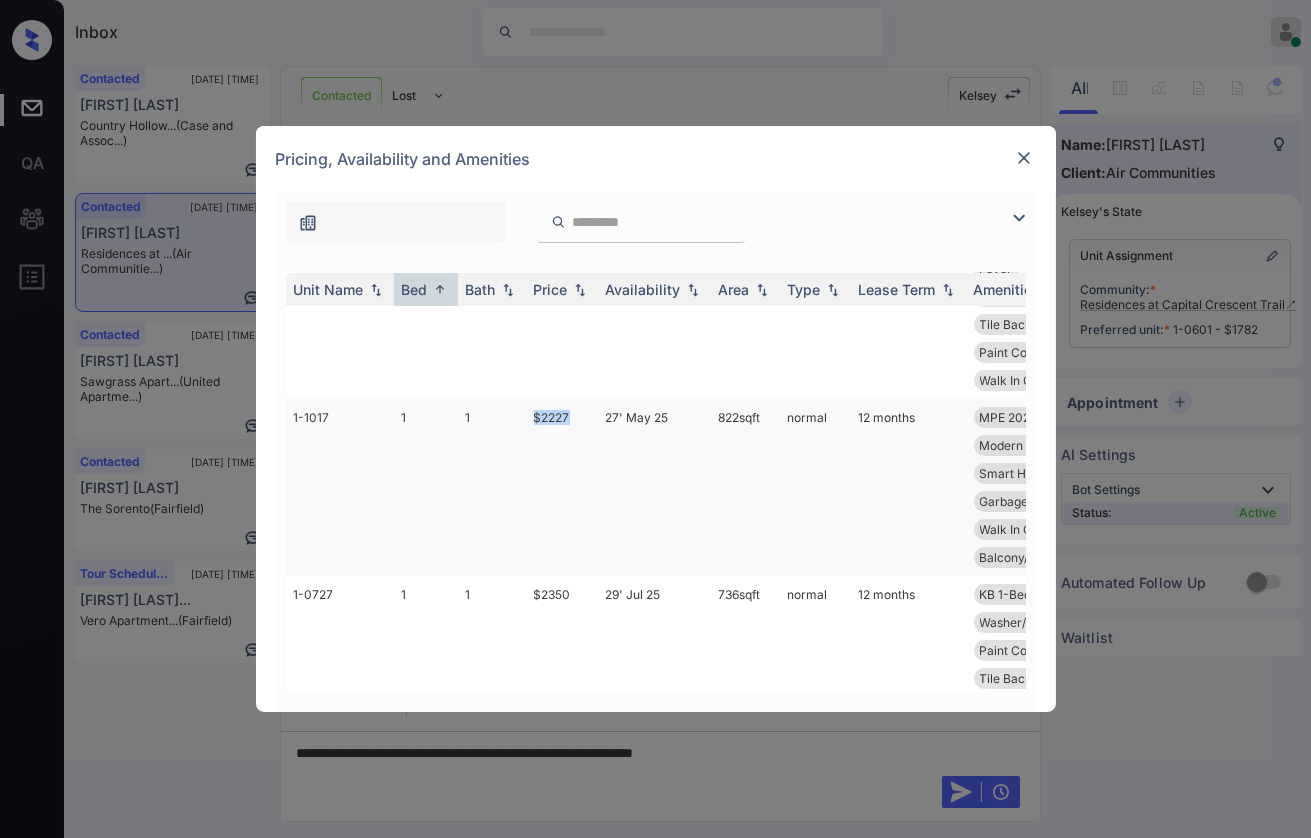 scroll, scrollTop: 777, scrollLeft: 0, axis: vertical 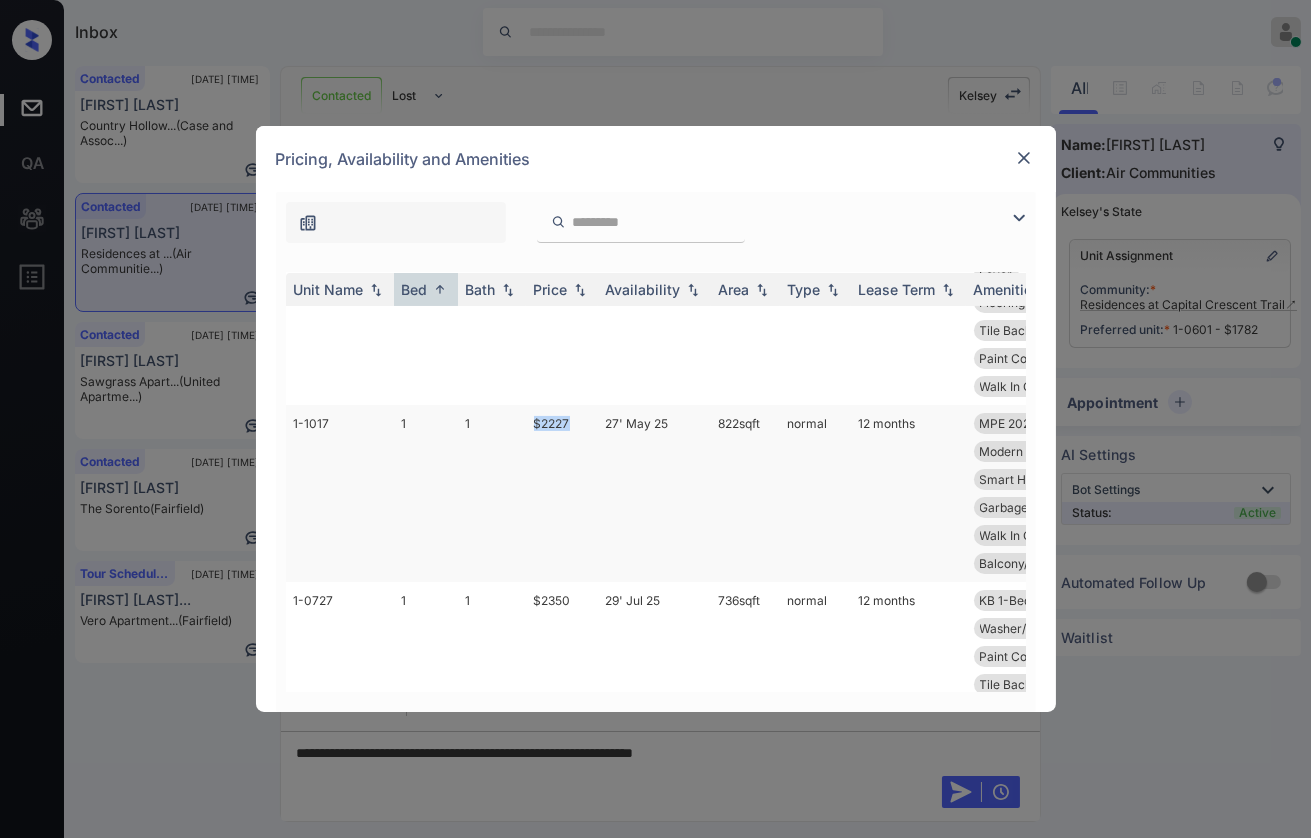 copy on "$2227" 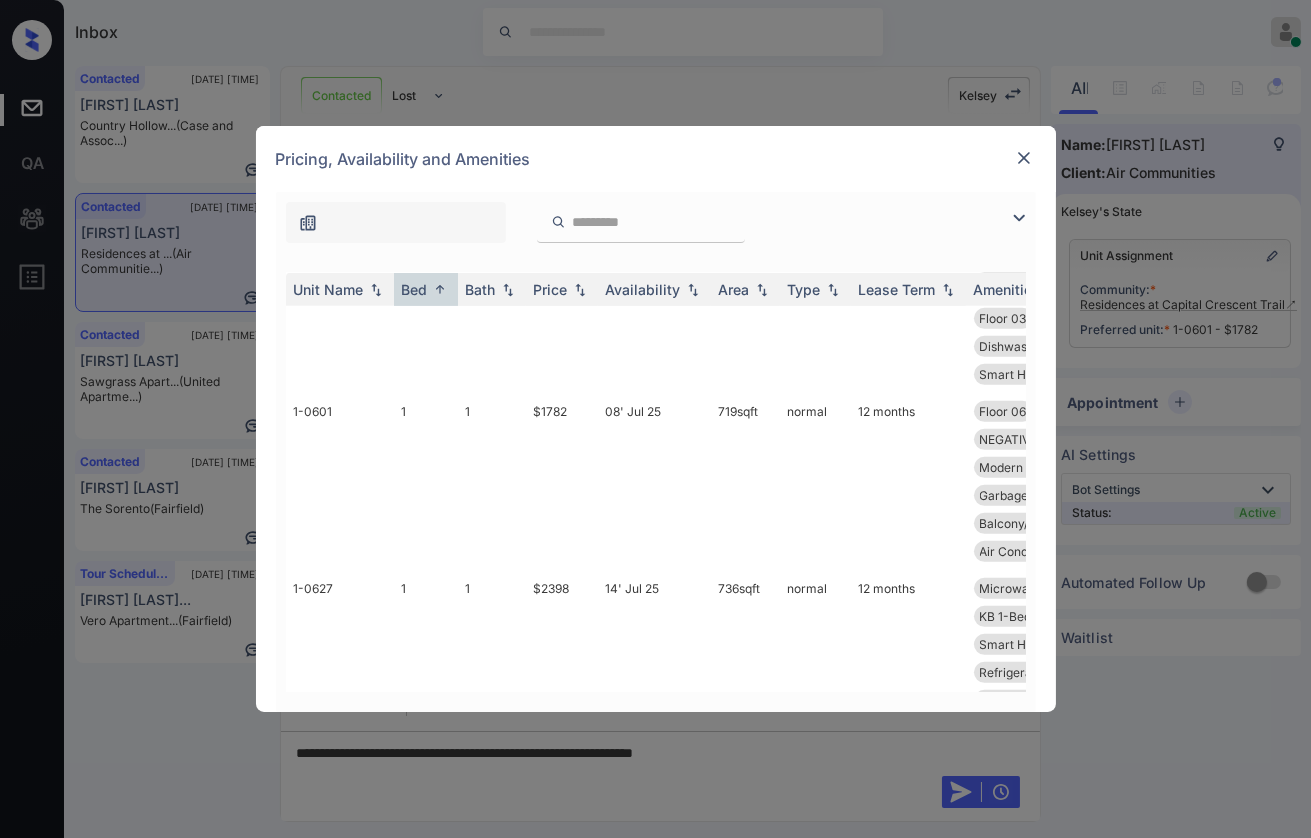 scroll, scrollTop: 1666, scrollLeft: 0, axis: vertical 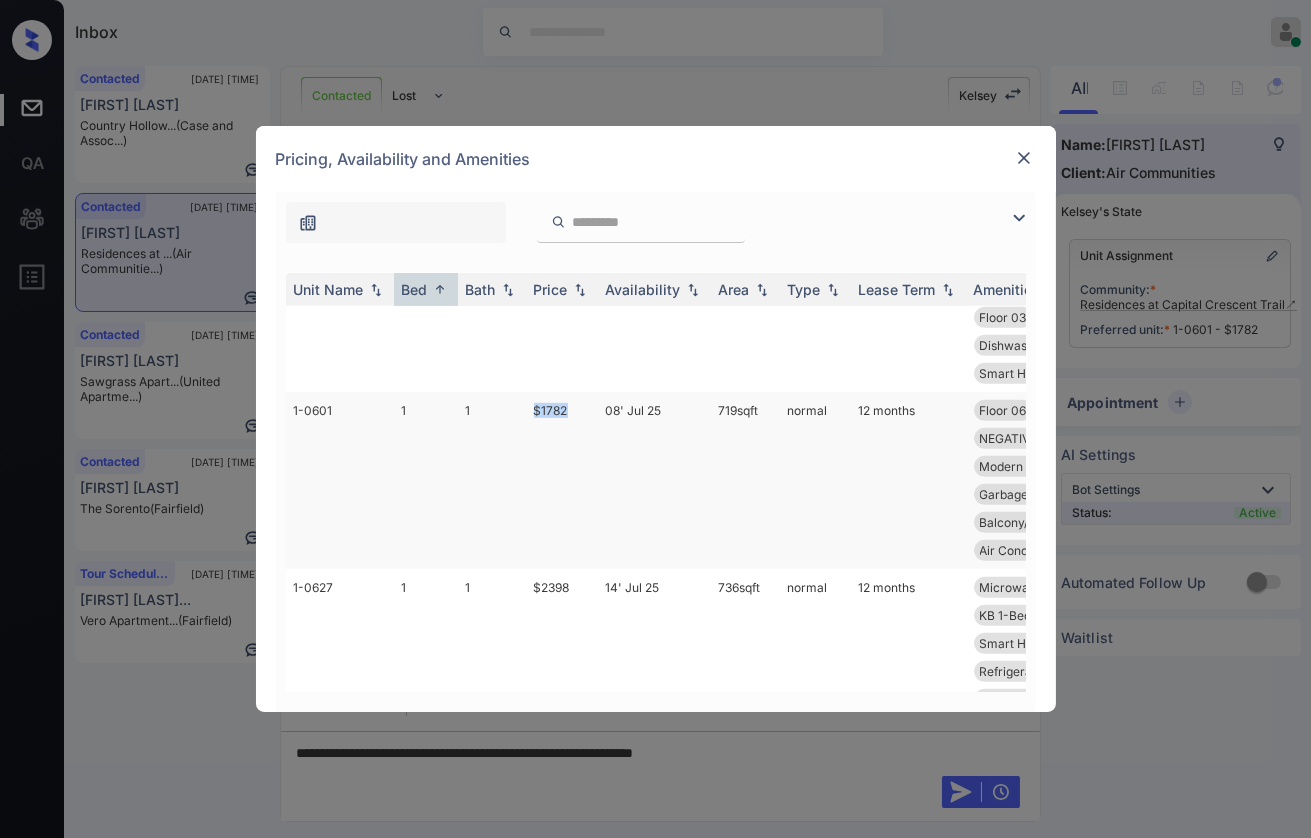 drag, startPoint x: 525, startPoint y: 467, endPoint x: 583, endPoint y: 463, distance: 58.137768 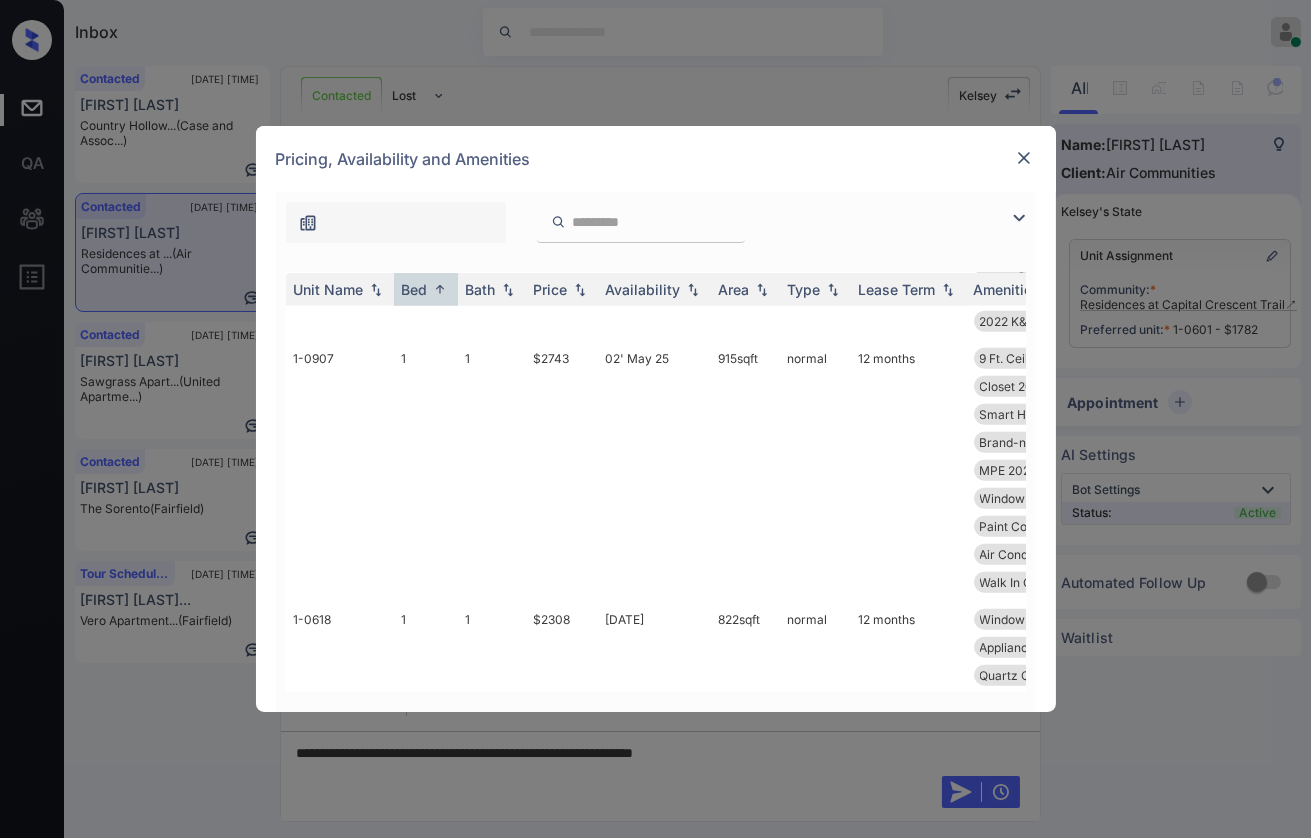 scroll, scrollTop: 3333, scrollLeft: 0, axis: vertical 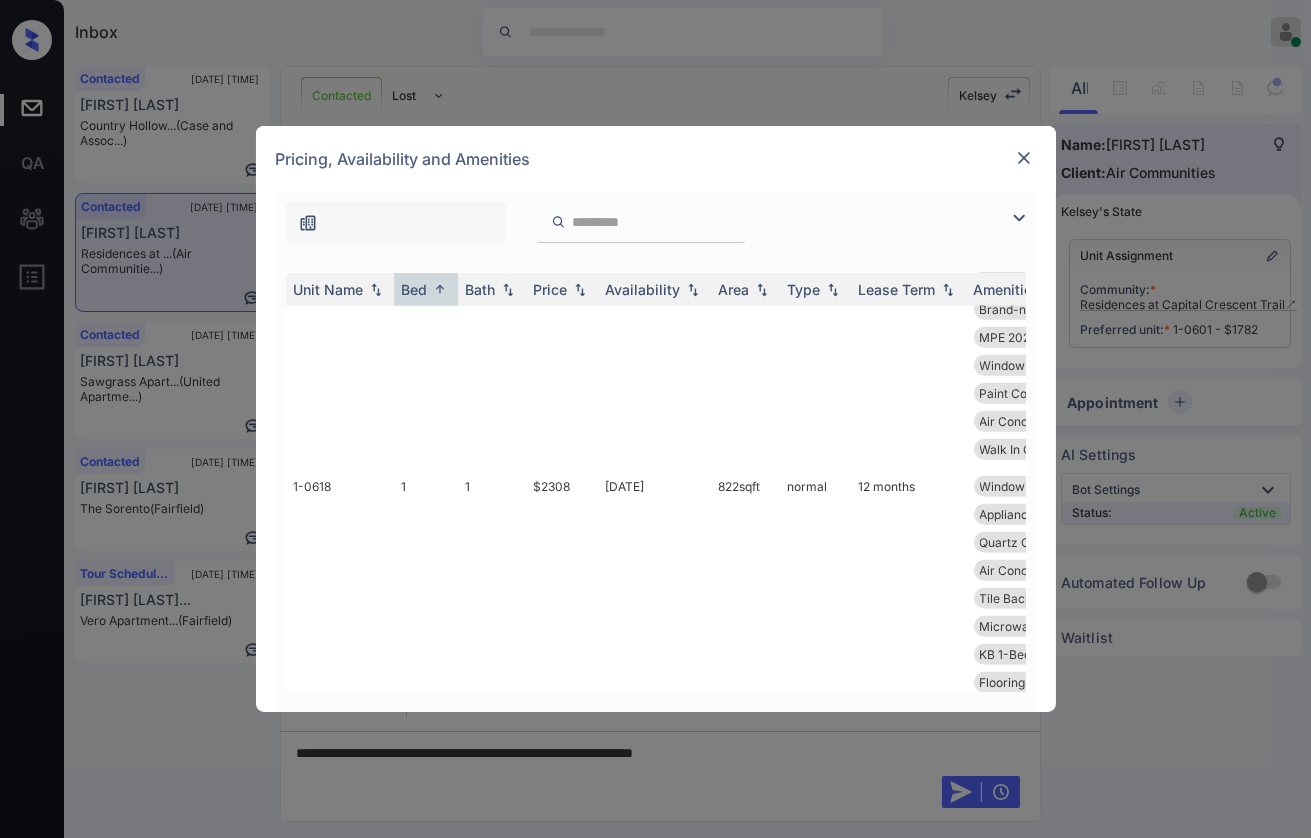 click at bounding box center (1024, 158) 